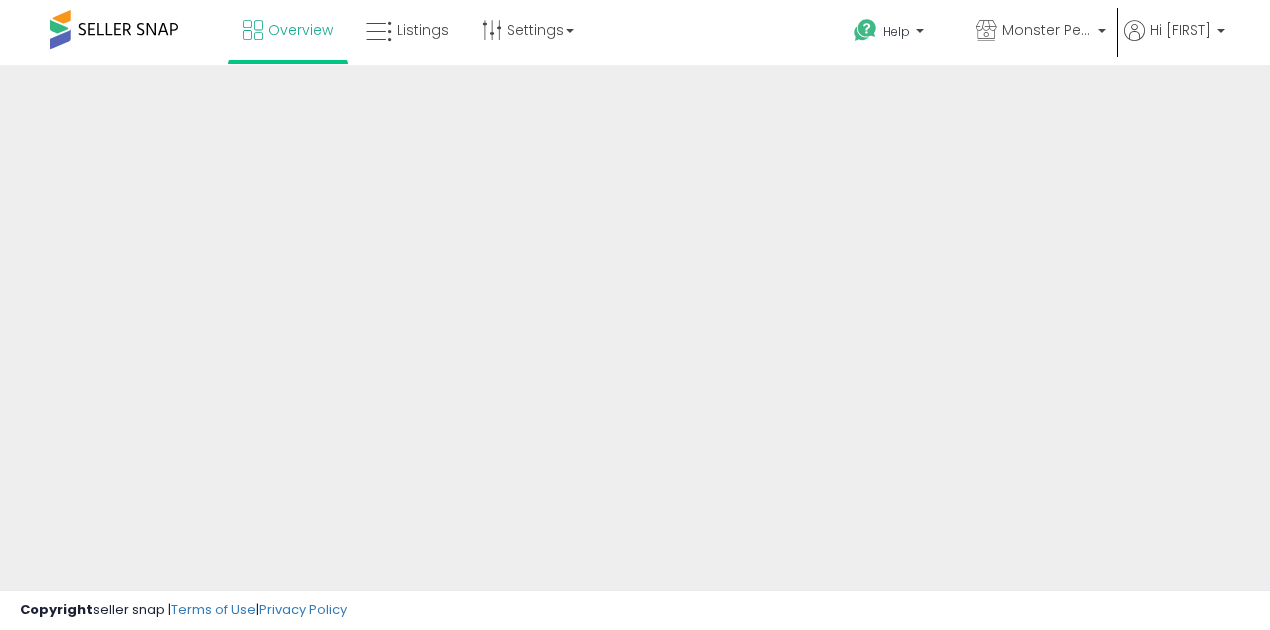 scroll, scrollTop: 0, scrollLeft: 0, axis: both 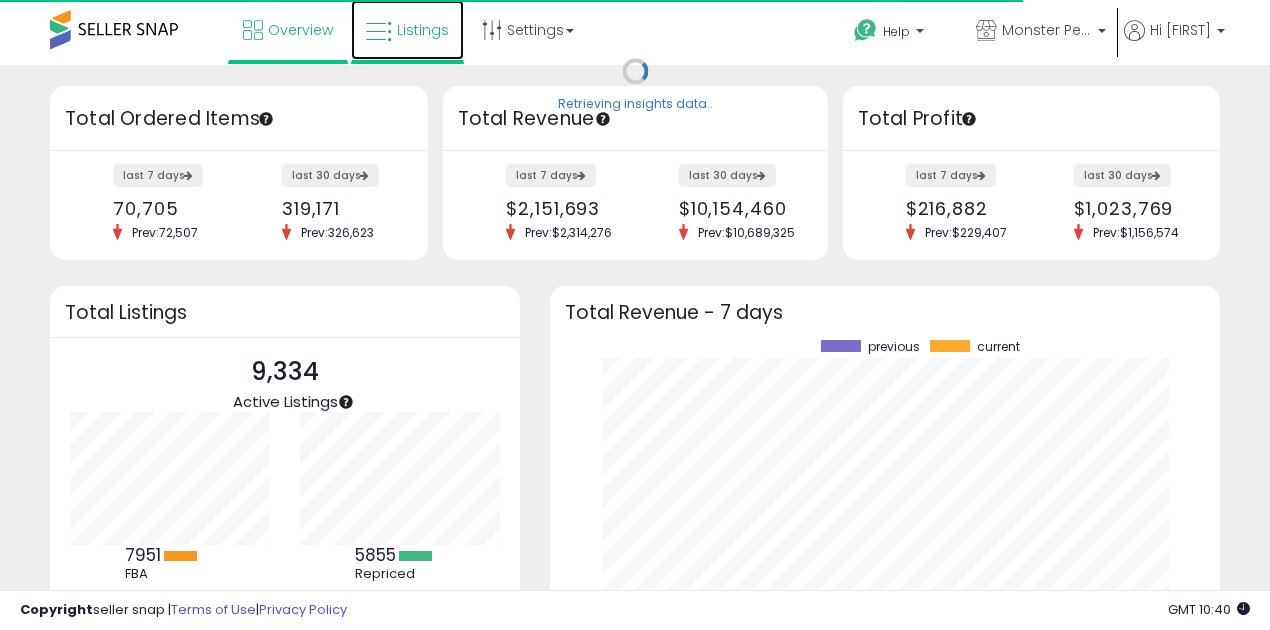 click on "Listings" at bounding box center (423, 30) 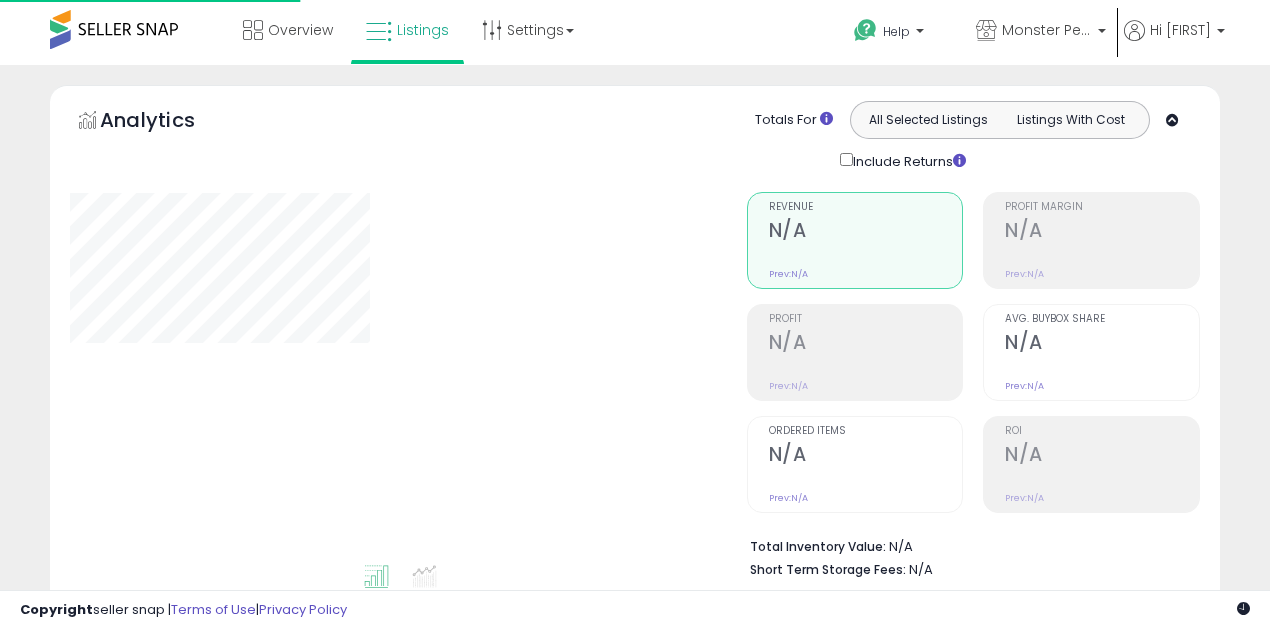 scroll, scrollTop: 0, scrollLeft: 0, axis: both 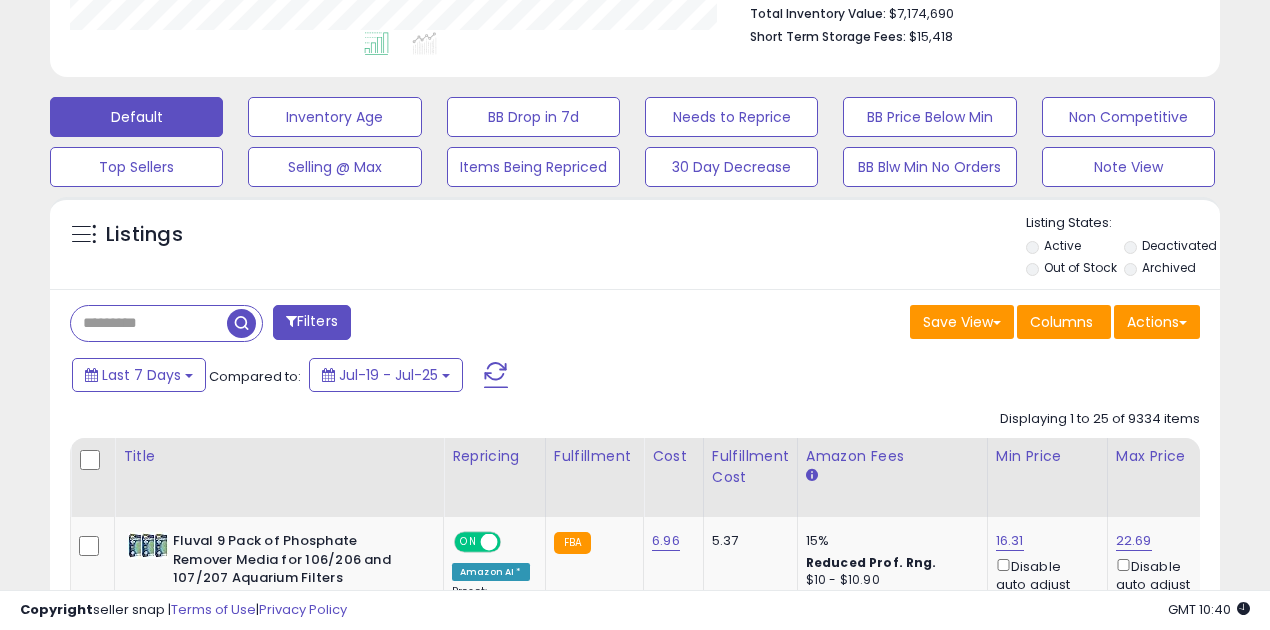 click at bounding box center (149, 323) 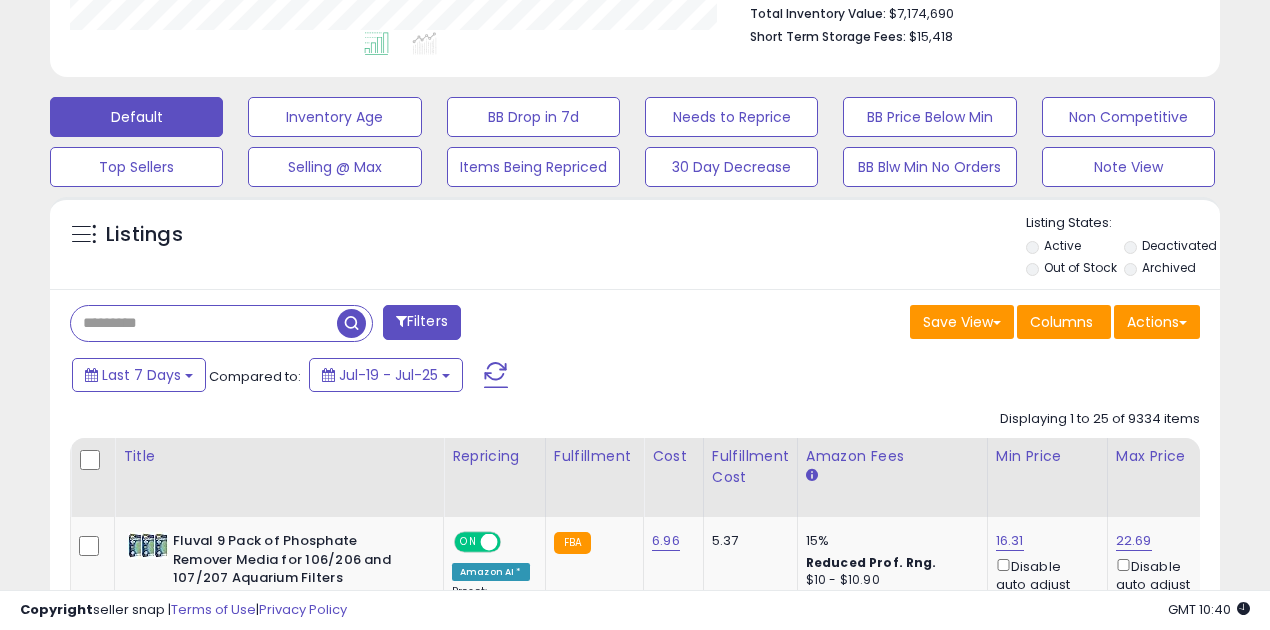 paste on "**********" 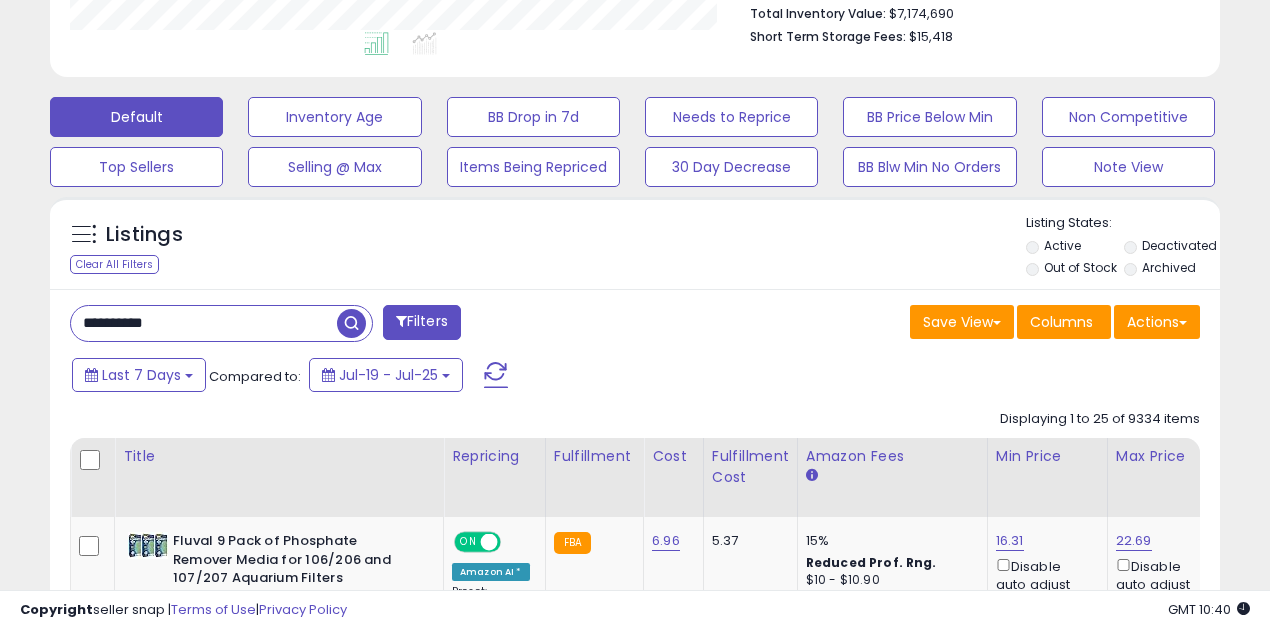 drag, startPoint x: 347, startPoint y: 316, endPoint x: 665, endPoint y: 331, distance: 318.35358 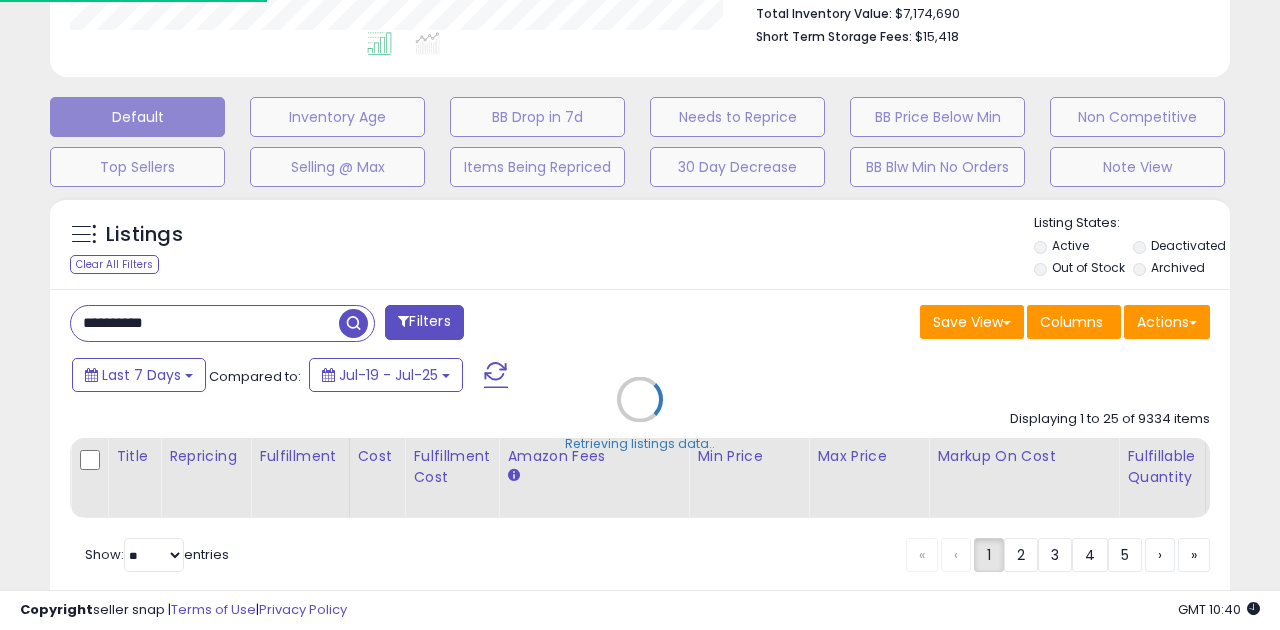 scroll, scrollTop: 999590, scrollLeft: 999317, axis: both 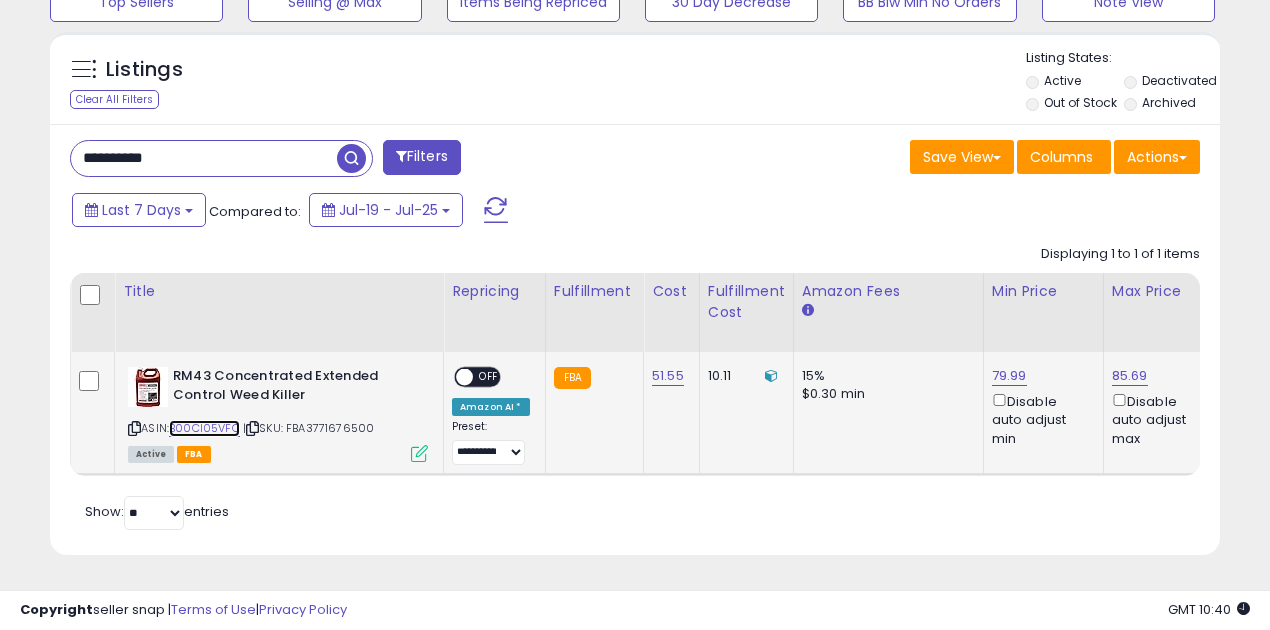 click on "B00CI05VFO" at bounding box center (204, 428) 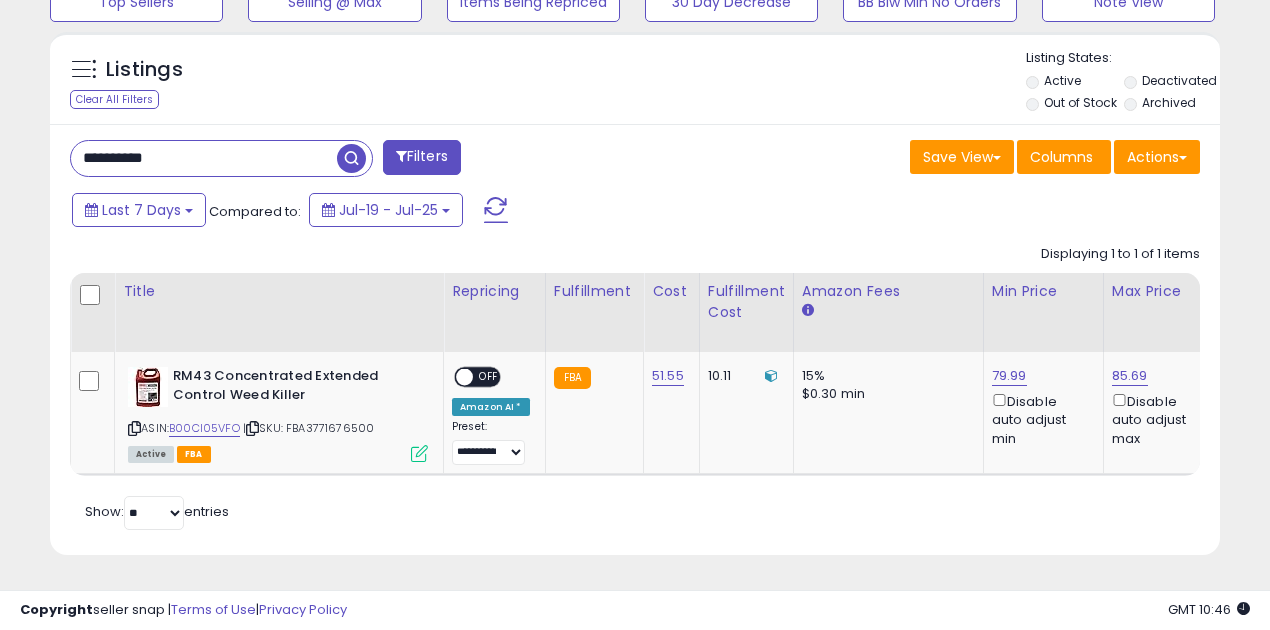 click on "**********" at bounding box center (204, 158) 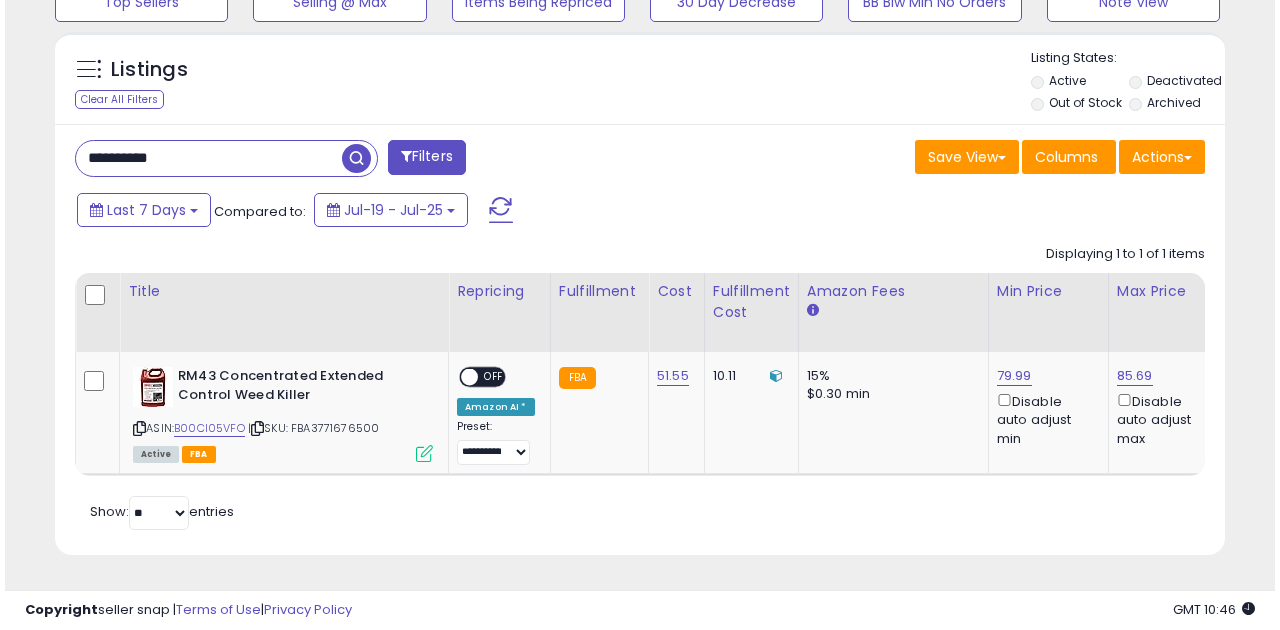 scroll, scrollTop: 583, scrollLeft: 0, axis: vertical 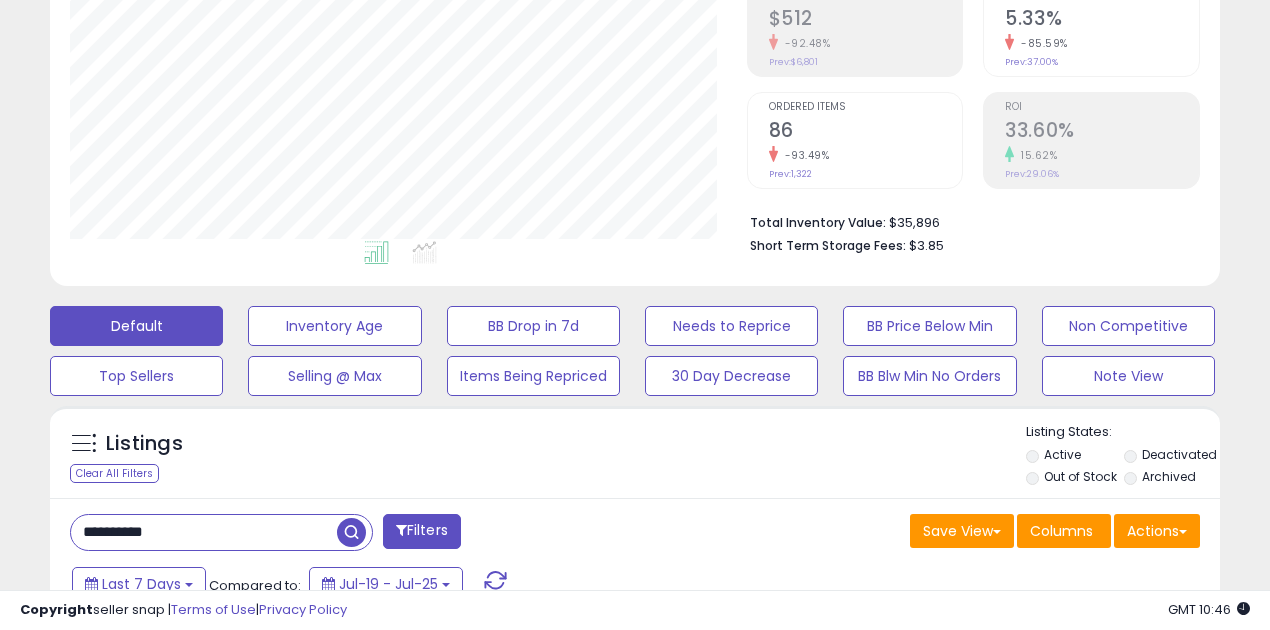 click on "**********" at bounding box center [204, 532] 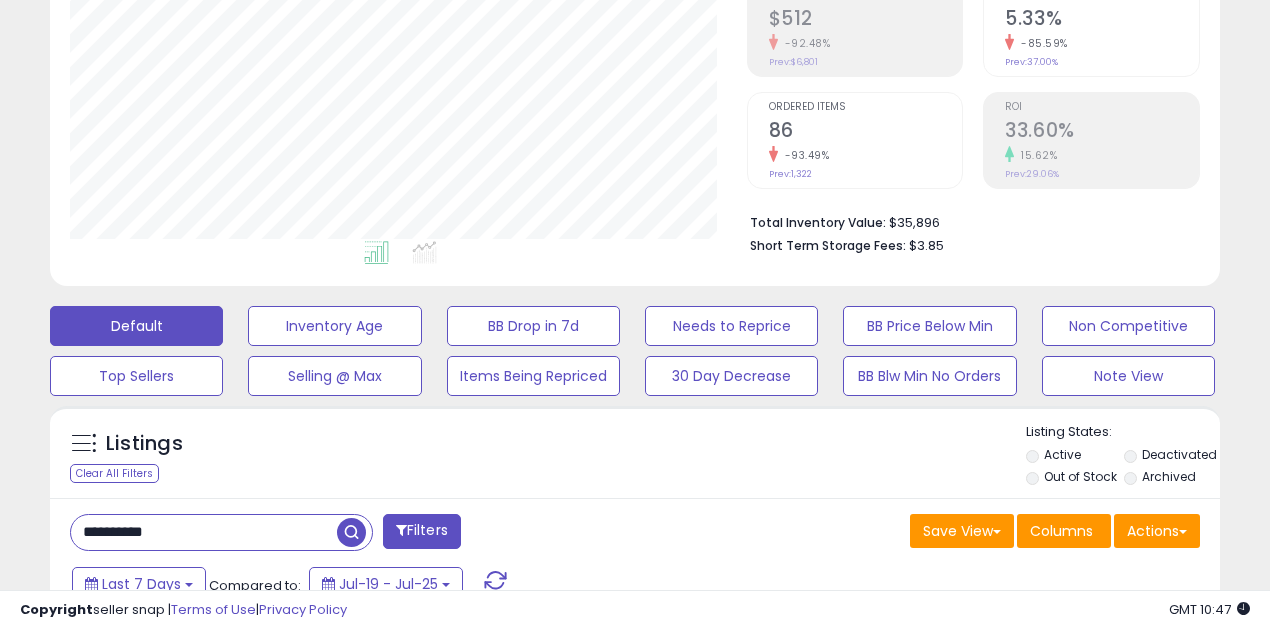 paste 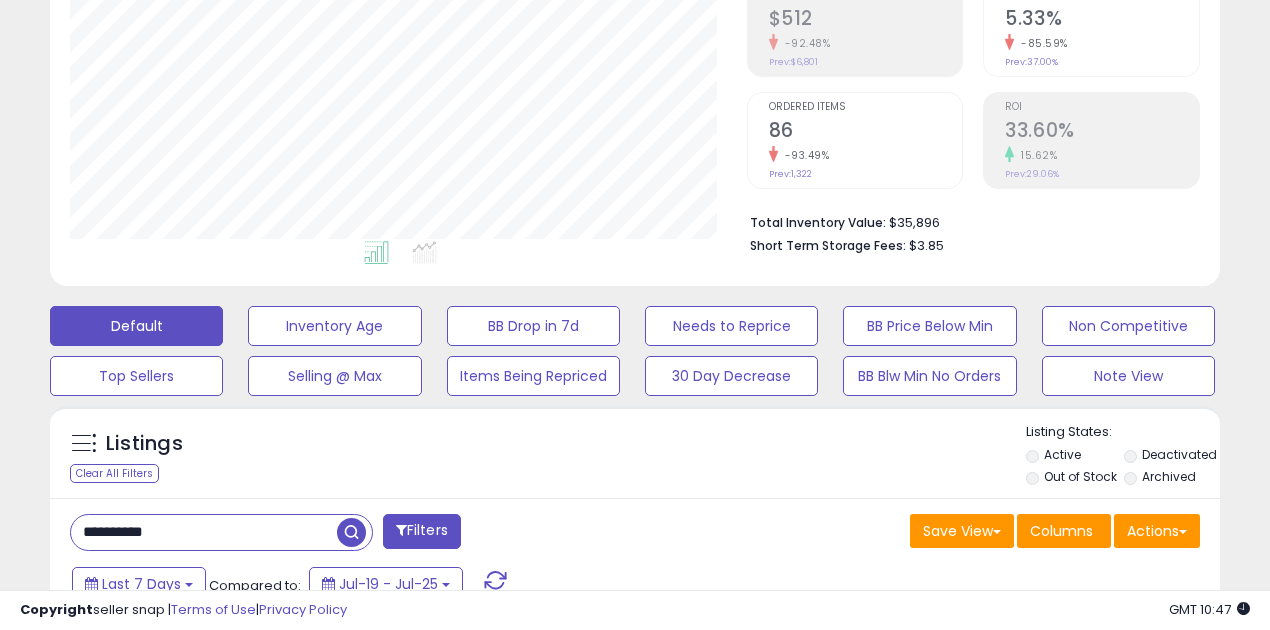 click at bounding box center (351, 532) 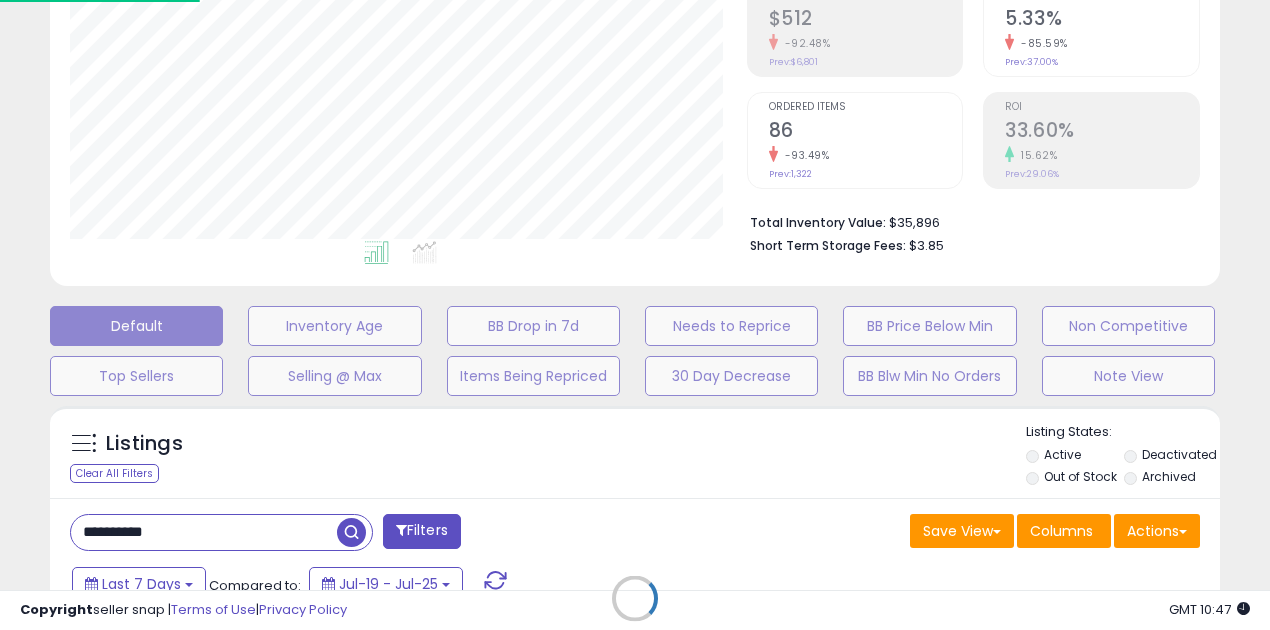 scroll, scrollTop: 999590, scrollLeft: 999317, axis: both 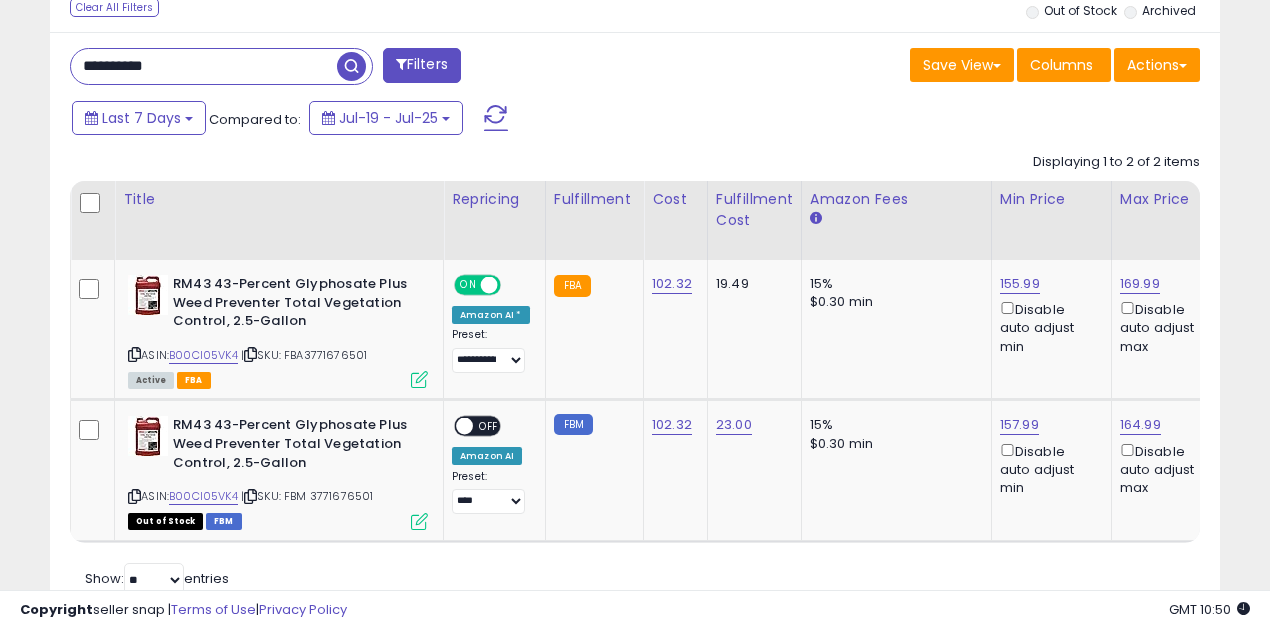 click on "**********" at bounding box center (204, 66) 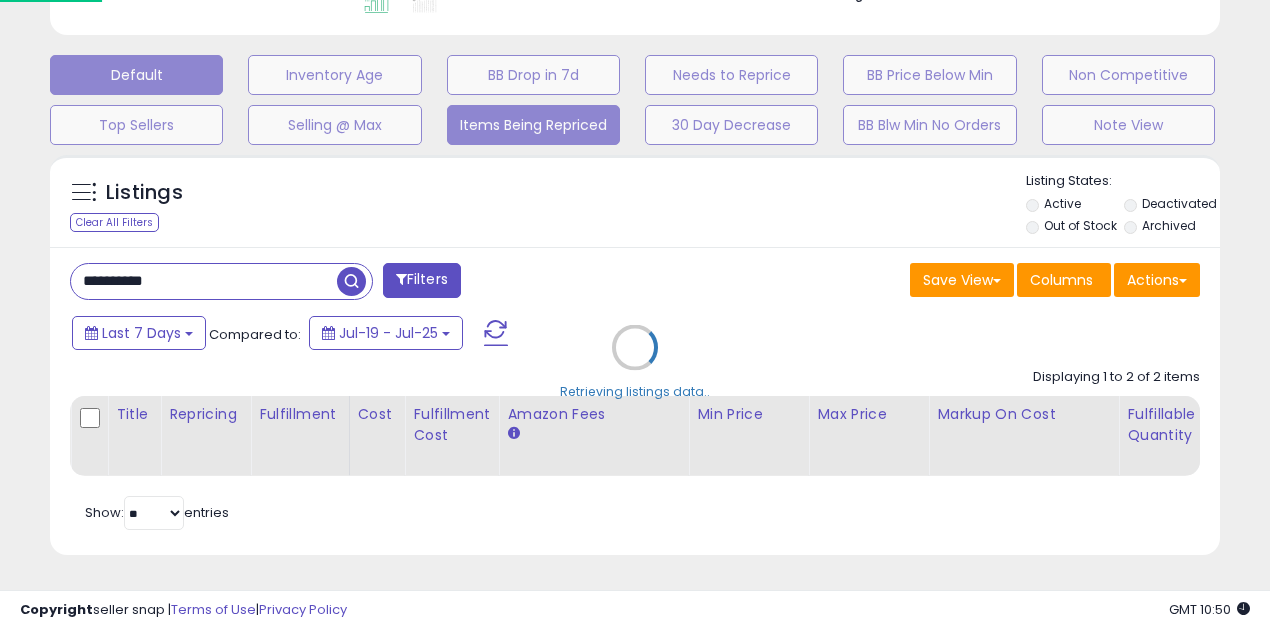 scroll, scrollTop: 999590, scrollLeft: 999317, axis: both 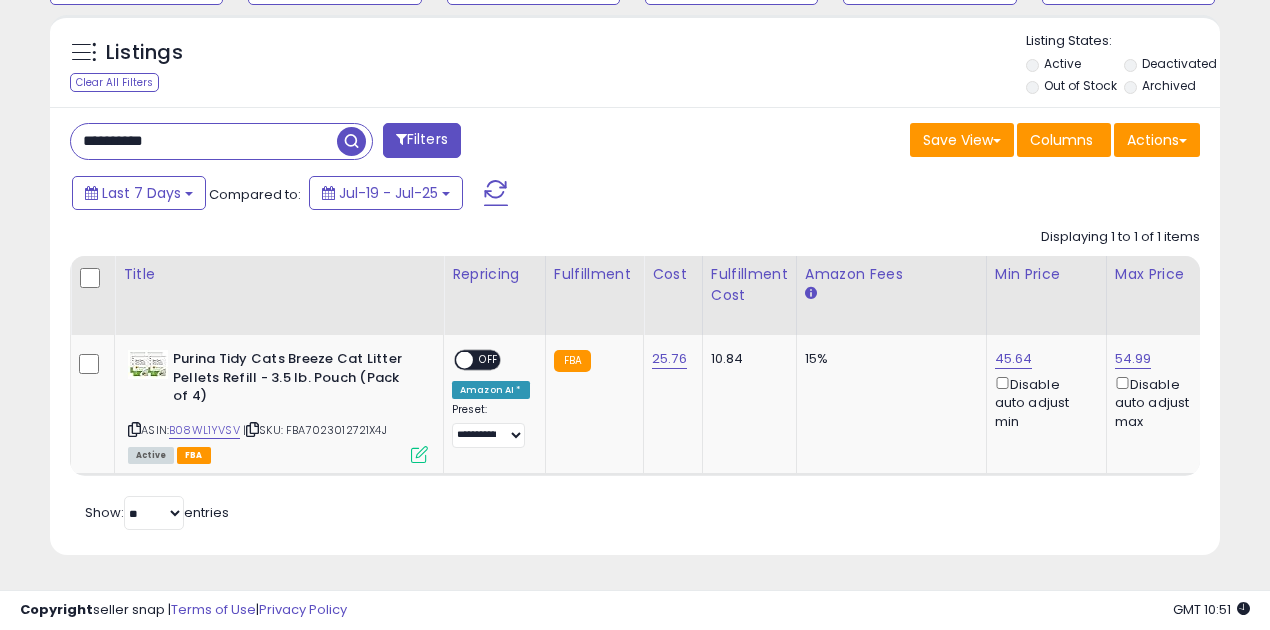 click on "**********" at bounding box center (204, 141) 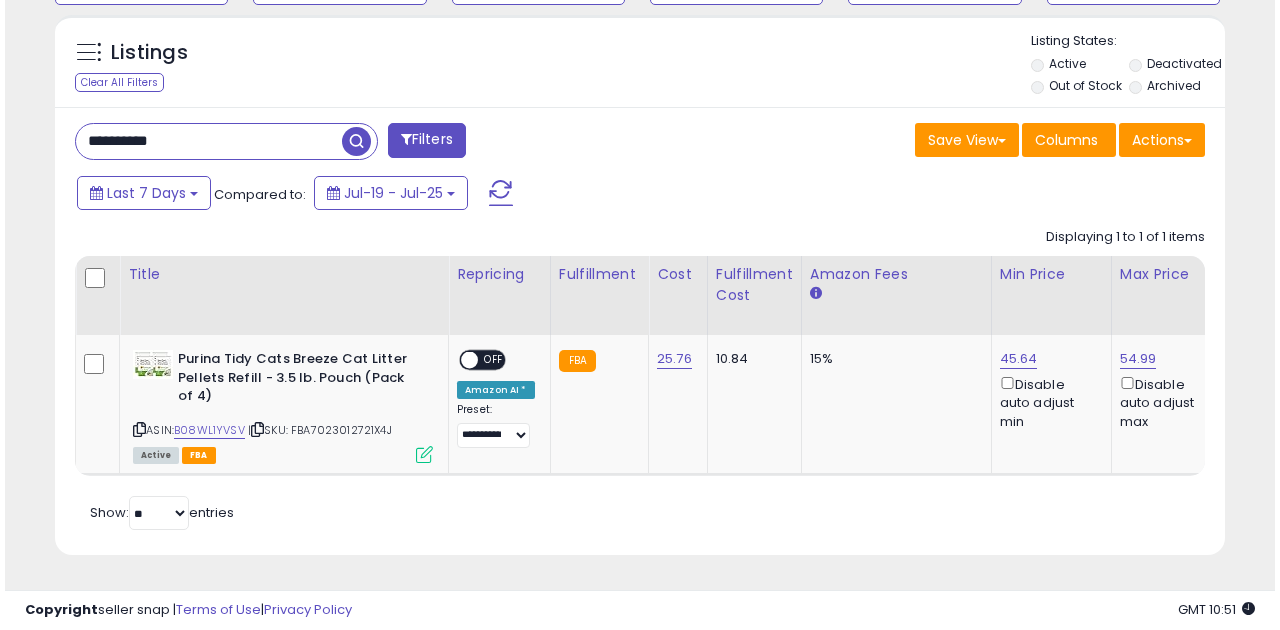 scroll, scrollTop: 583, scrollLeft: 0, axis: vertical 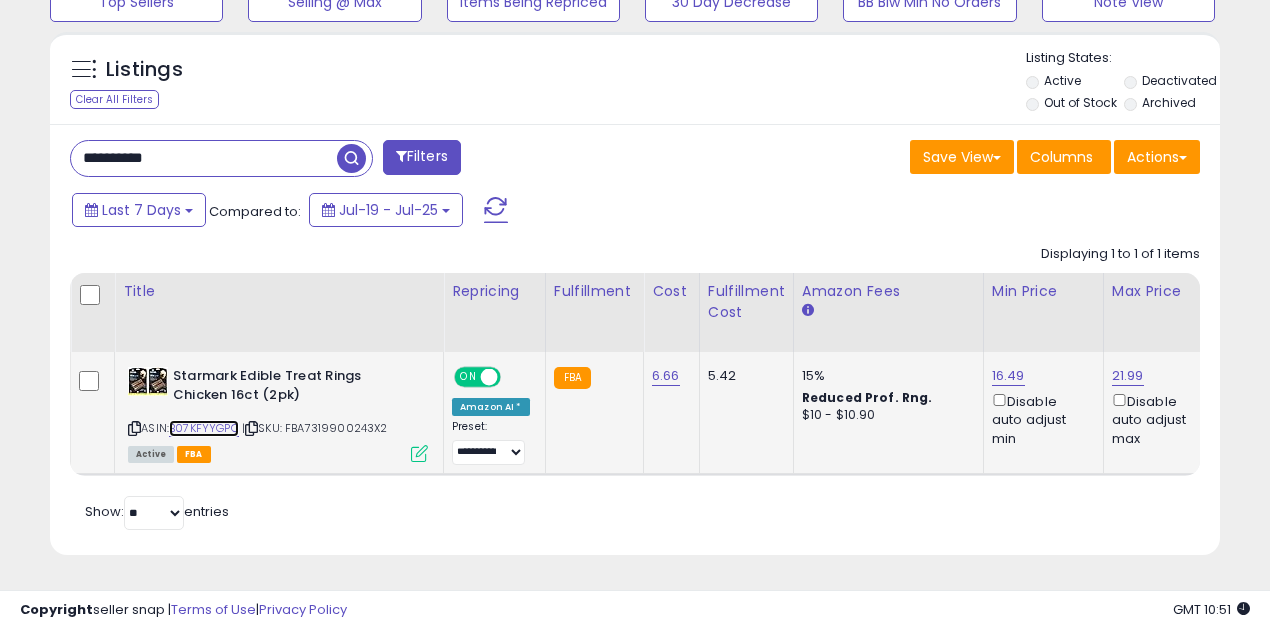 click on "B07KFYYGPQ" at bounding box center [204, 428] 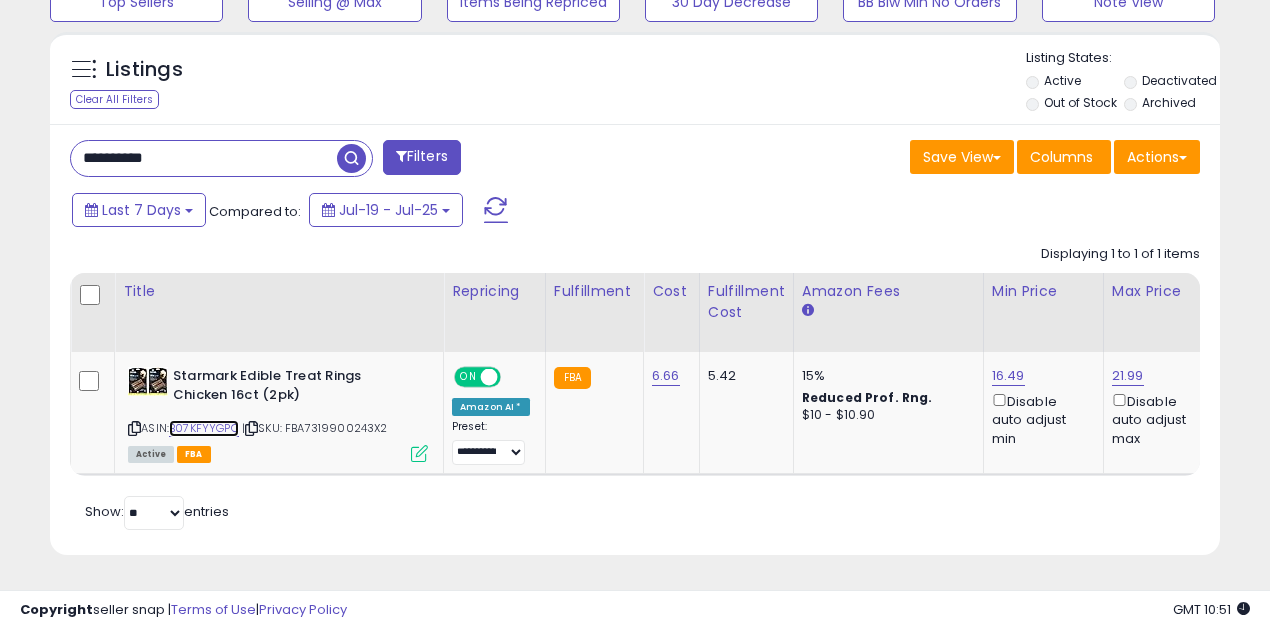 scroll, scrollTop: 0, scrollLeft: 251, axis: horizontal 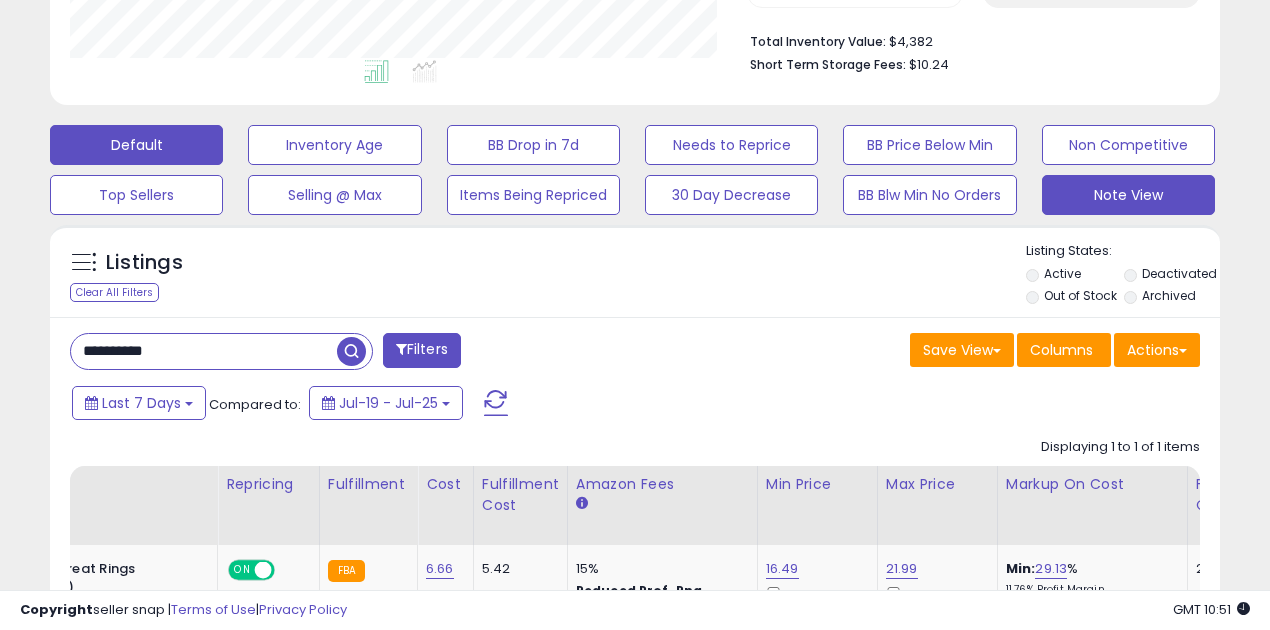 click on "Note View" at bounding box center [334, 145] 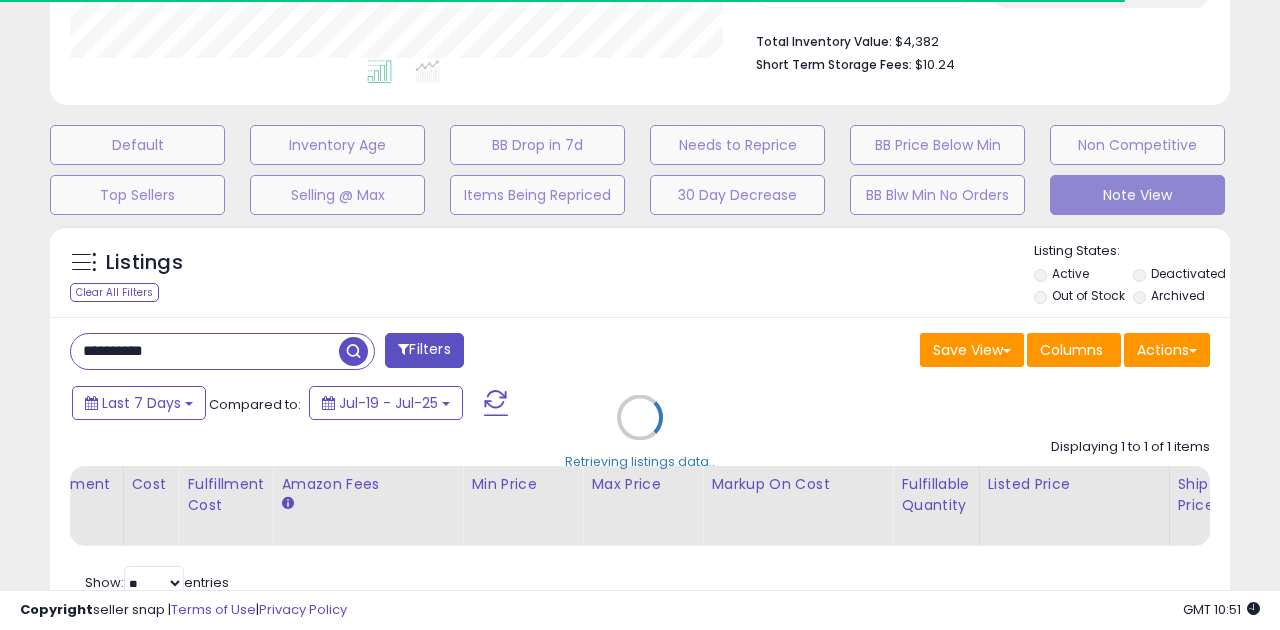 type 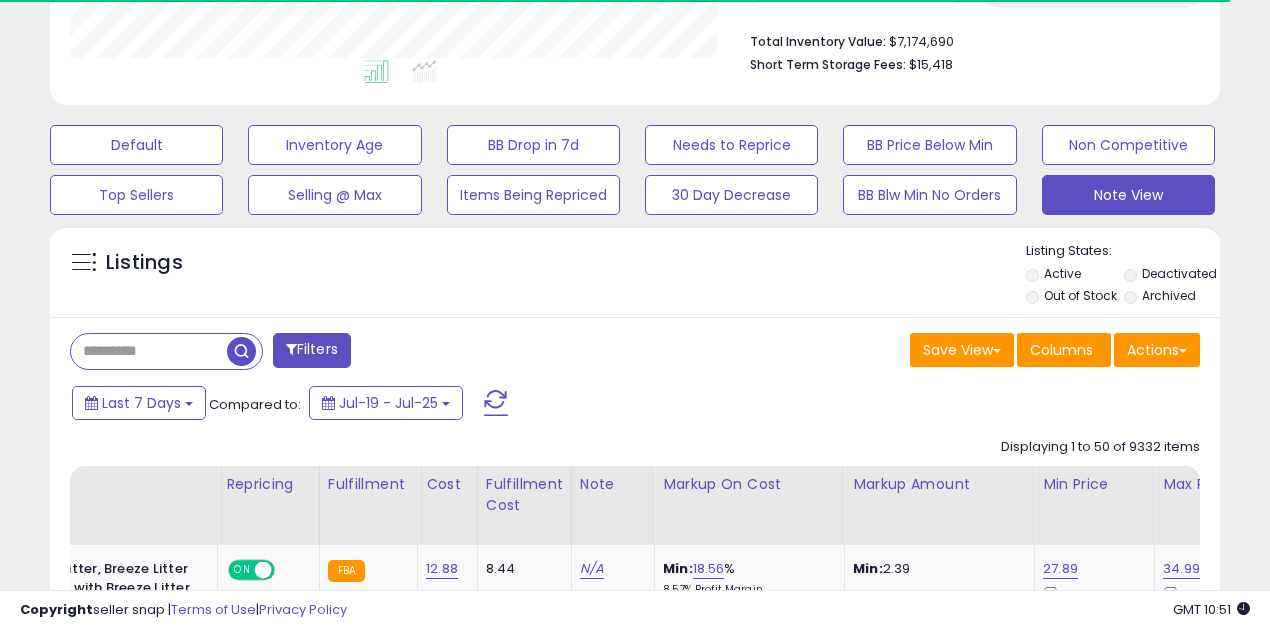 click at bounding box center (149, 351) 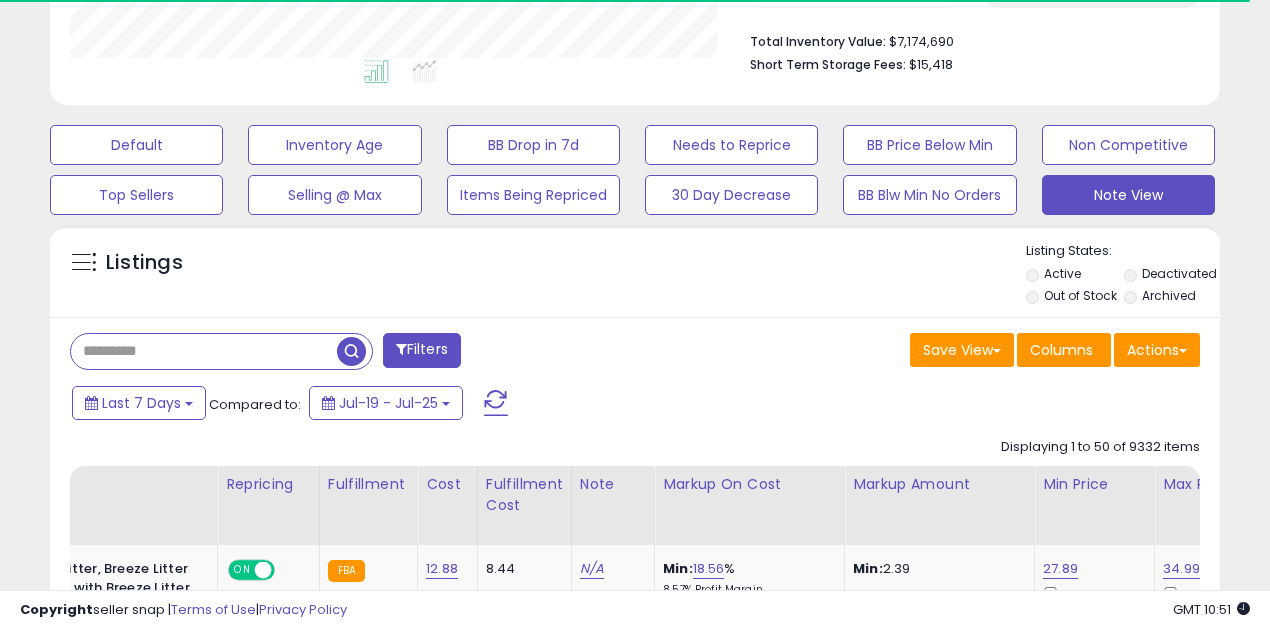 paste on "**********" 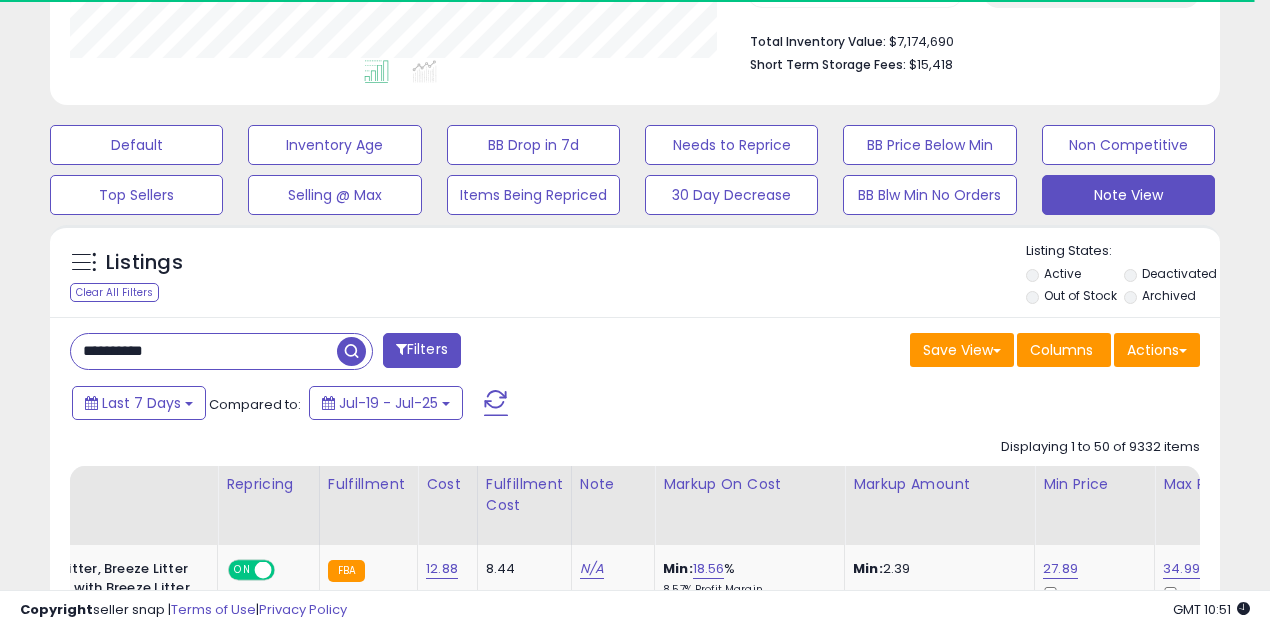 type on "**********" 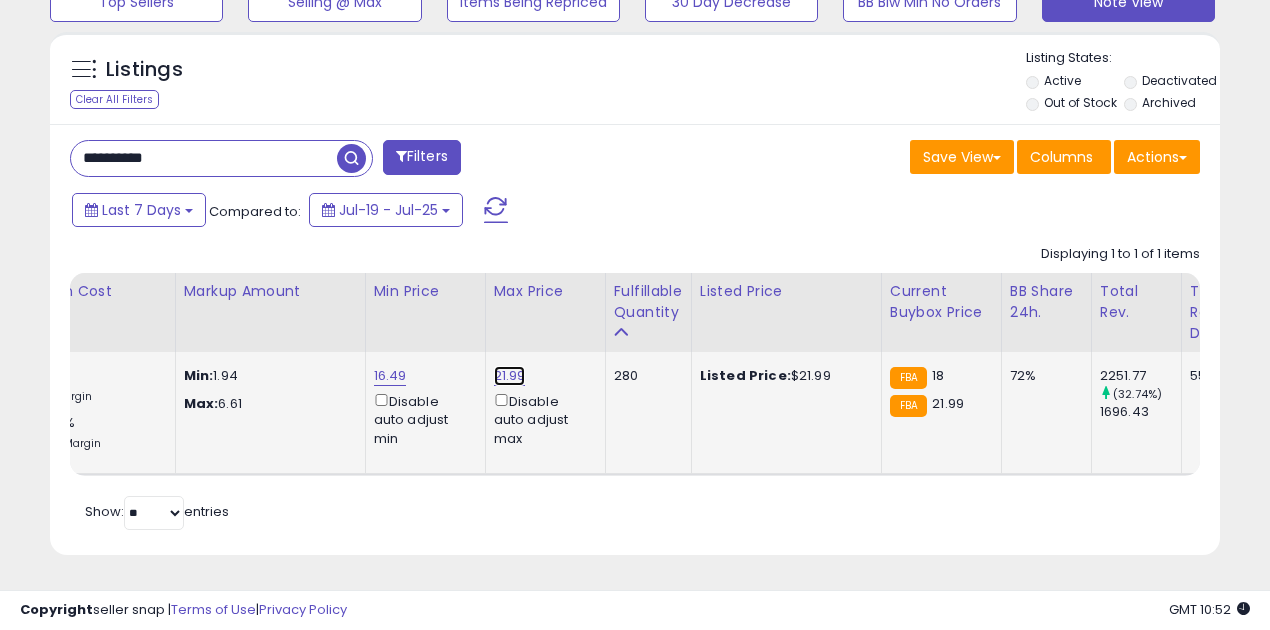 click on "21.99" at bounding box center [510, 376] 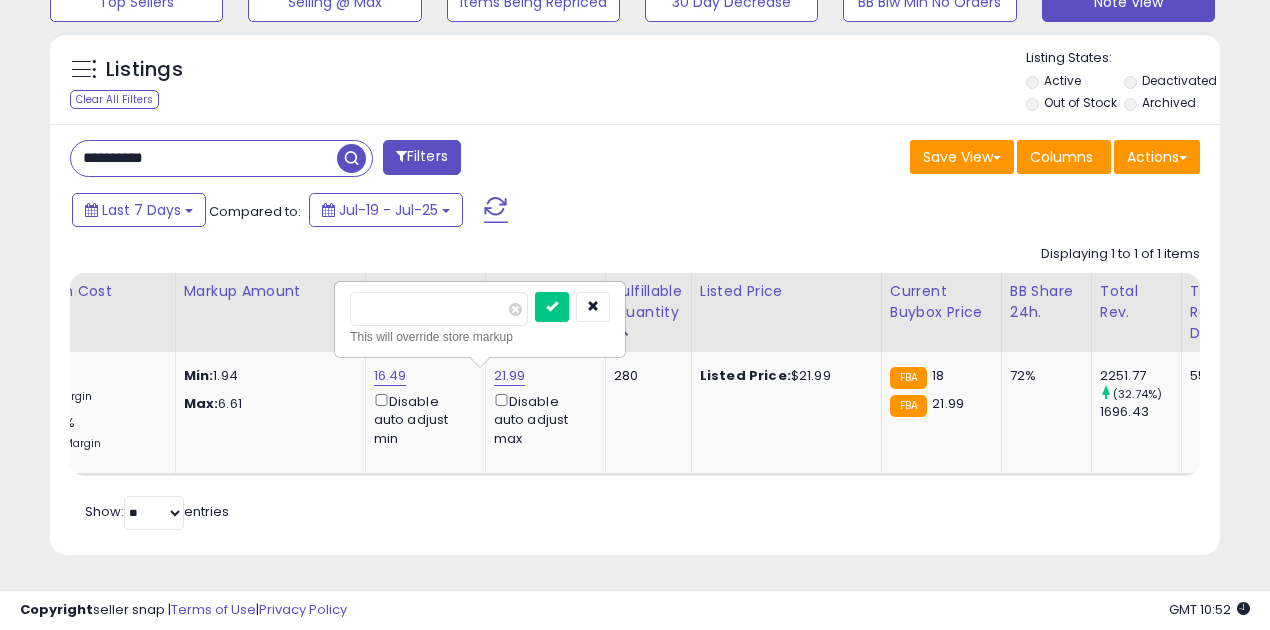drag, startPoint x: 408, startPoint y: 295, endPoint x: 314, endPoint y: 297, distance: 94.02127 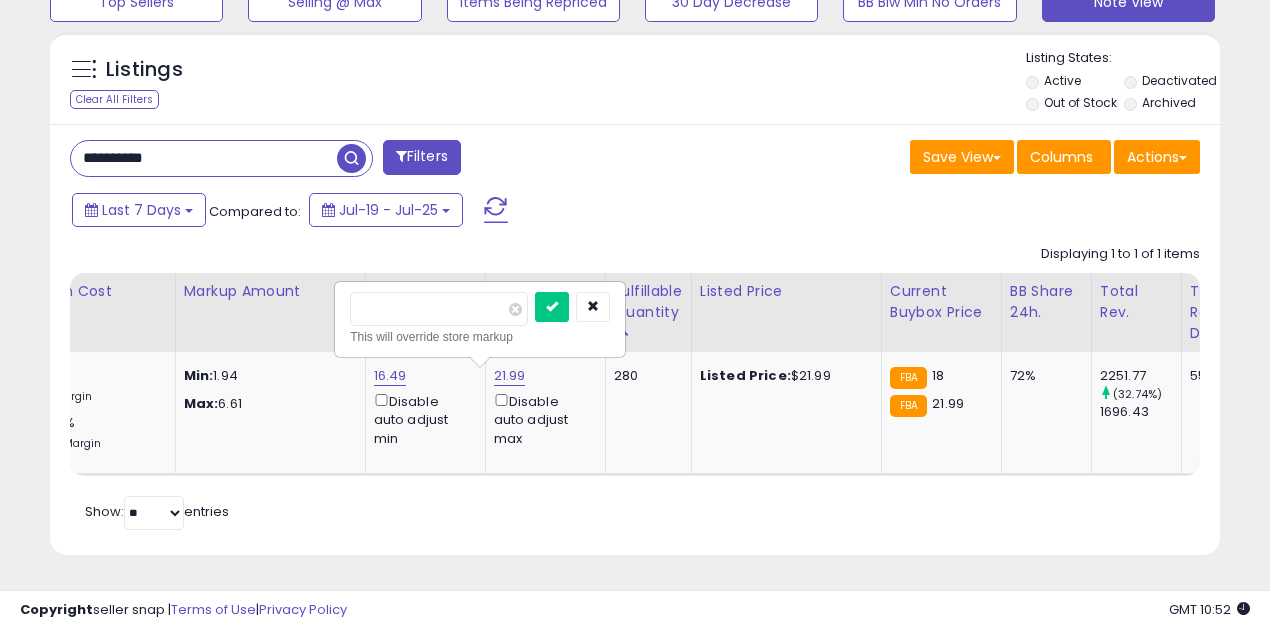 type on "*****" 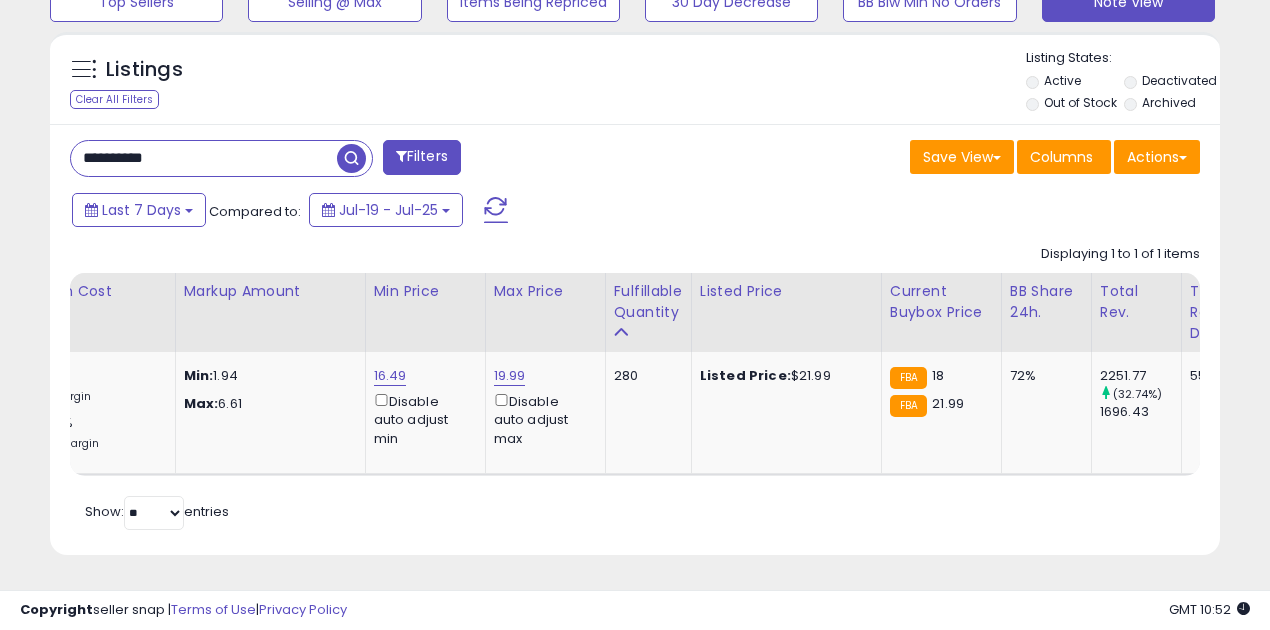 click at bounding box center [351, 158] 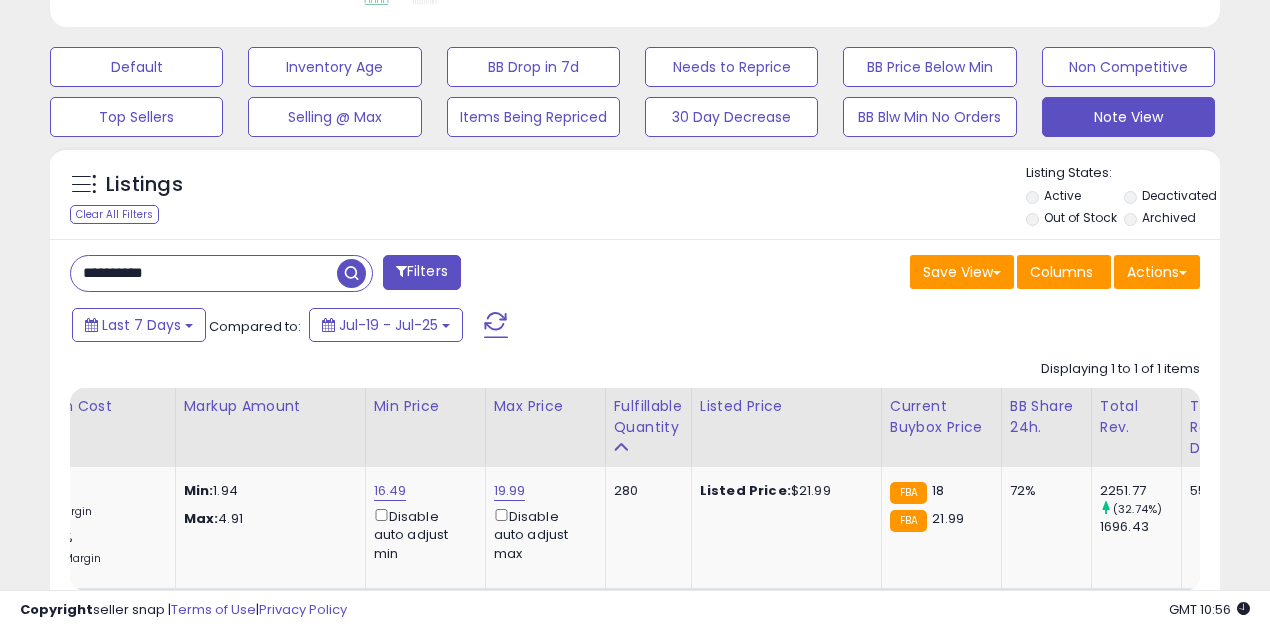 scroll, scrollTop: 705, scrollLeft: 0, axis: vertical 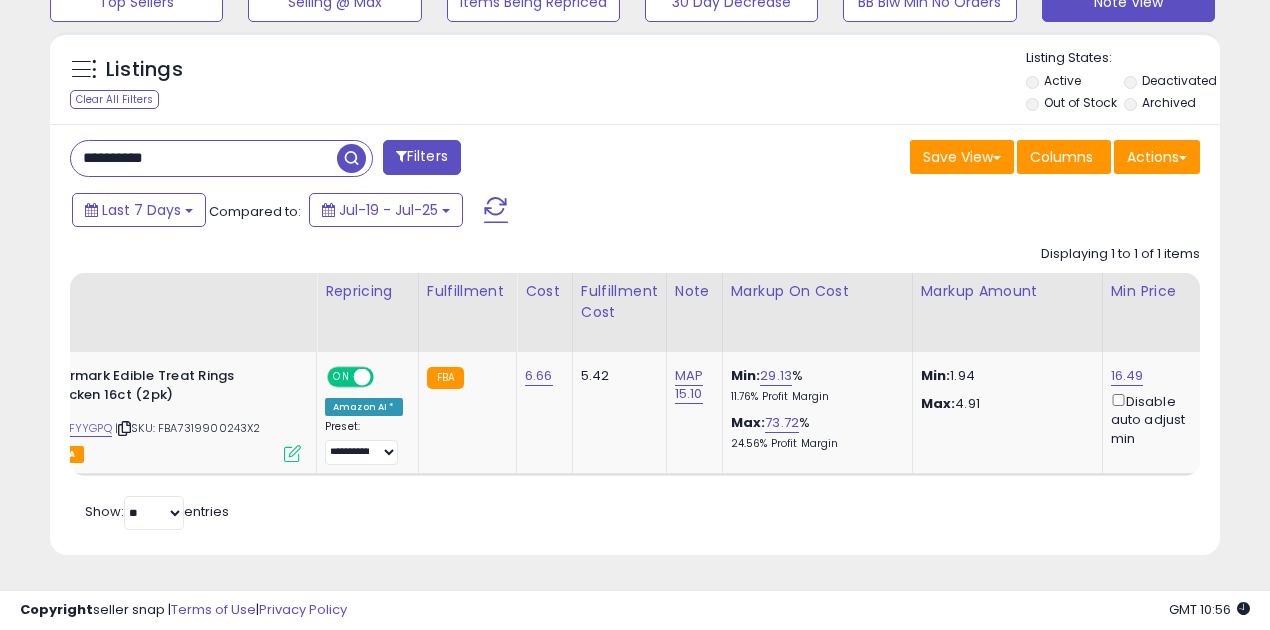 click on "**********" at bounding box center [204, 158] 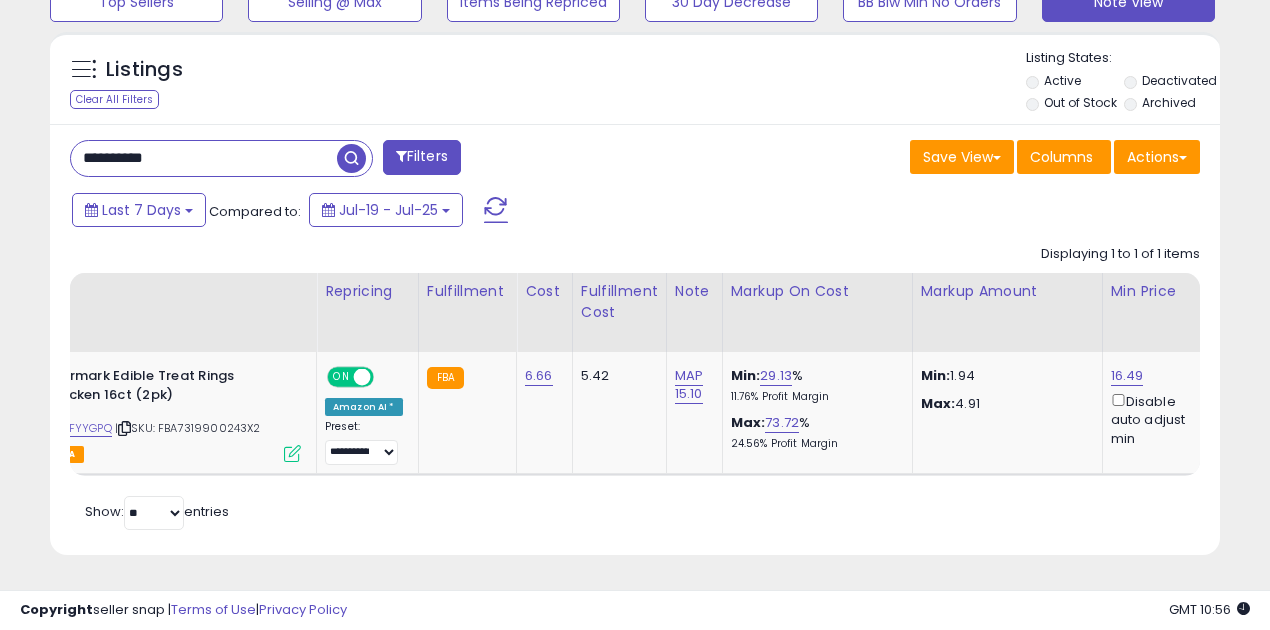 click on "**********" at bounding box center (204, 158) 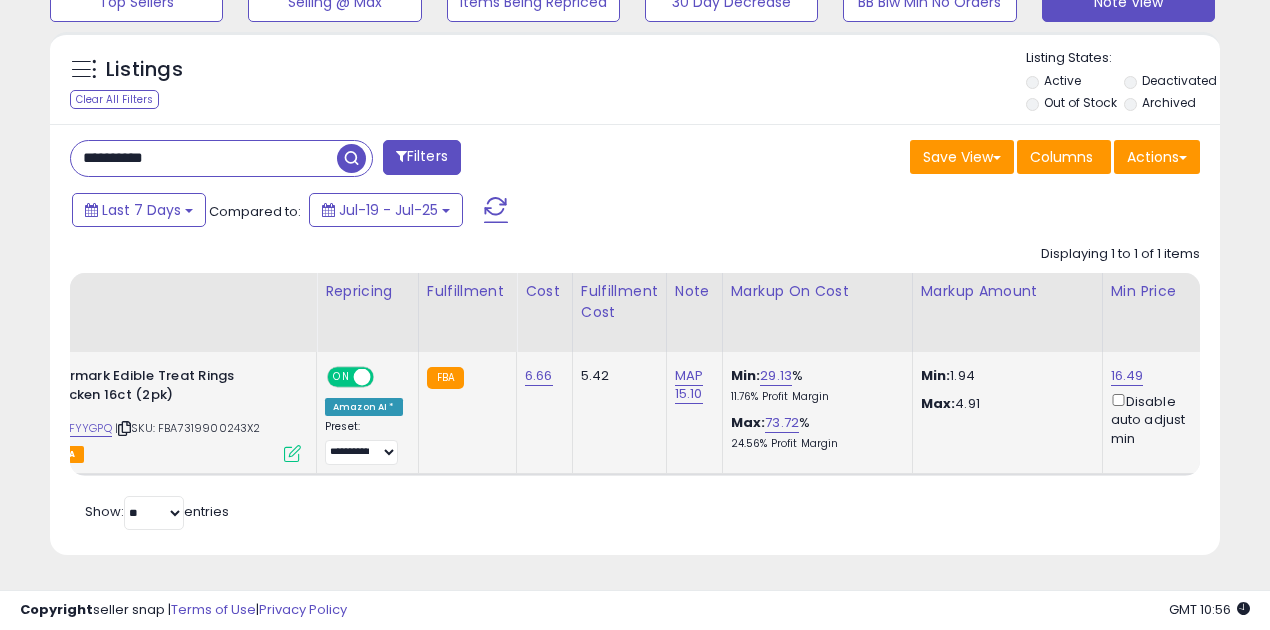 click at bounding box center (362, 377) 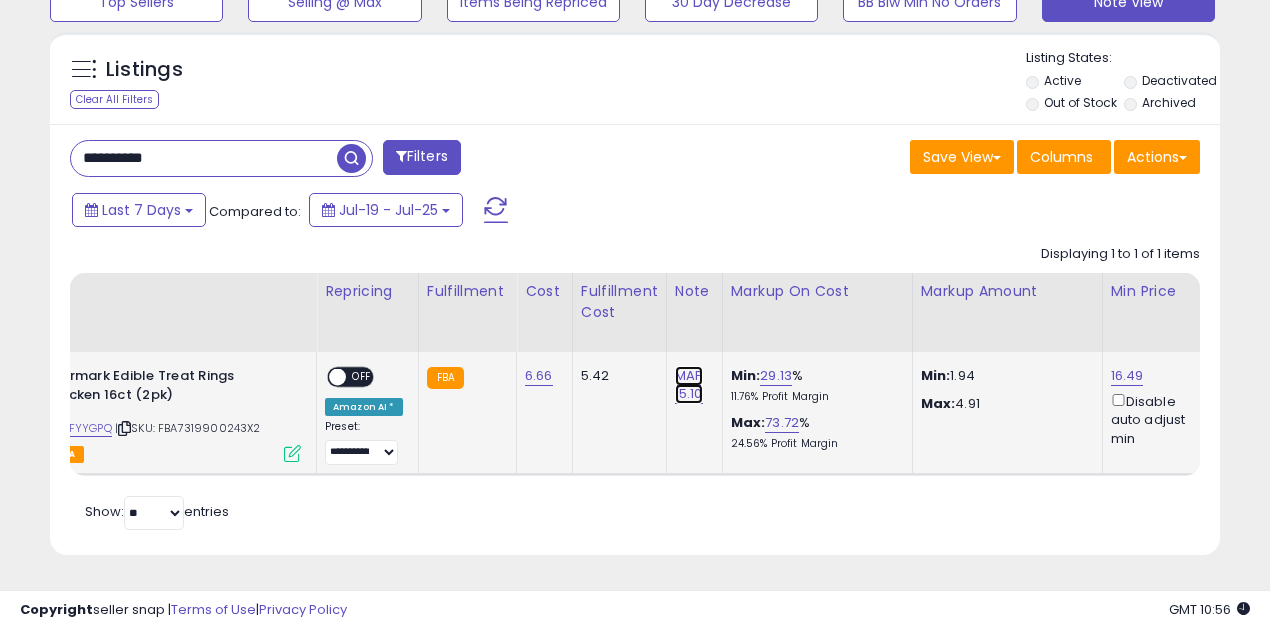 click on "MAP 15.10" at bounding box center (689, 385) 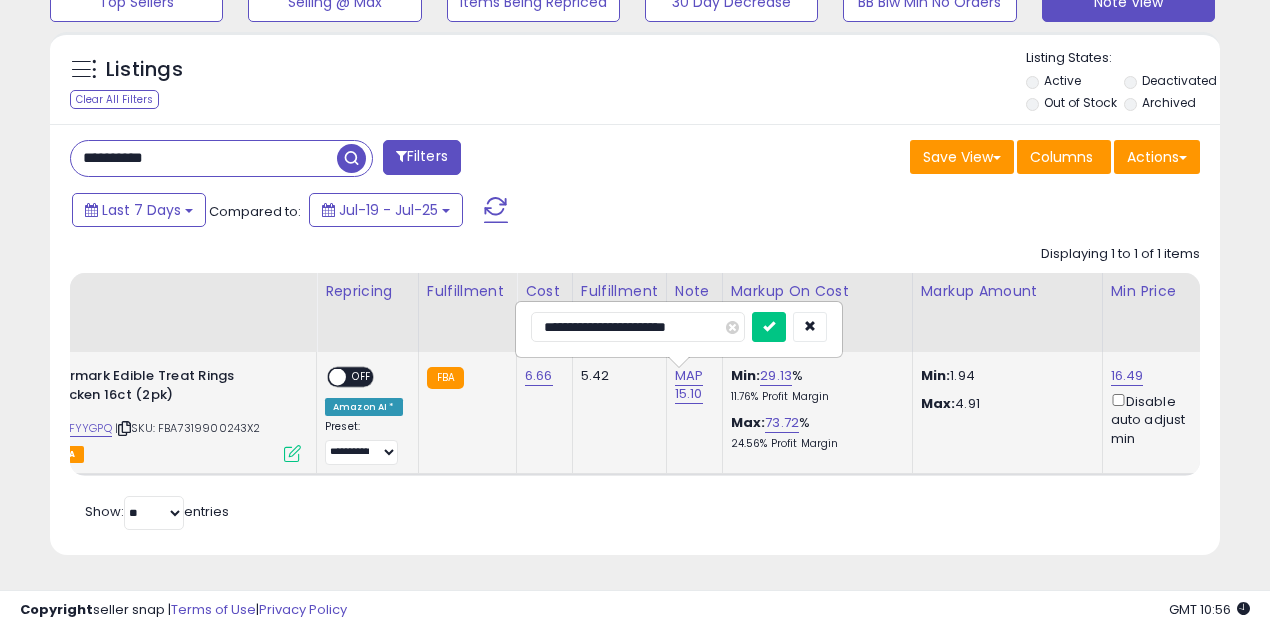 type on "**********" 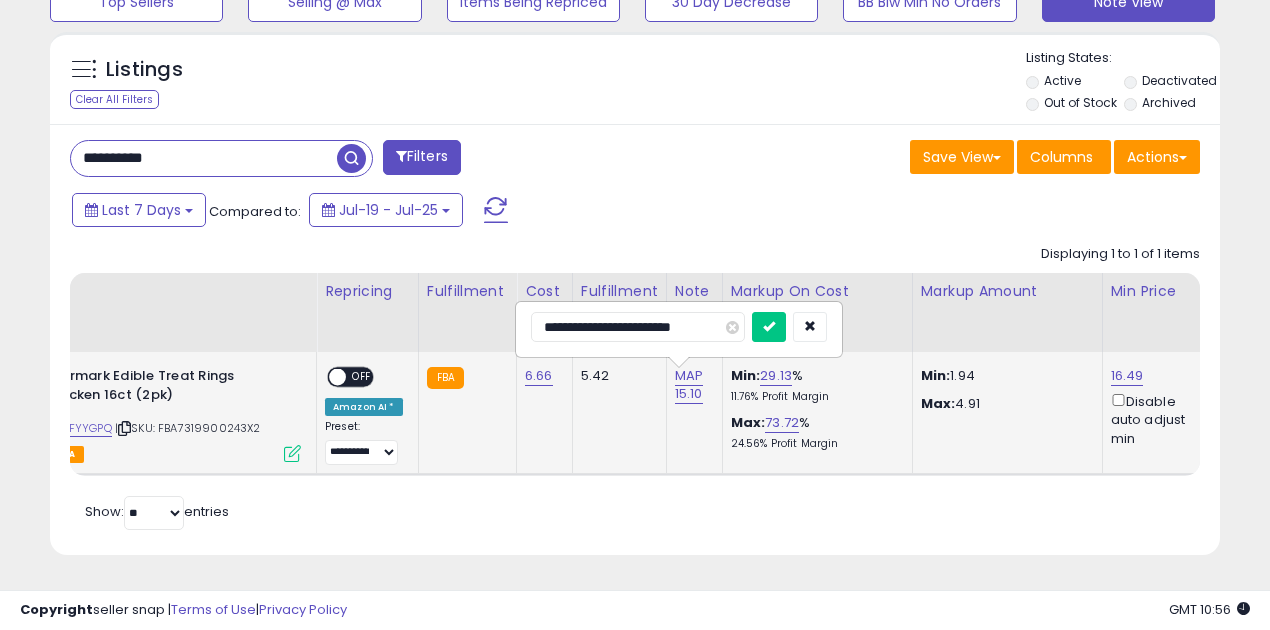 scroll, scrollTop: 0, scrollLeft: 7, axis: horizontal 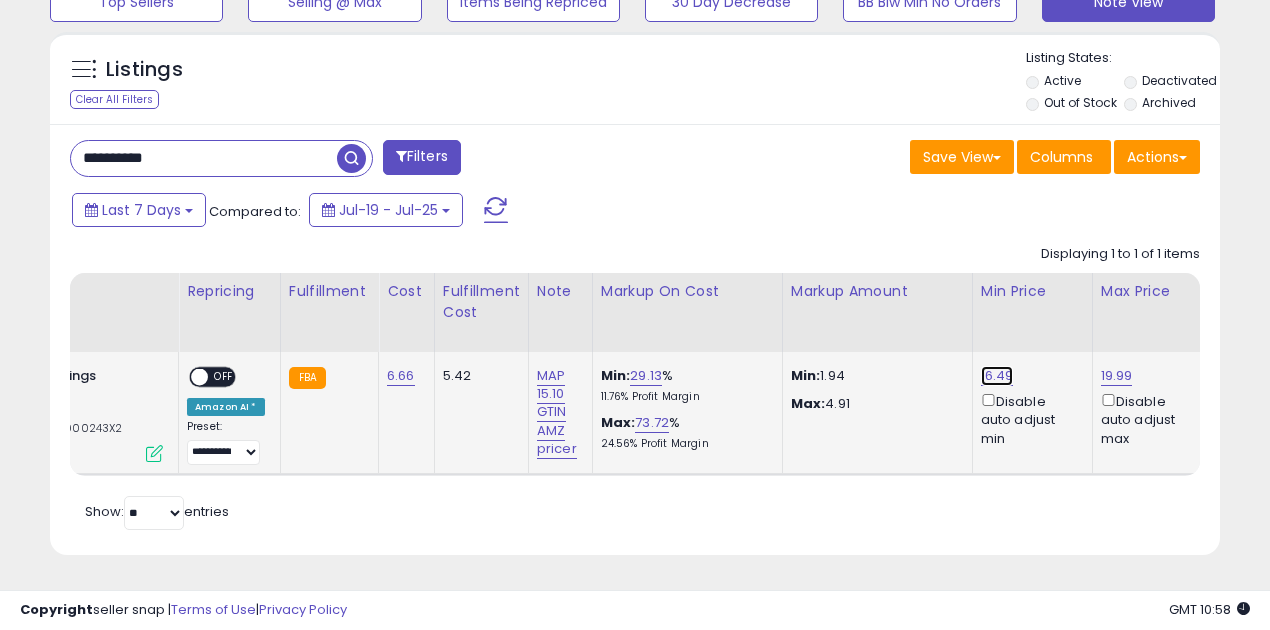 click on "16.49" at bounding box center [997, 376] 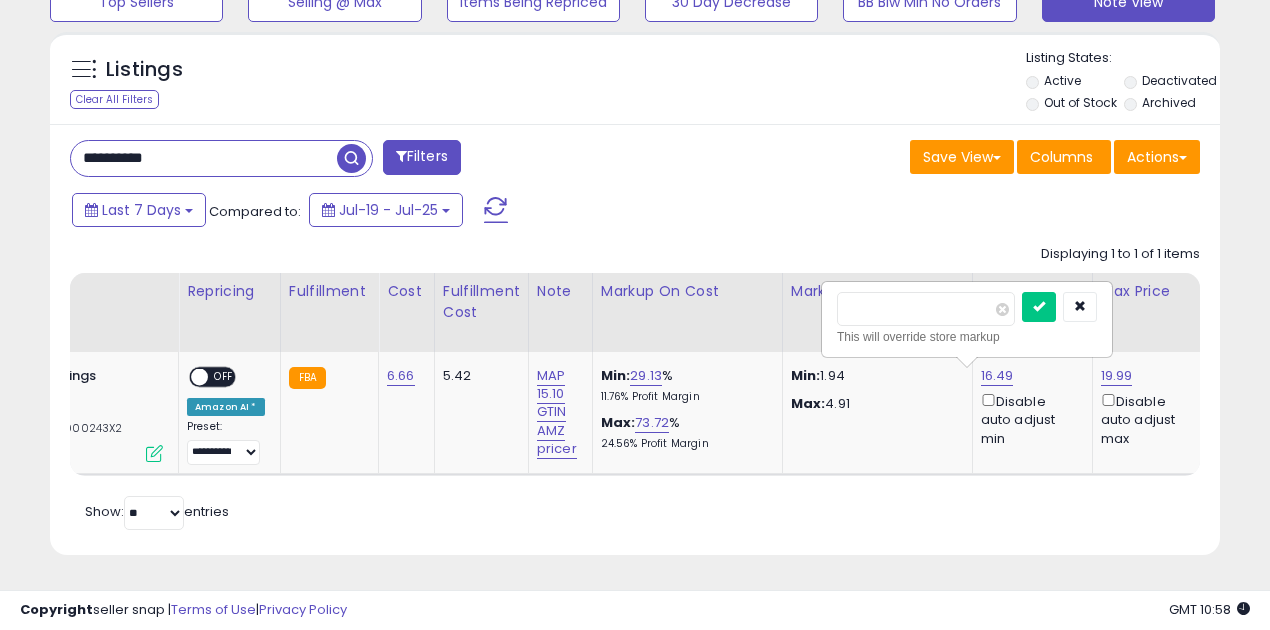 drag, startPoint x: 894, startPoint y: 292, endPoint x: 782, endPoint y: 298, distance: 112.1606 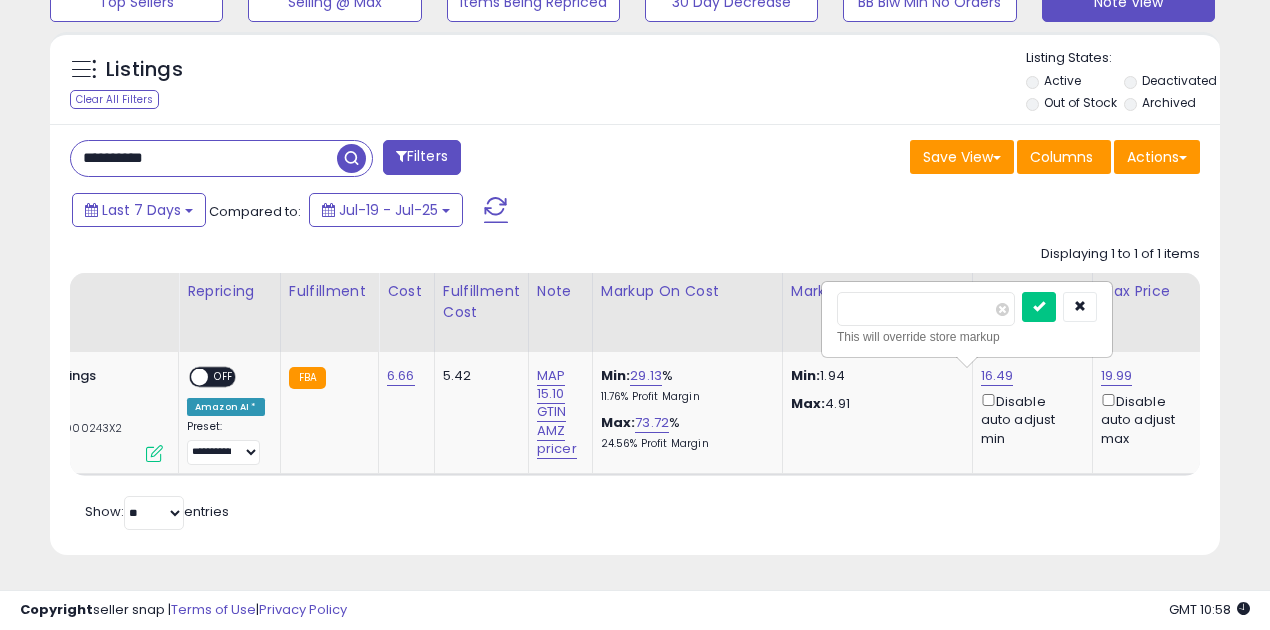 type on "*****" 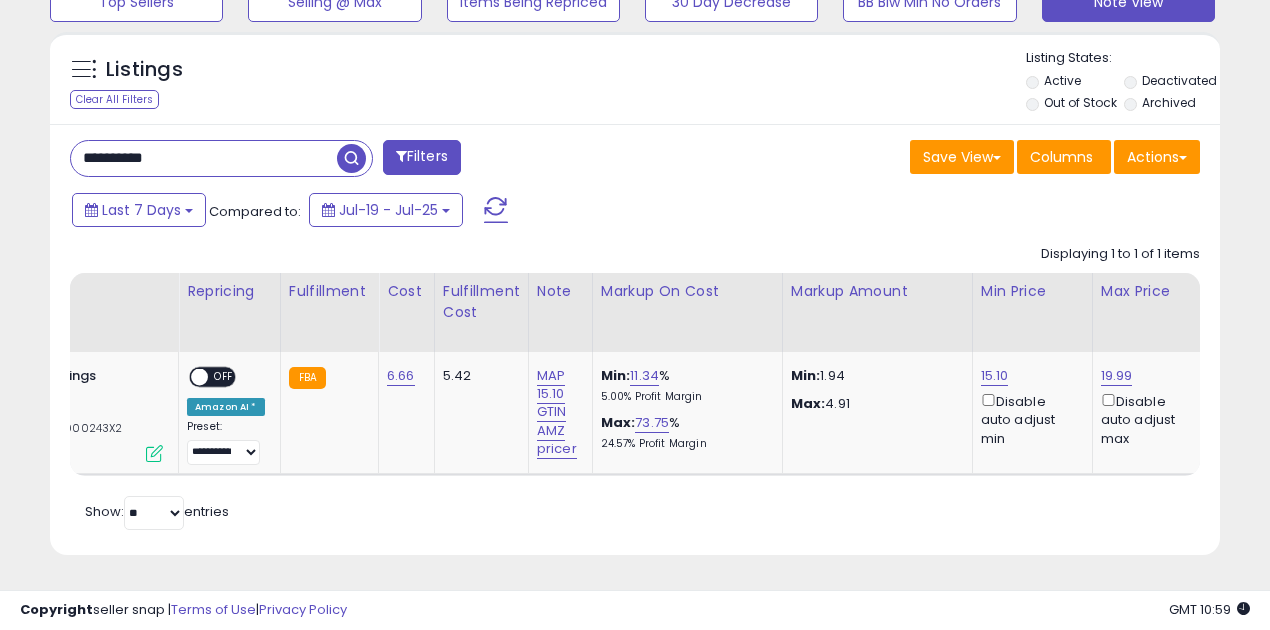 click on "**********" at bounding box center (204, 158) 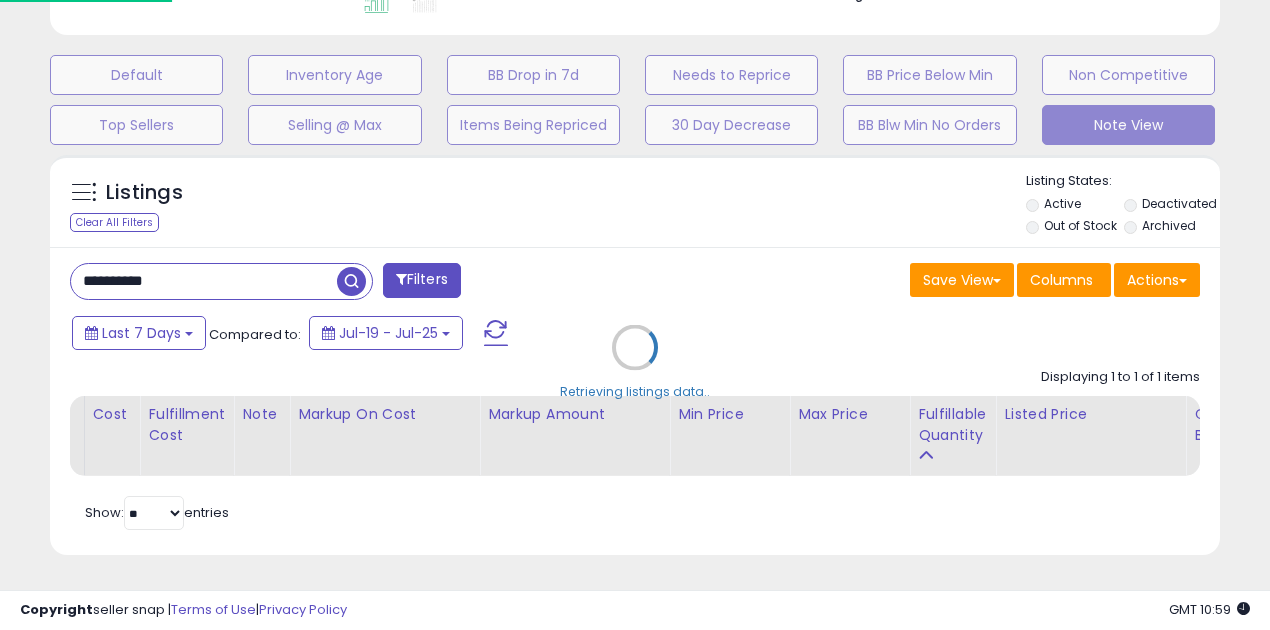 scroll, scrollTop: 999590, scrollLeft: 999317, axis: both 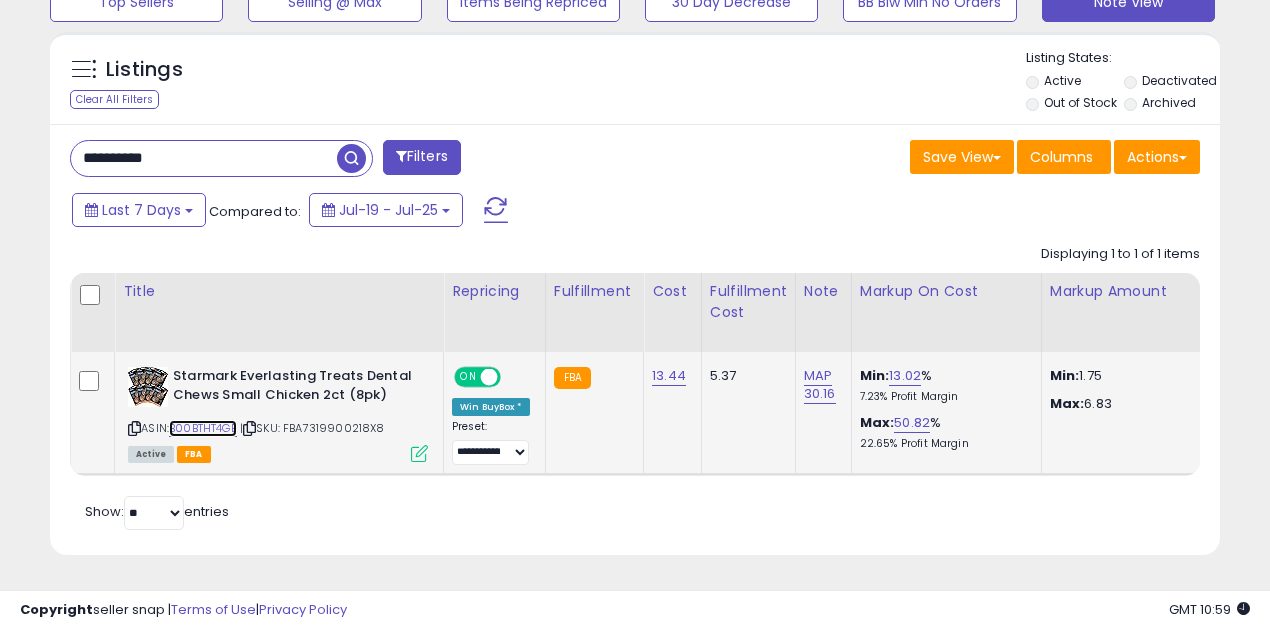 click on "B00BTHT4GE" at bounding box center [203, 428] 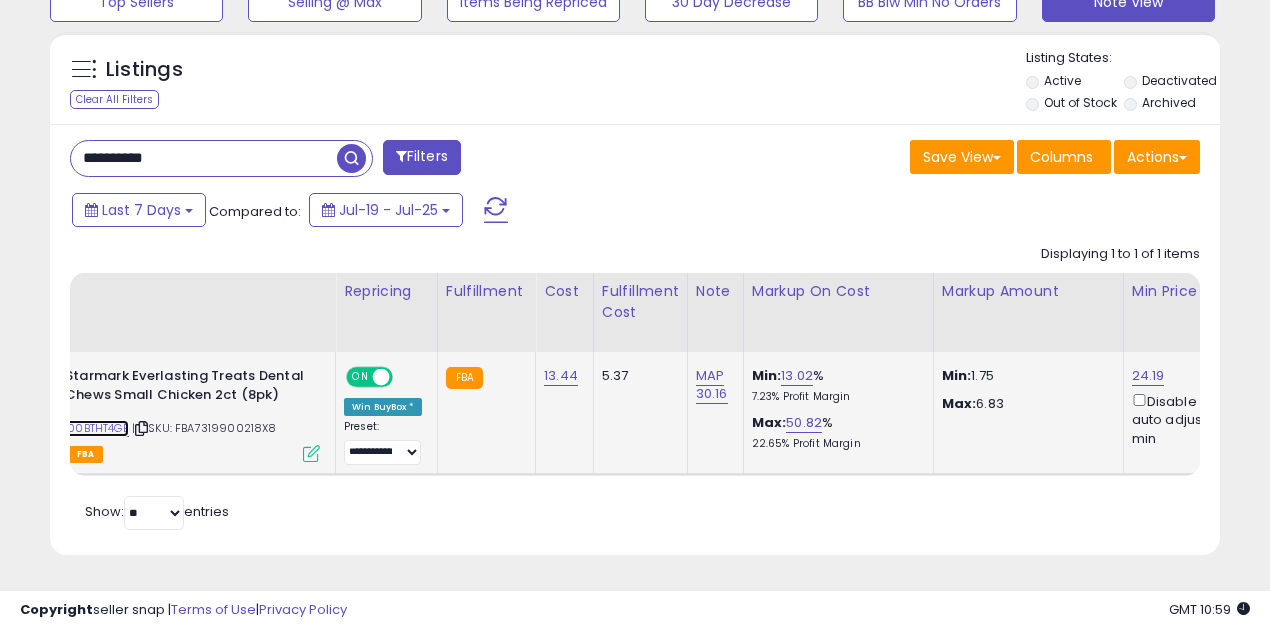 click on "B00BTHT4GE" at bounding box center (95, 428) 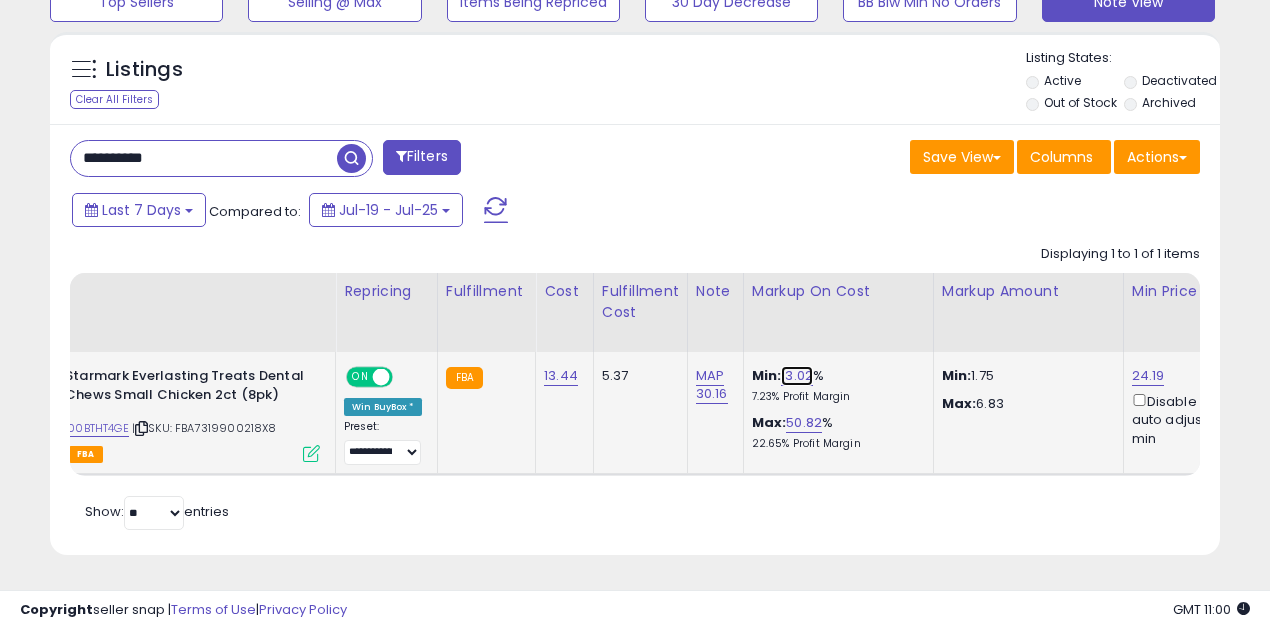 click on "13.02" at bounding box center [797, 376] 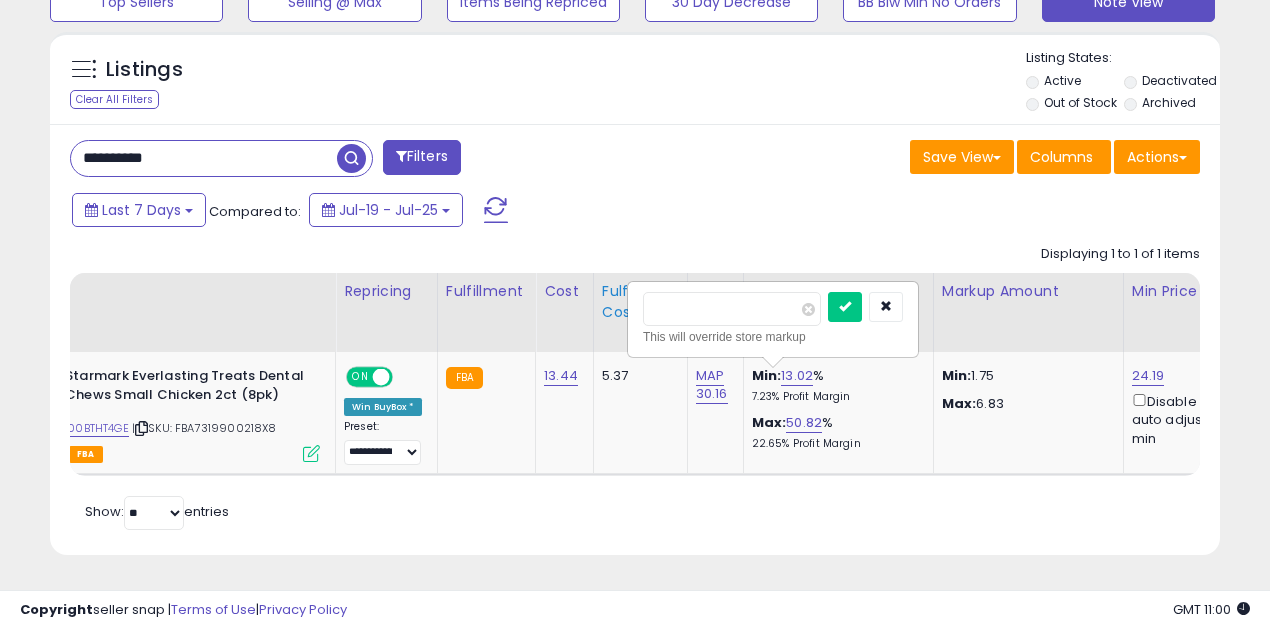 drag, startPoint x: 714, startPoint y: 299, endPoint x: 602, endPoint y: 296, distance: 112.04017 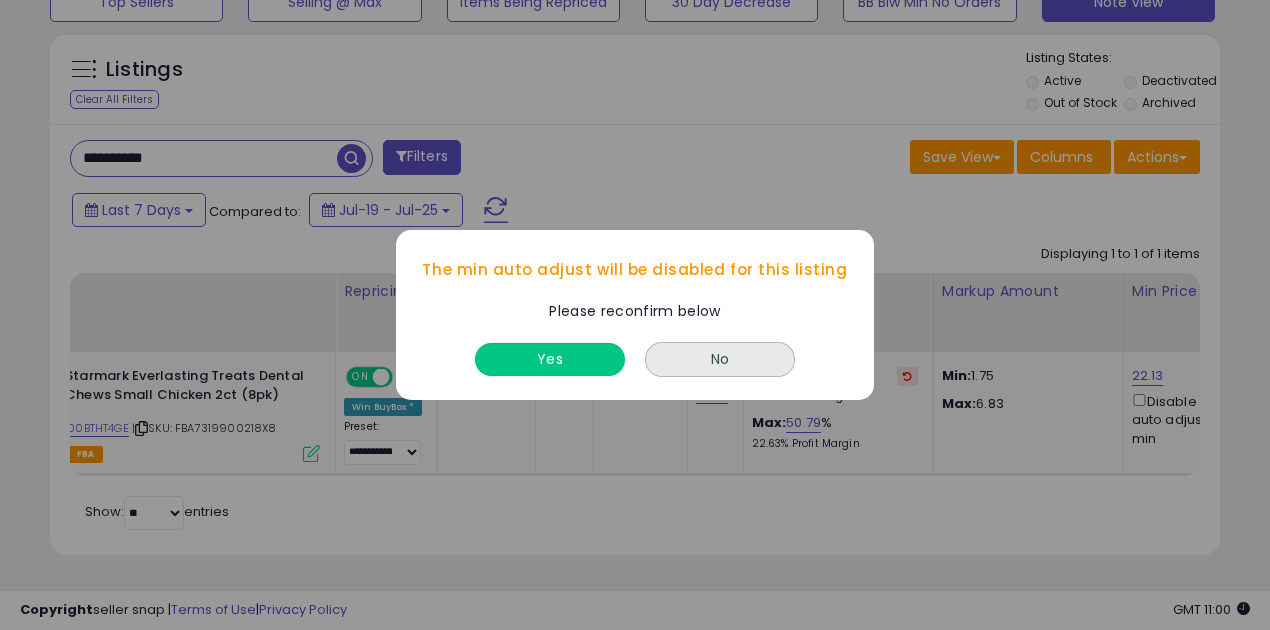 click on "Yes" at bounding box center (550, 359) 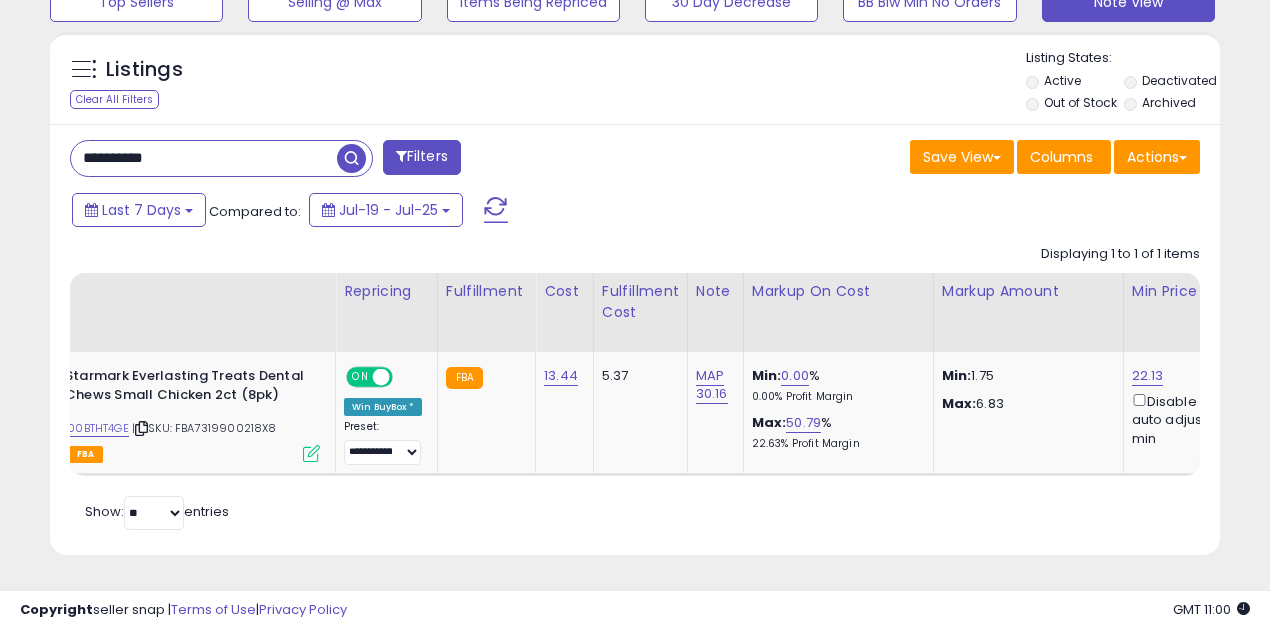 click on "**********" at bounding box center (204, 158) 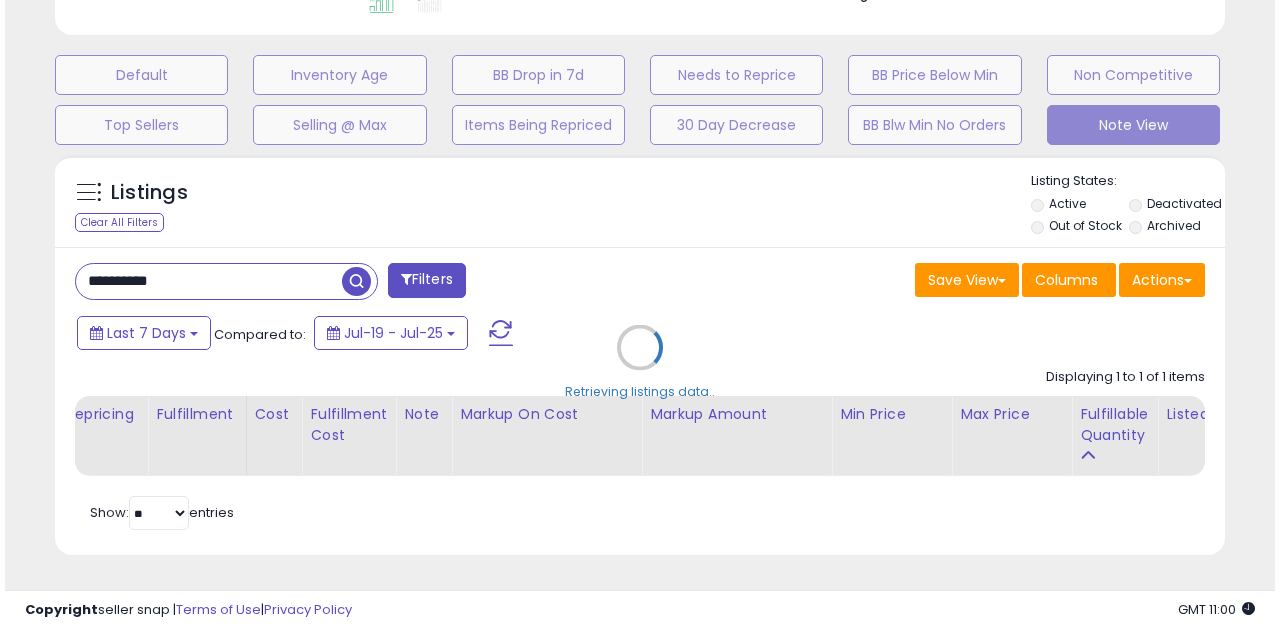 scroll, scrollTop: 583, scrollLeft: 0, axis: vertical 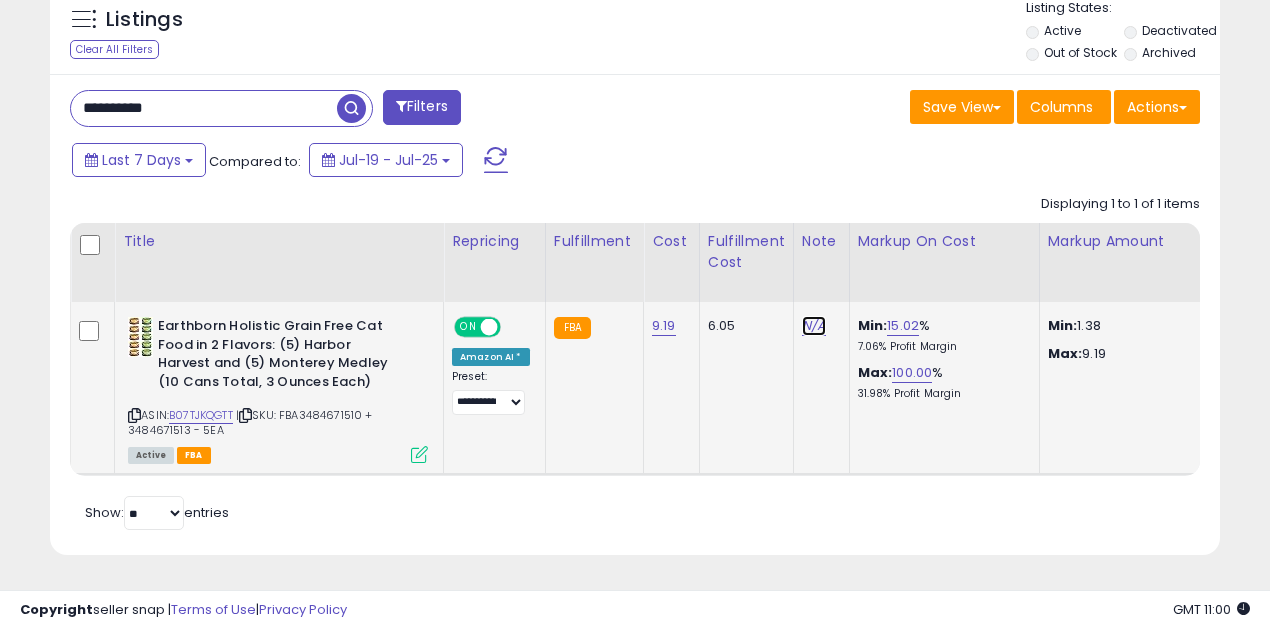 click on "N/A" at bounding box center [814, 326] 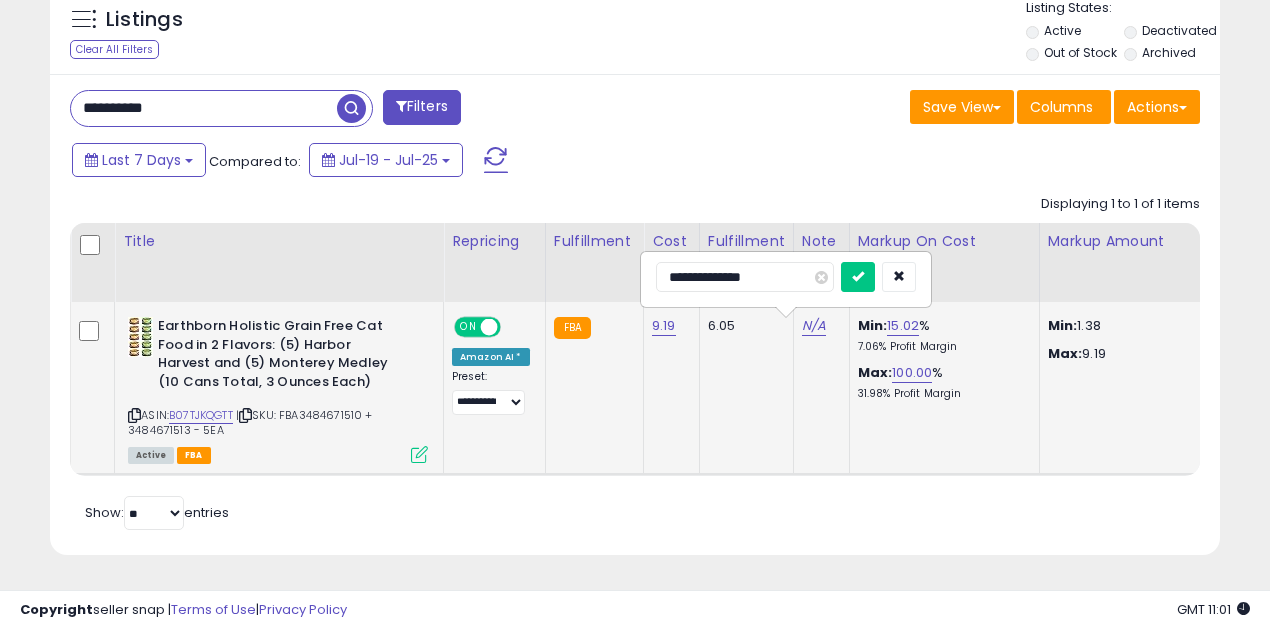 type on "**********" 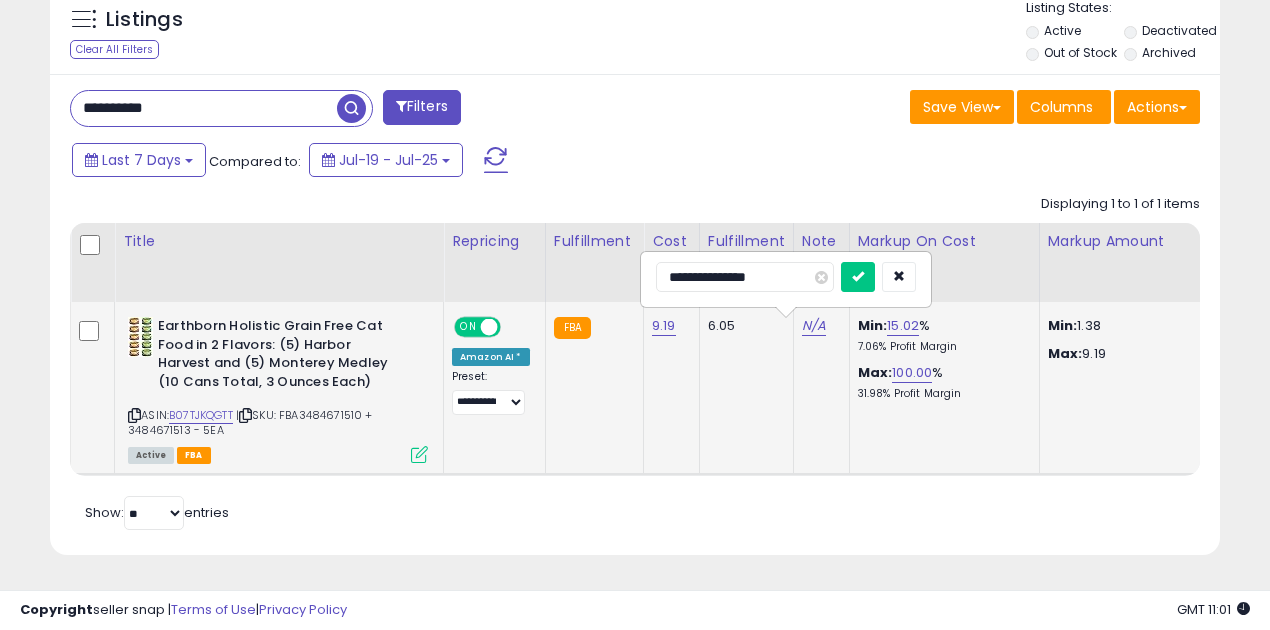 click at bounding box center (858, 277) 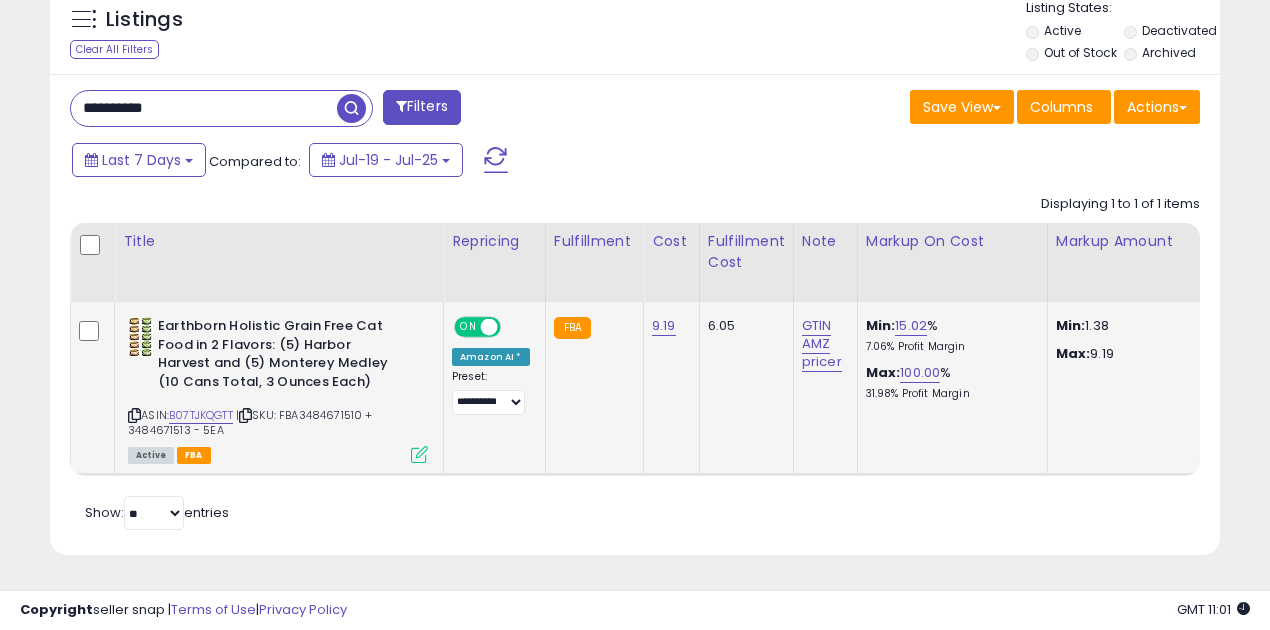 click at bounding box center (489, 327) 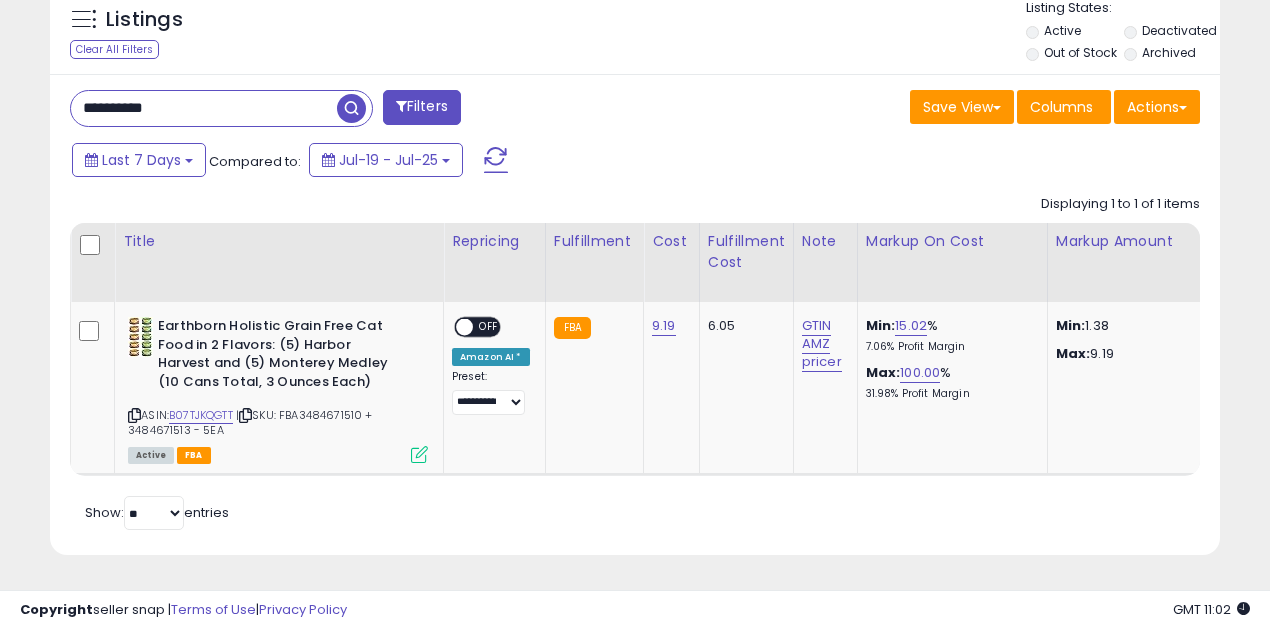 click on "**********" at bounding box center [204, 108] 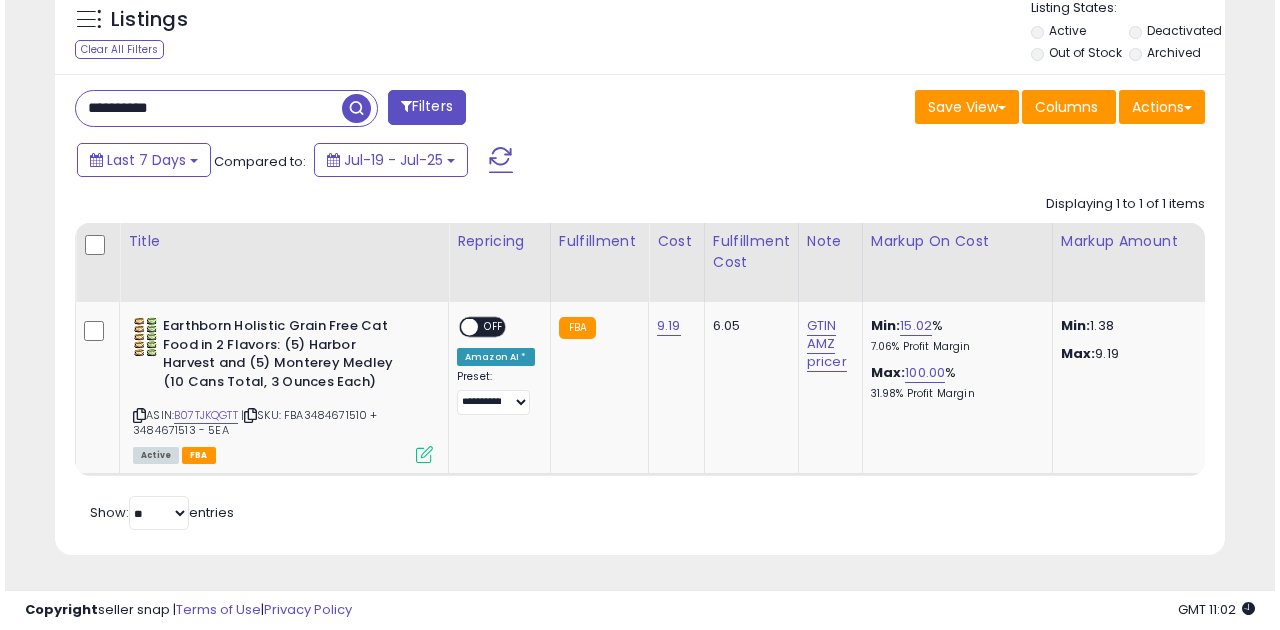 scroll, scrollTop: 583, scrollLeft: 0, axis: vertical 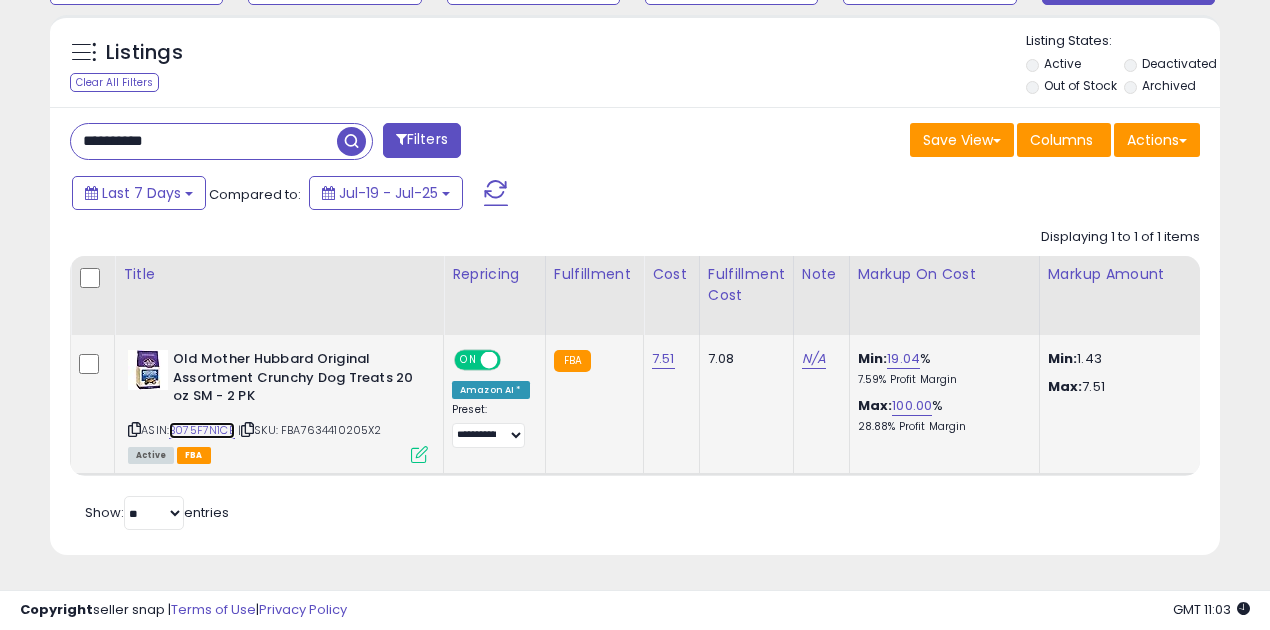 click on "B075F7N1CB" at bounding box center (202, 430) 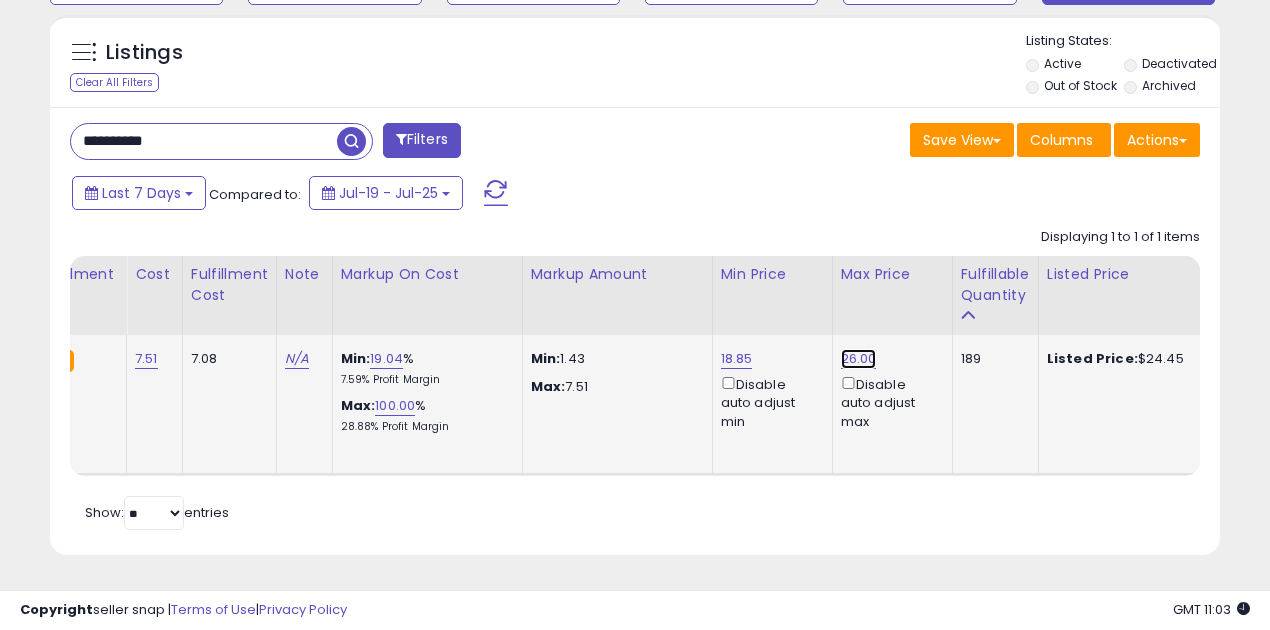click on "26.00" at bounding box center [859, 359] 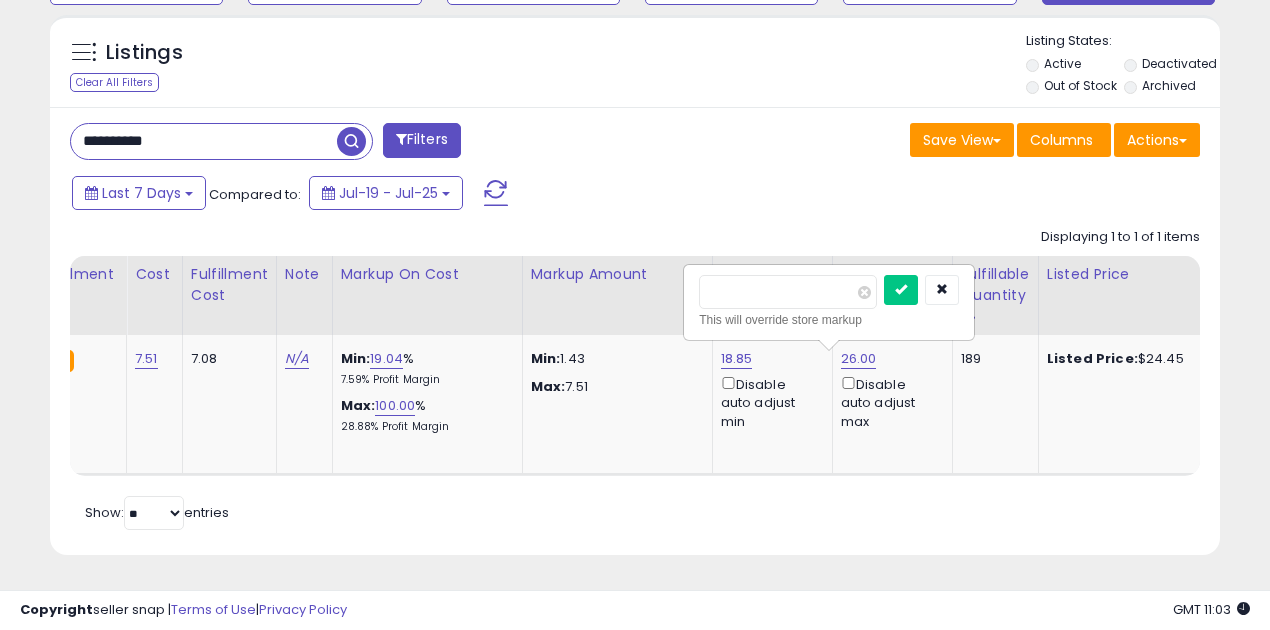 drag, startPoint x: 769, startPoint y: 277, endPoint x: 675, endPoint y: 281, distance: 94.08507 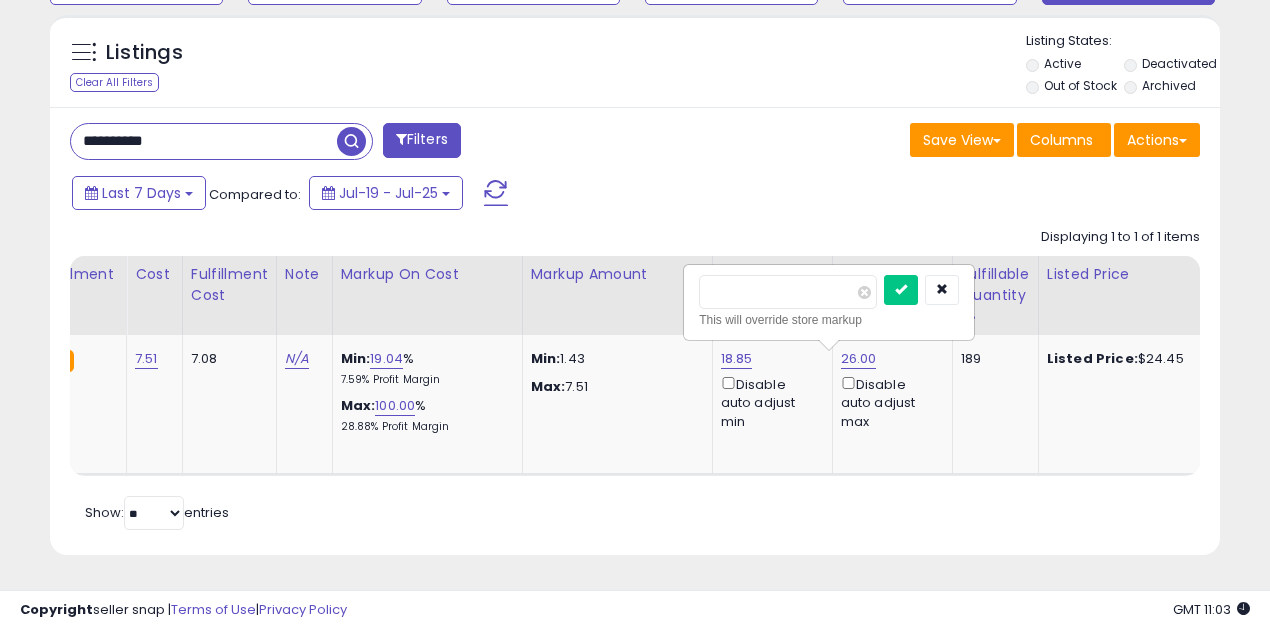 type on "*****" 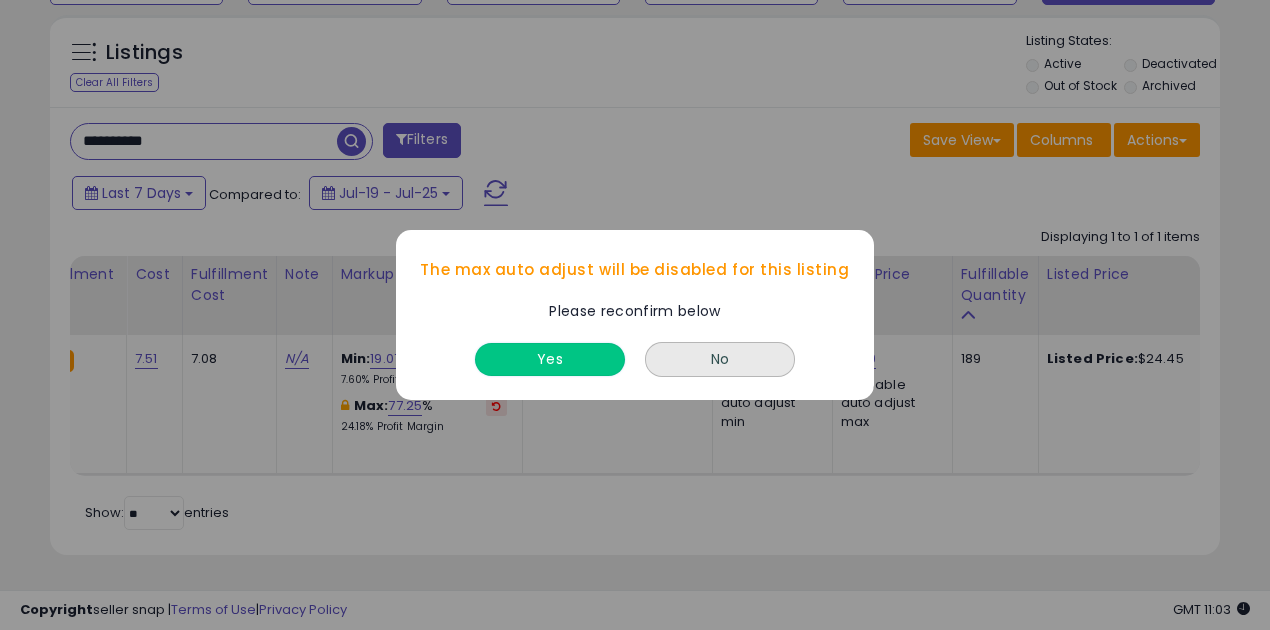 click on "Yes" at bounding box center (550, 359) 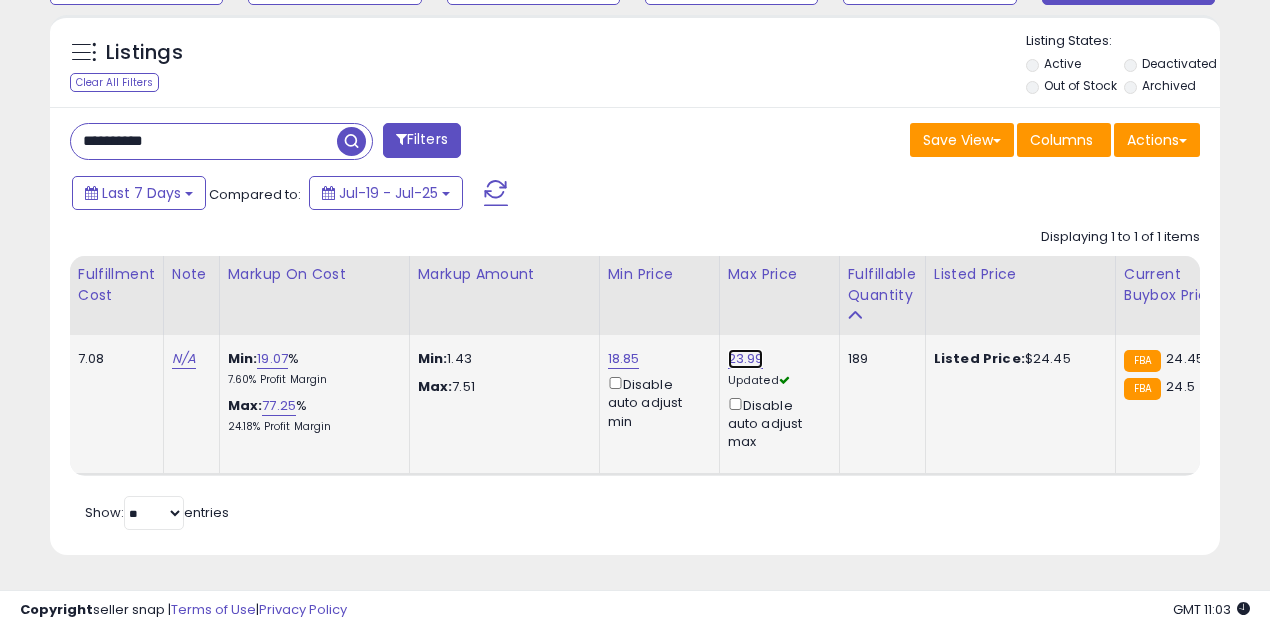 click on "23.99" at bounding box center [746, 359] 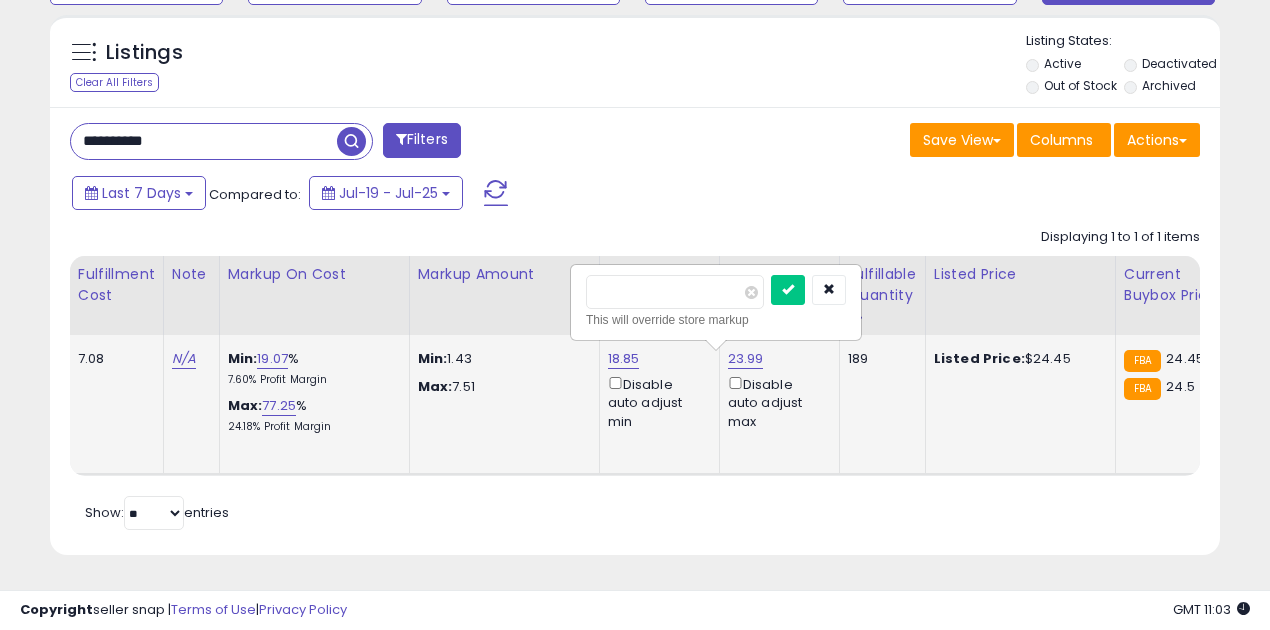 drag, startPoint x: 660, startPoint y: 287, endPoint x: 576, endPoint y: 286, distance: 84.00595 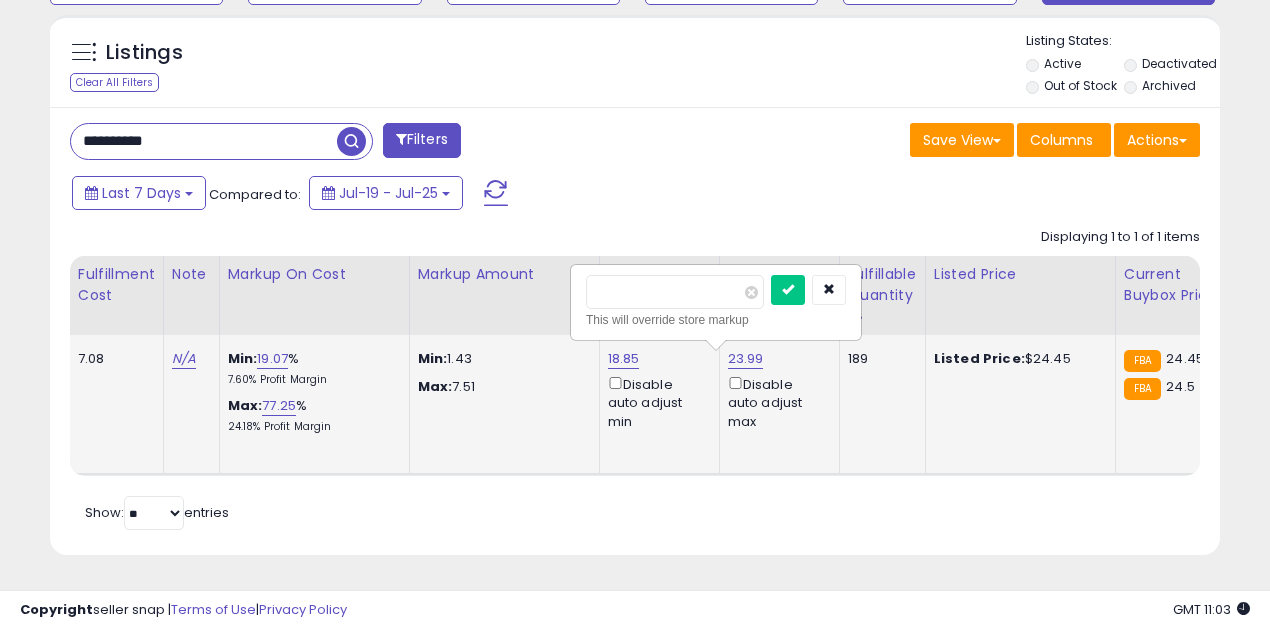 type on "*****" 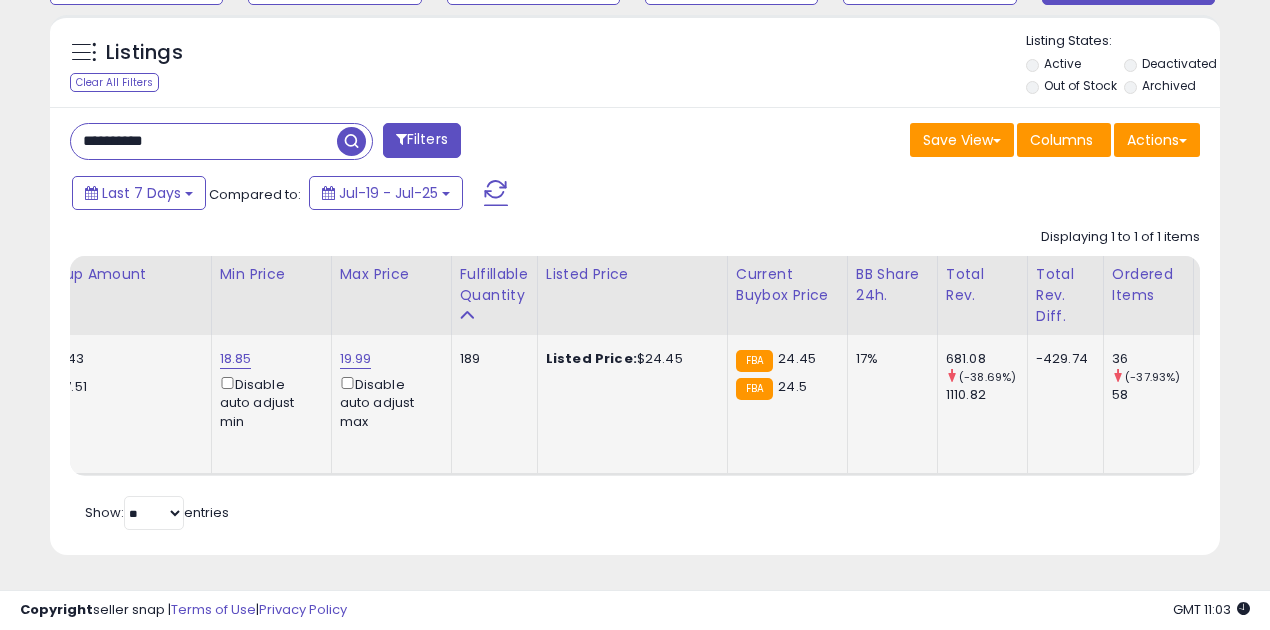 click at bounding box center (351, 141) 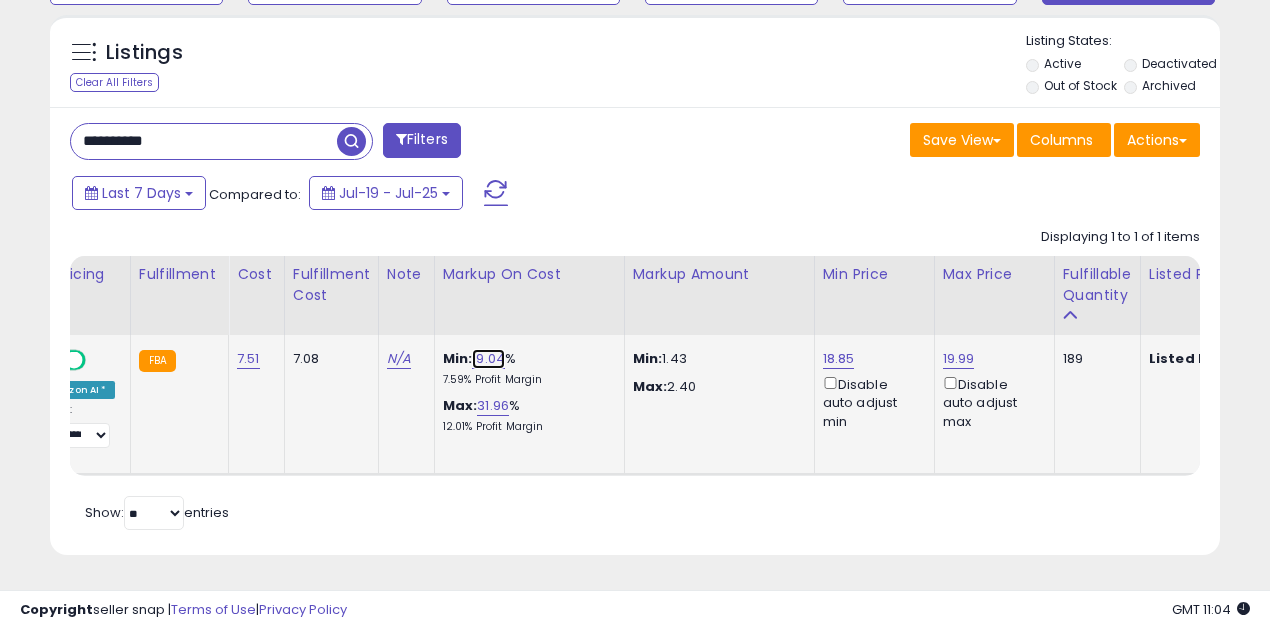 click on "19.04" at bounding box center [488, 359] 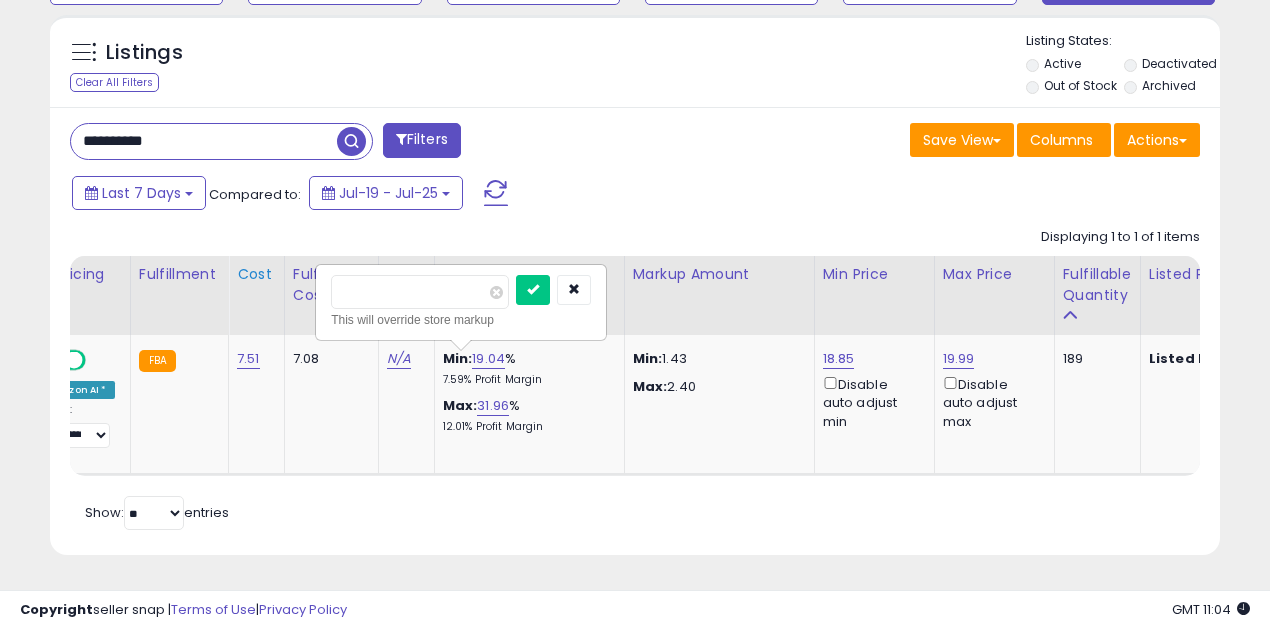 drag, startPoint x: 408, startPoint y: 288, endPoint x: 264, endPoint y: 274, distance: 144.67896 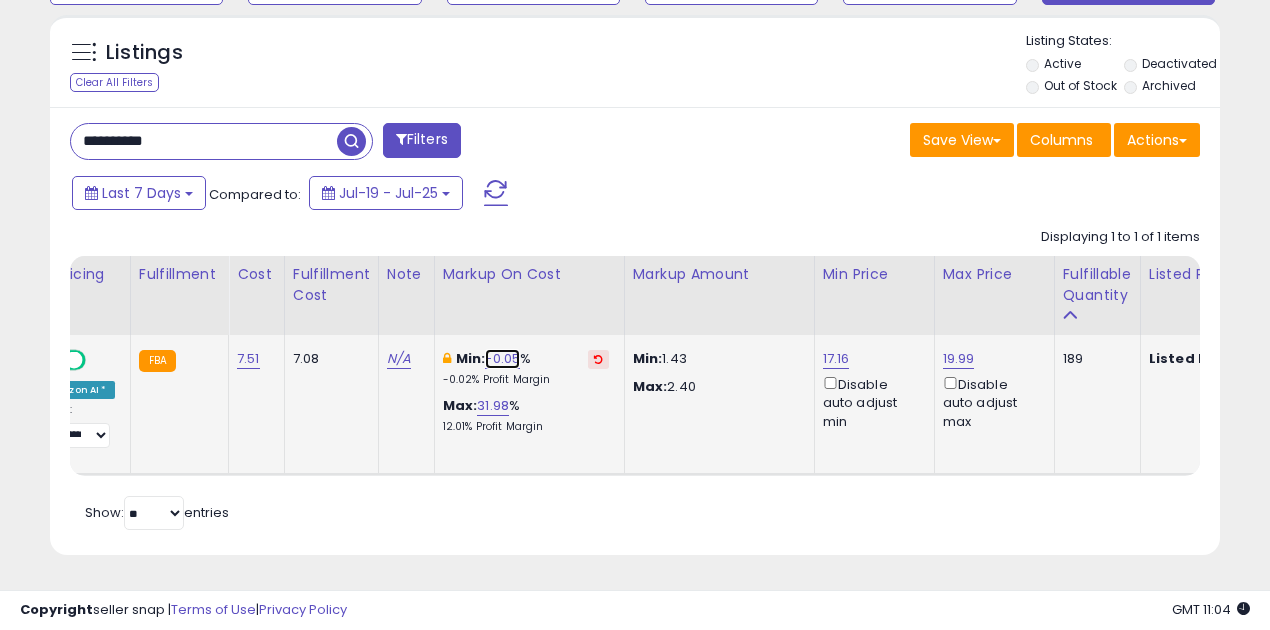 click on "-0.05" at bounding box center (502, 359) 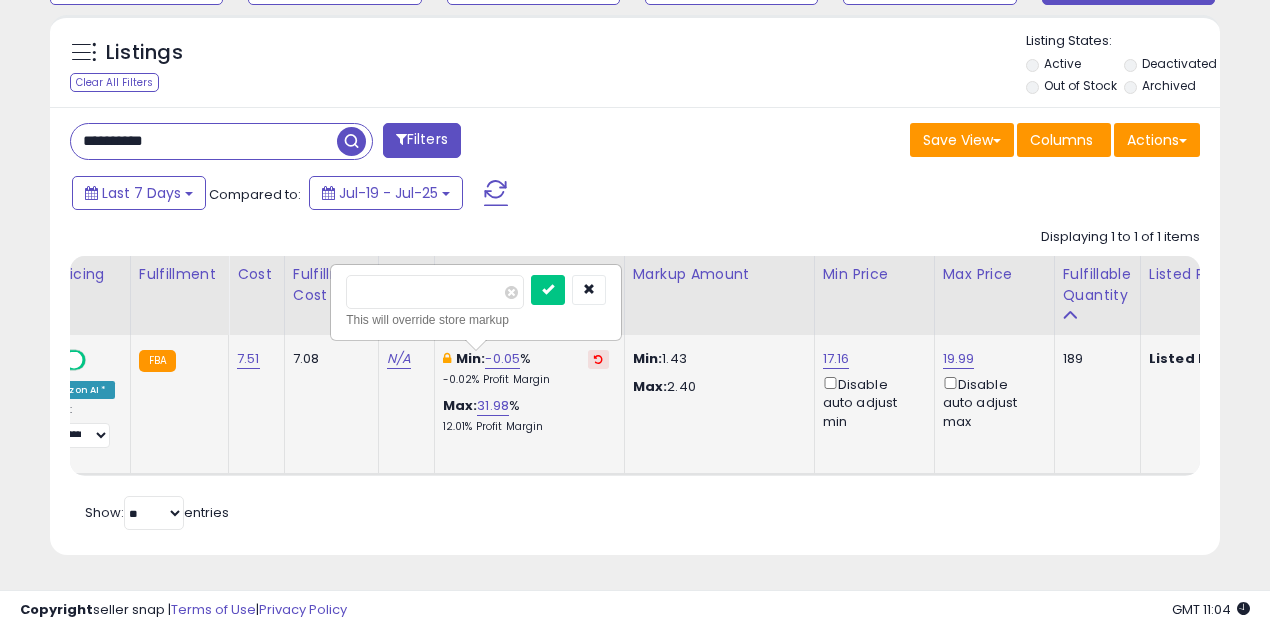 click on "*****" at bounding box center (435, 292) 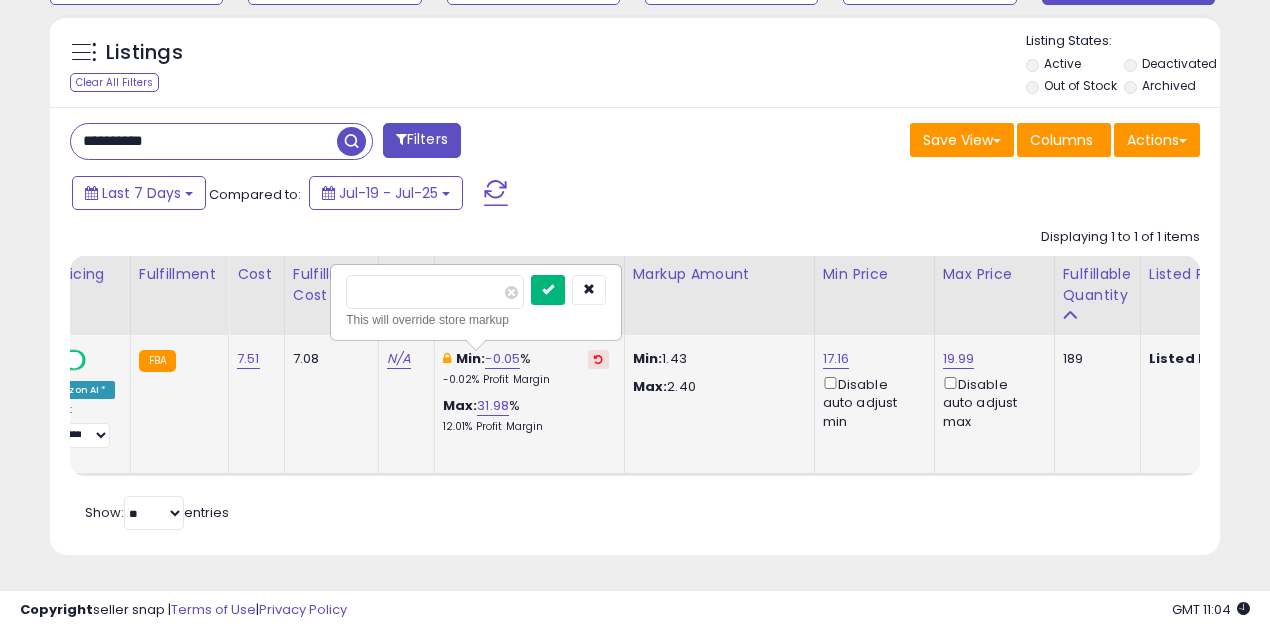 click at bounding box center (548, 289) 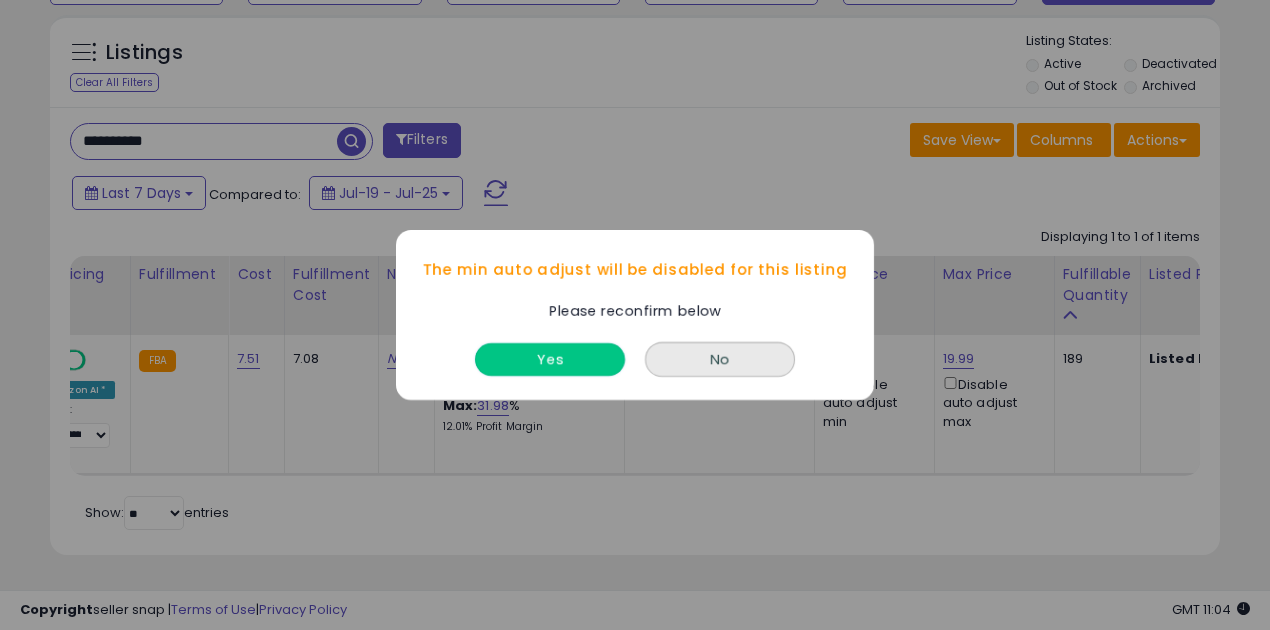 click on "Yes" at bounding box center [550, 359] 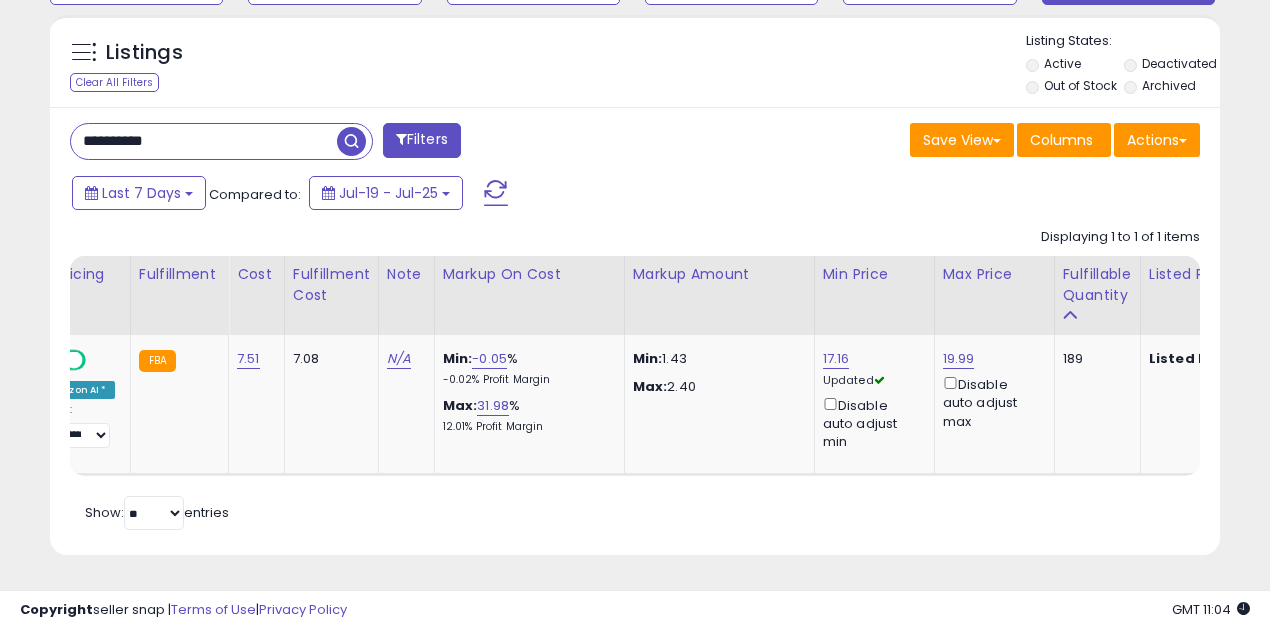 click on "**********" at bounding box center (204, 141) 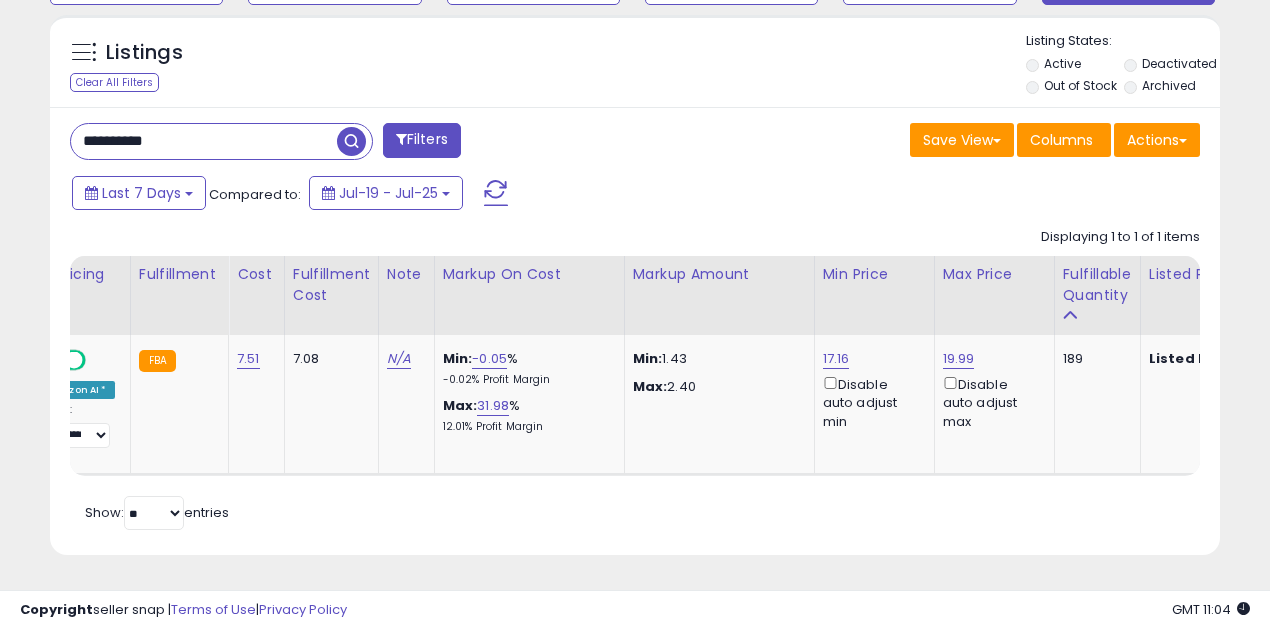 type on "**********" 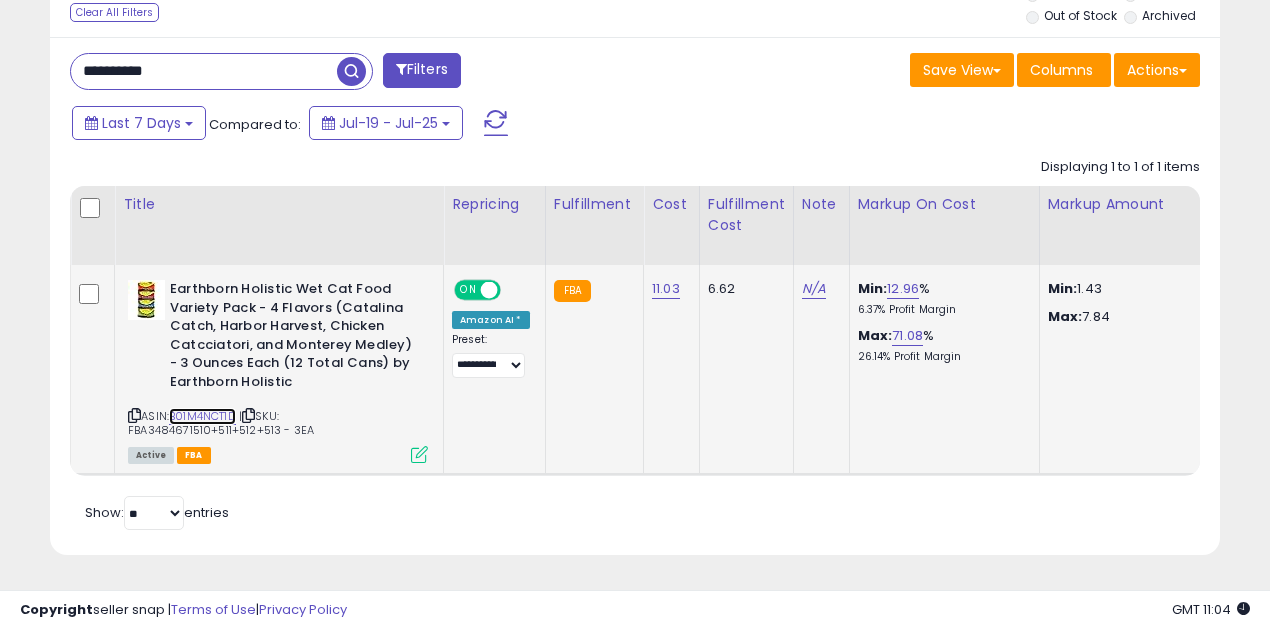 click on "B01M4NCT1D" at bounding box center [202, 416] 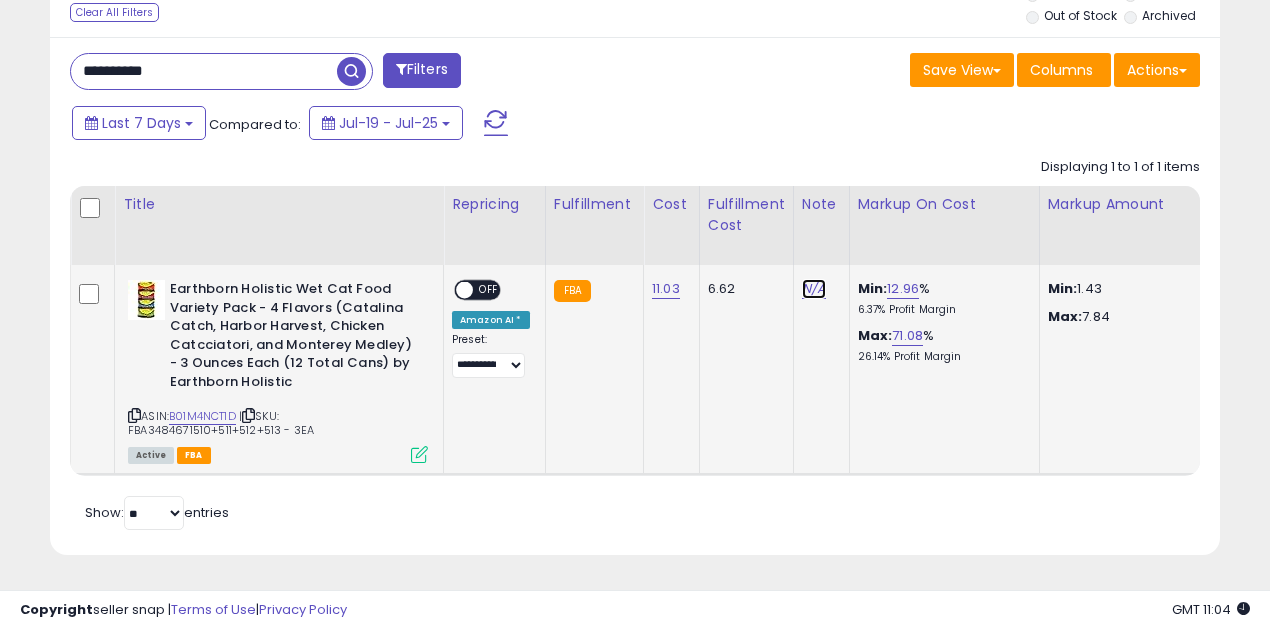 click on "N/A" at bounding box center (814, 289) 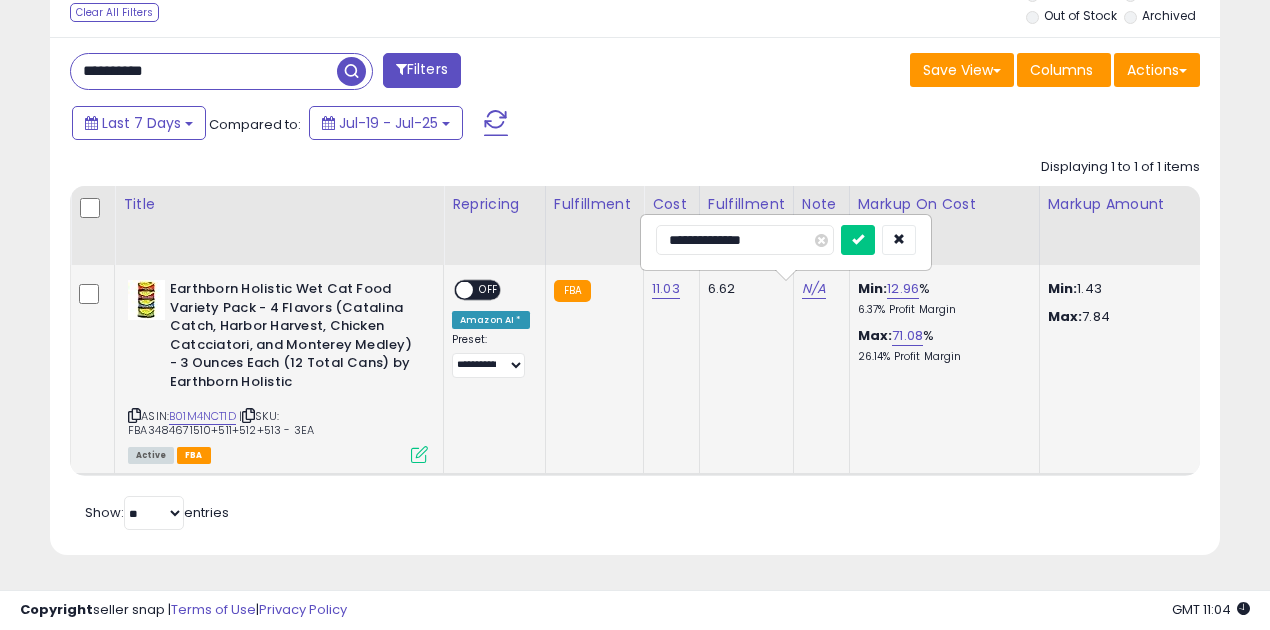 type on "**********" 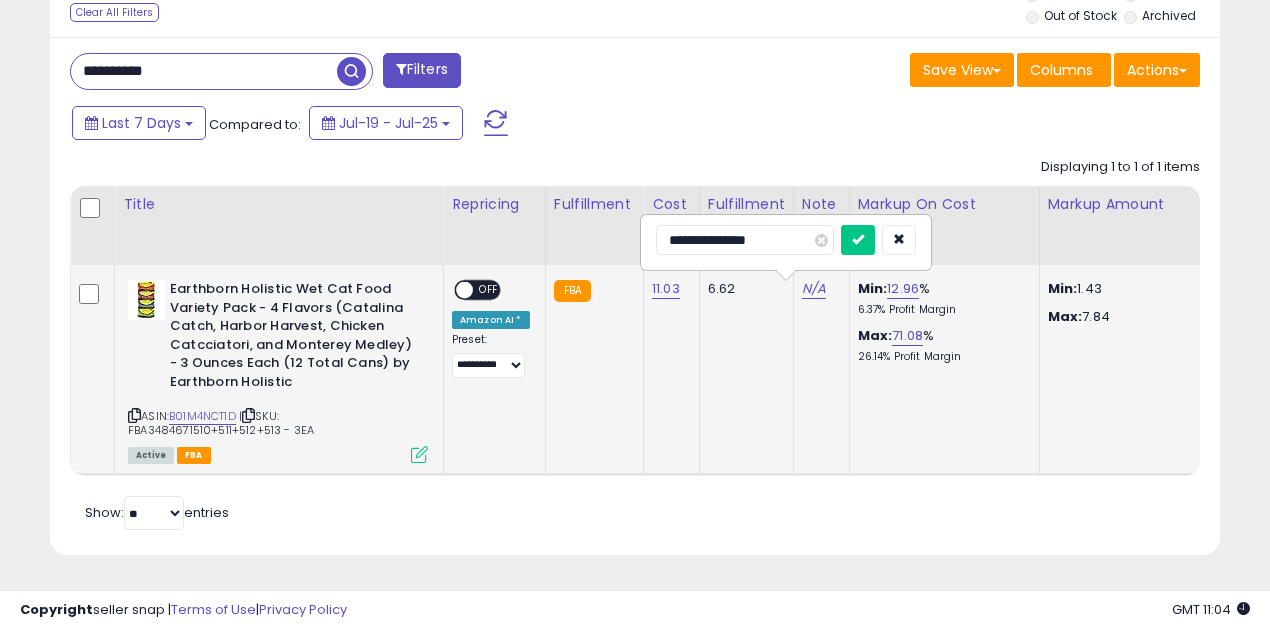 click at bounding box center (858, 240) 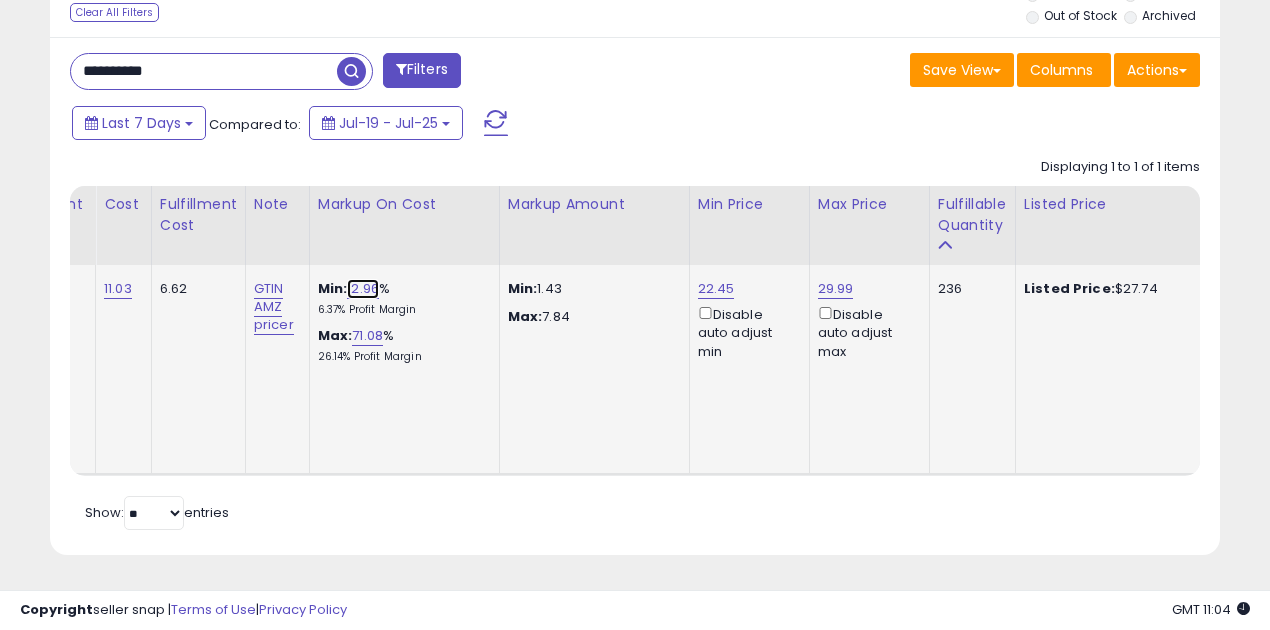 click on "12.96" at bounding box center (363, 289) 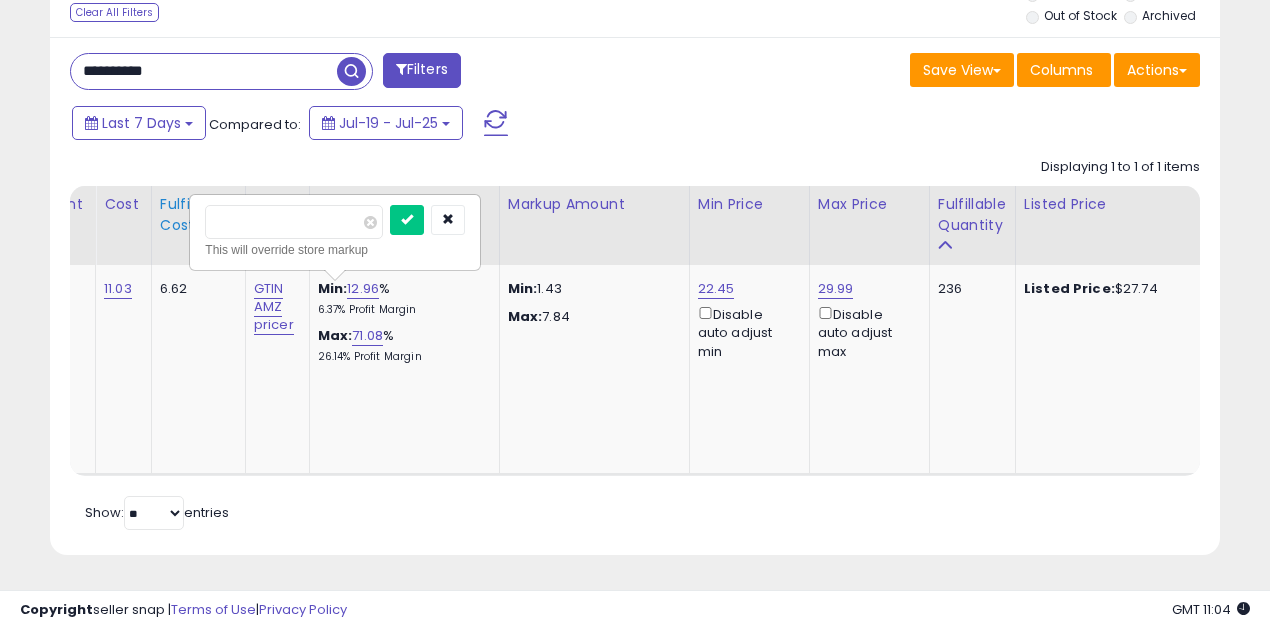 drag, startPoint x: 267, startPoint y: 216, endPoint x: 183, endPoint y: 204, distance: 84.85281 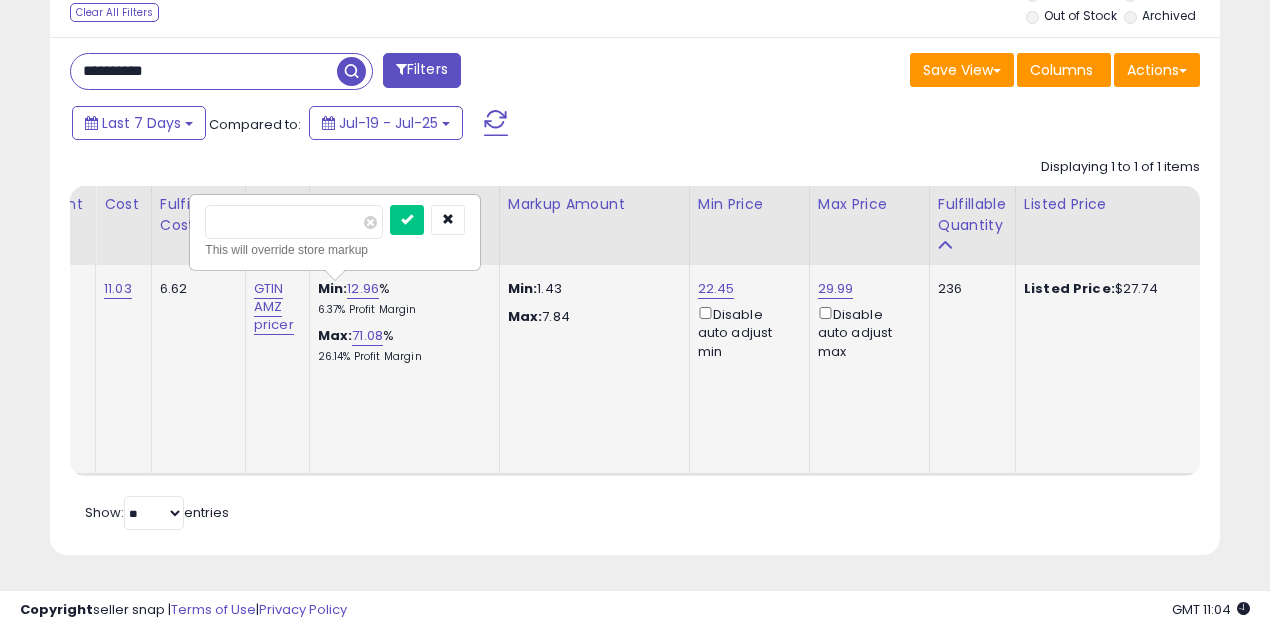 type on "*" 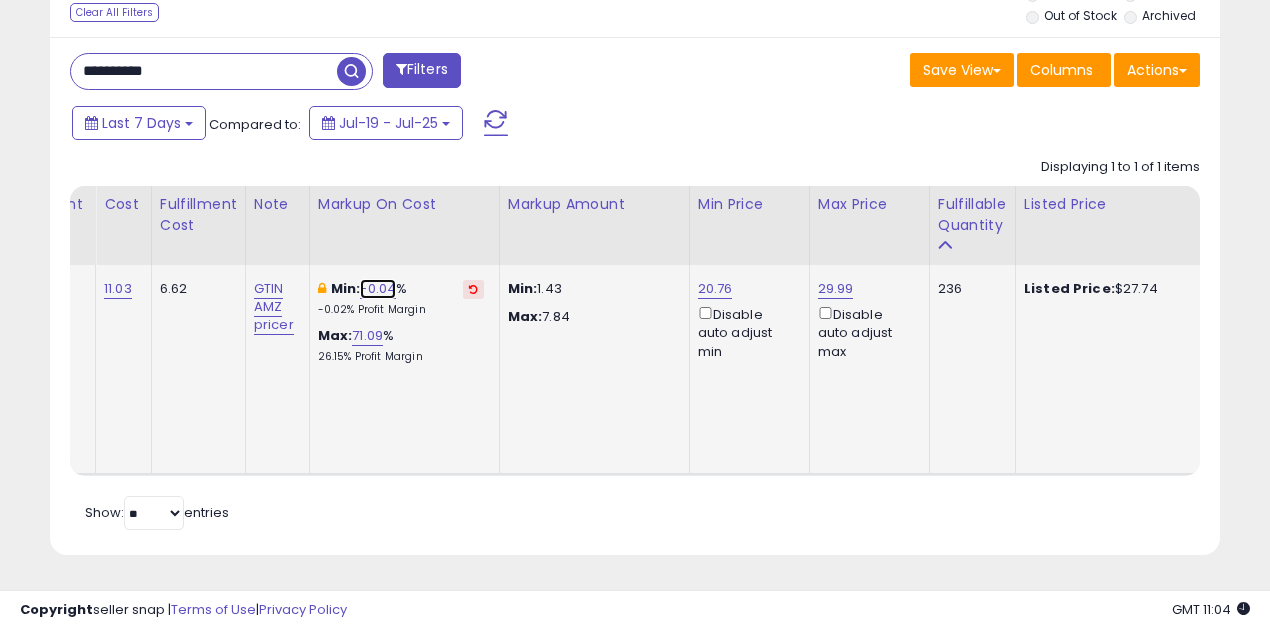 click on "-0.04" at bounding box center [378, 289] 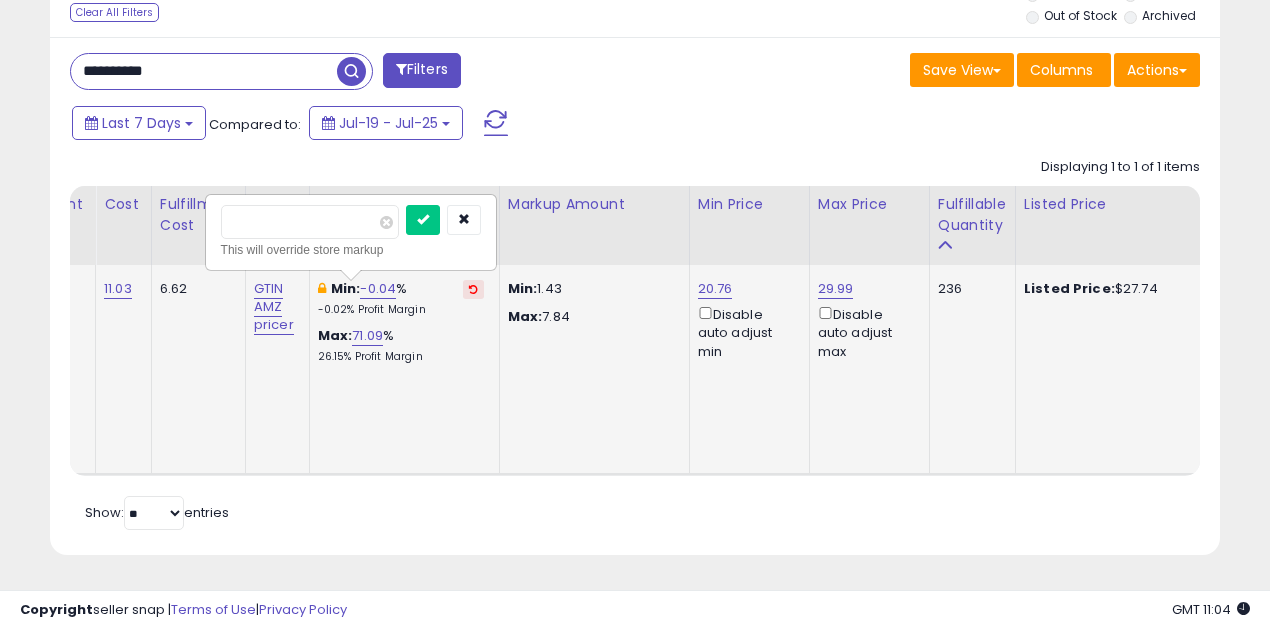 click on "*****" at bounding box center [310, 222] 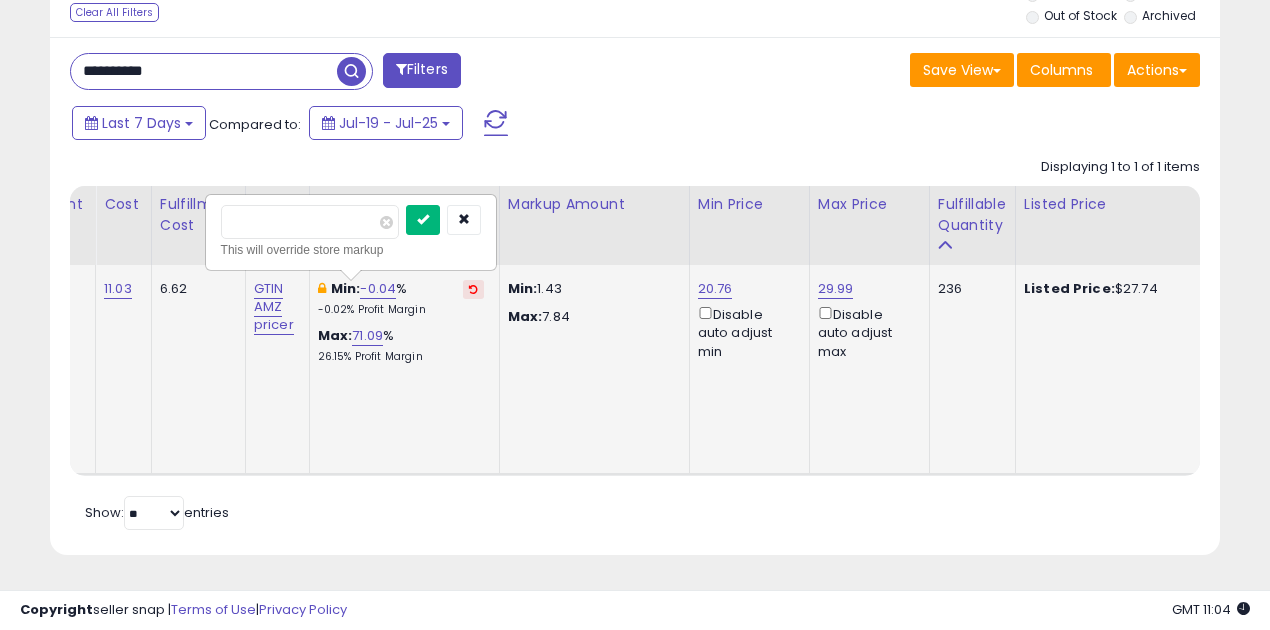 click at bounding box center [423, 219] 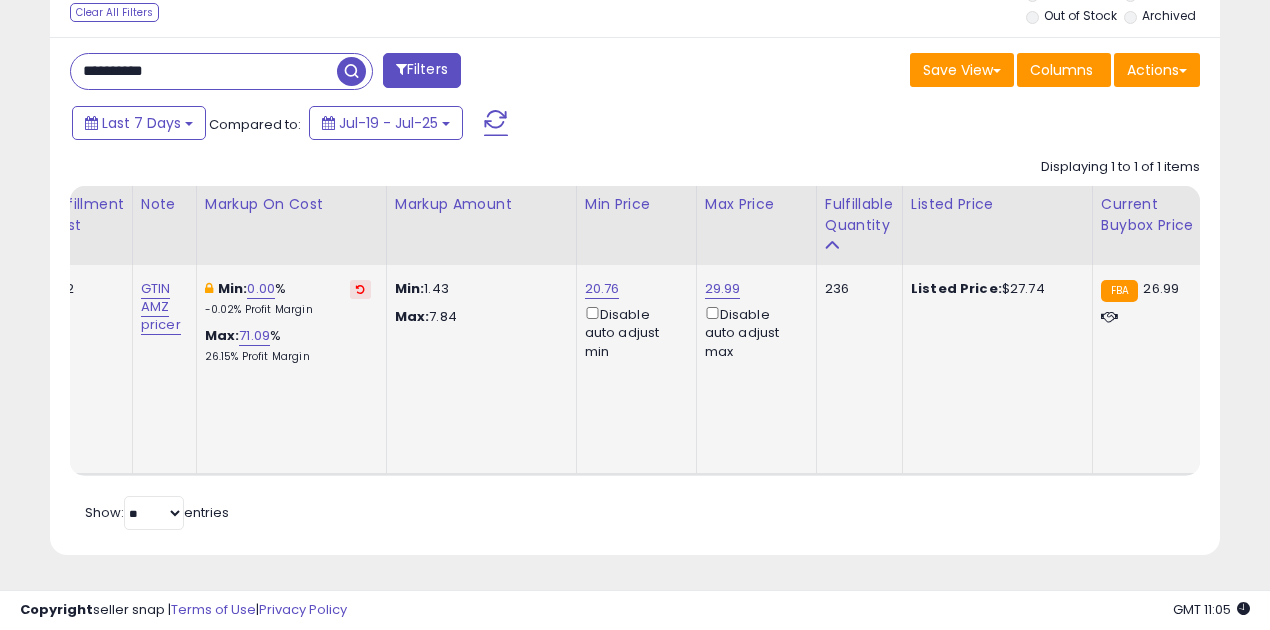 click on "**********" at bounding box center (204, 71) 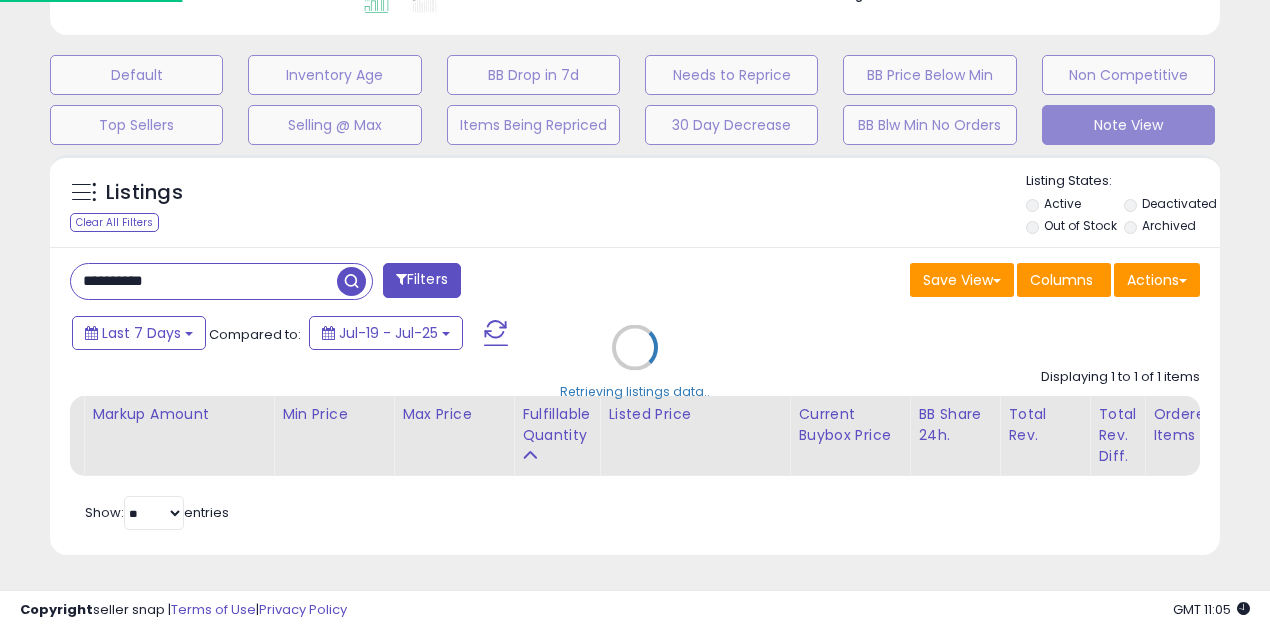 scroll, scrollTop: 999590, scrollLeft: 999317, axis: both 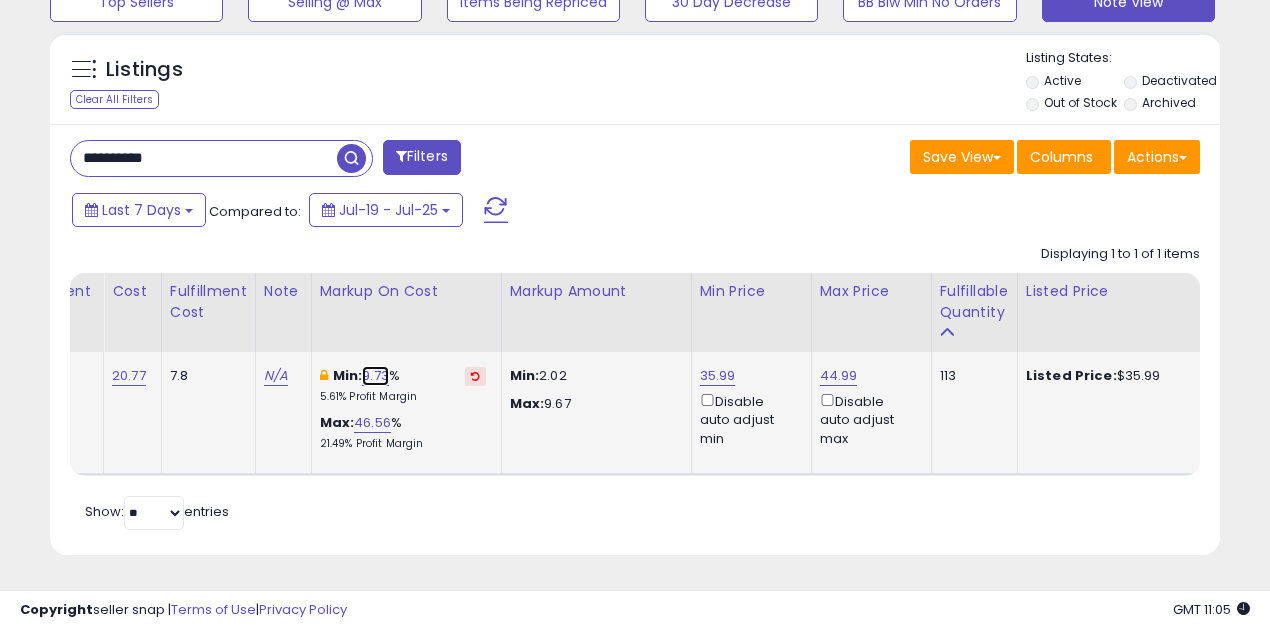click on "9.73" at bounding box center [375, 376] 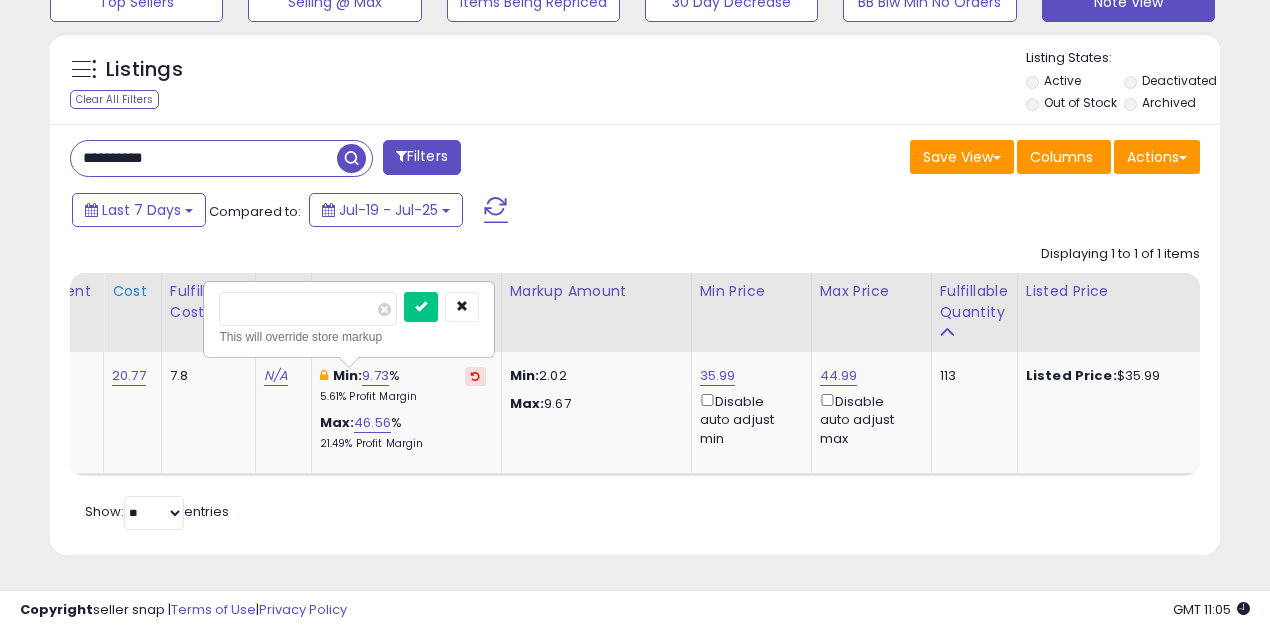 drag, startPoint x: 288, startPoint y: 299, endPoint x: 109, endPoint y: 294, distance: 179.06982 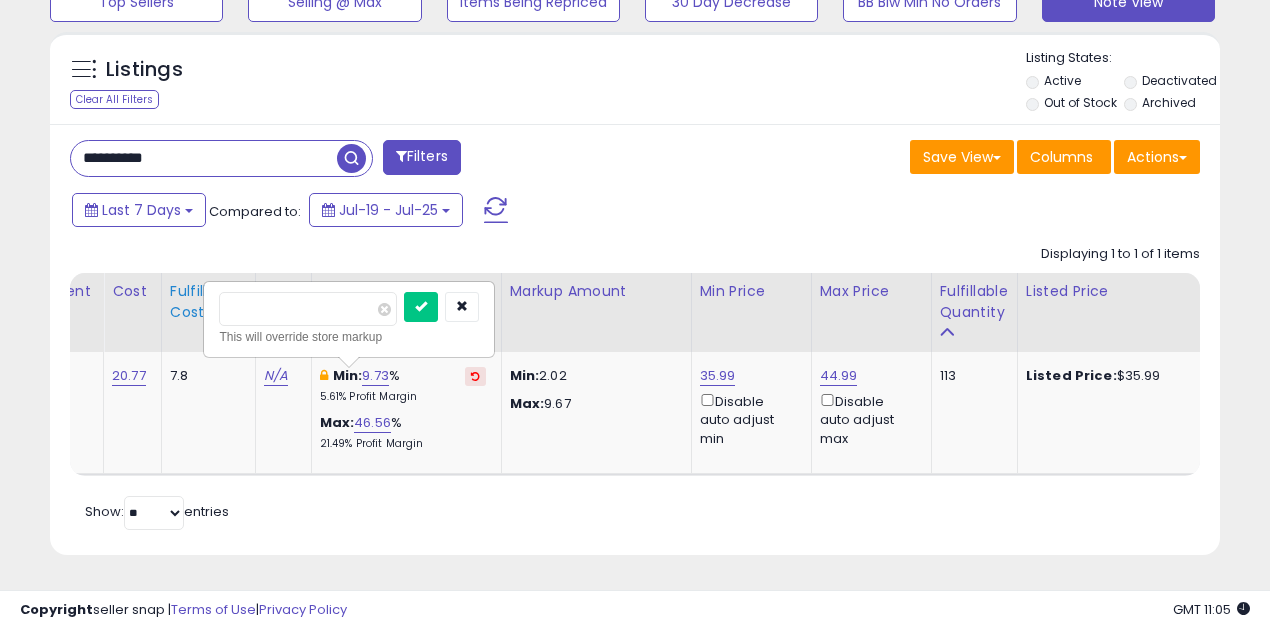 type on "*" 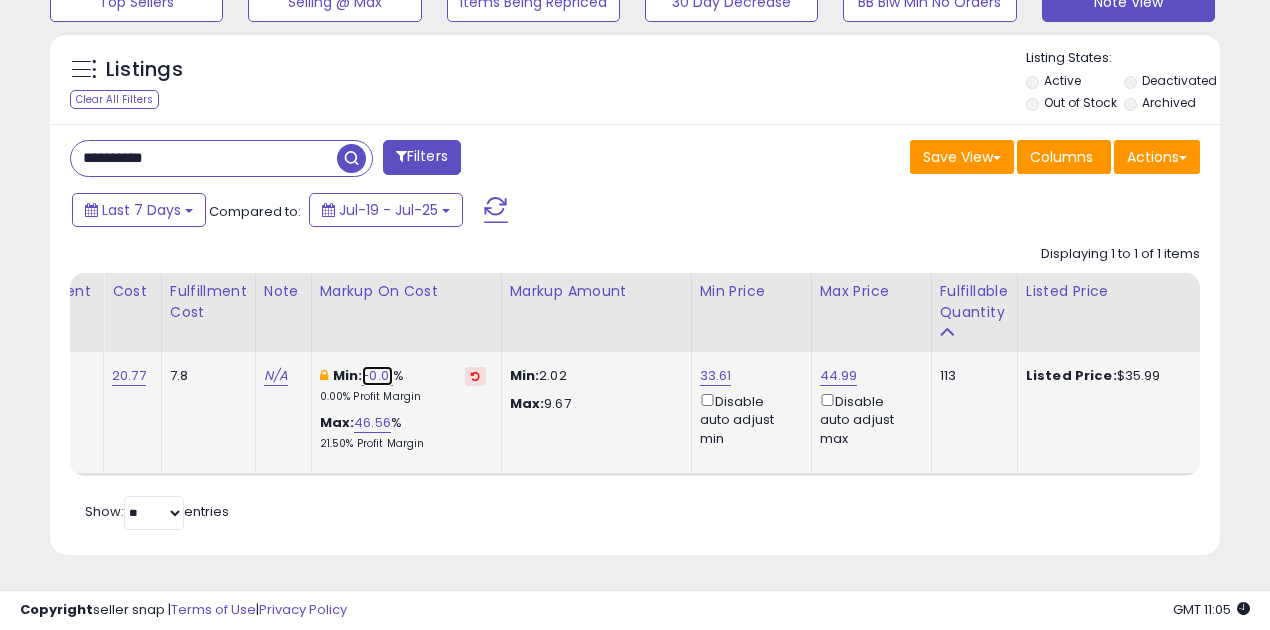 click on "-0.01" at bounding box center (377, 376) 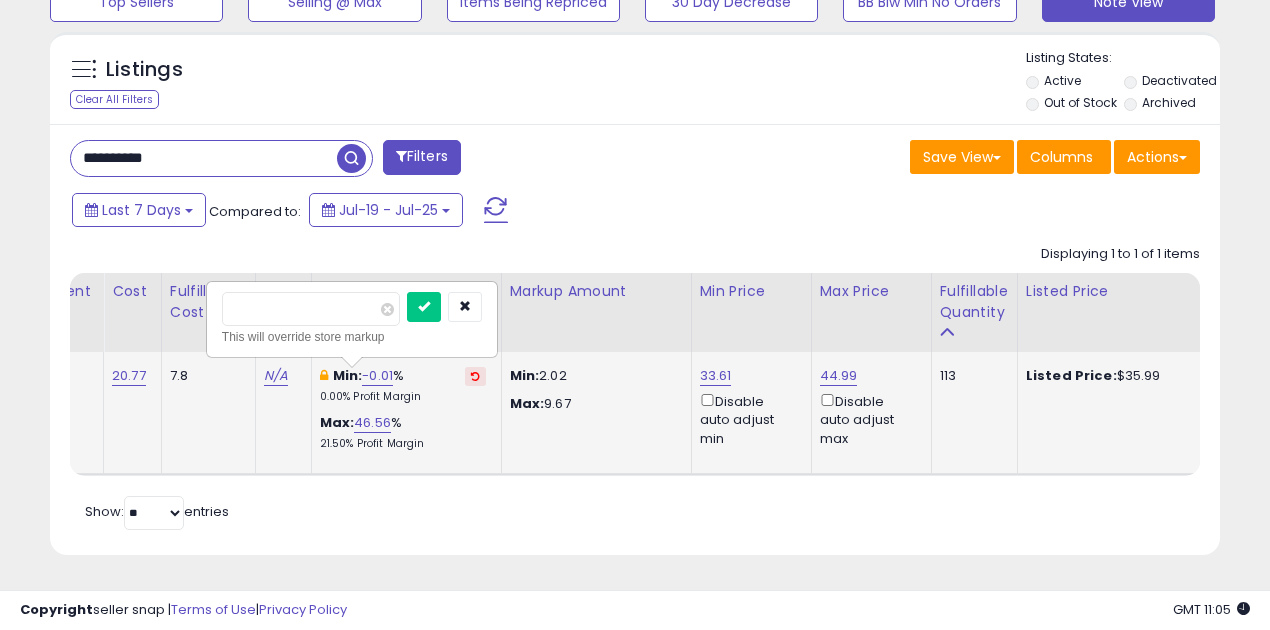 type on "*" 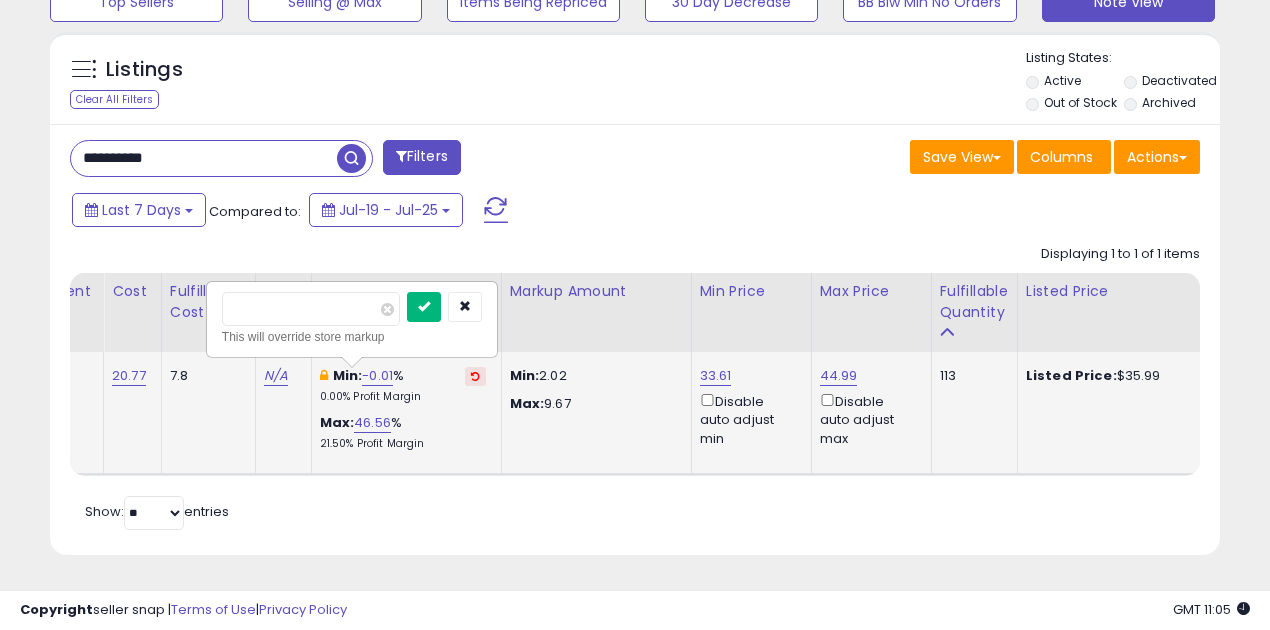 click at bounding box center (424, 307) 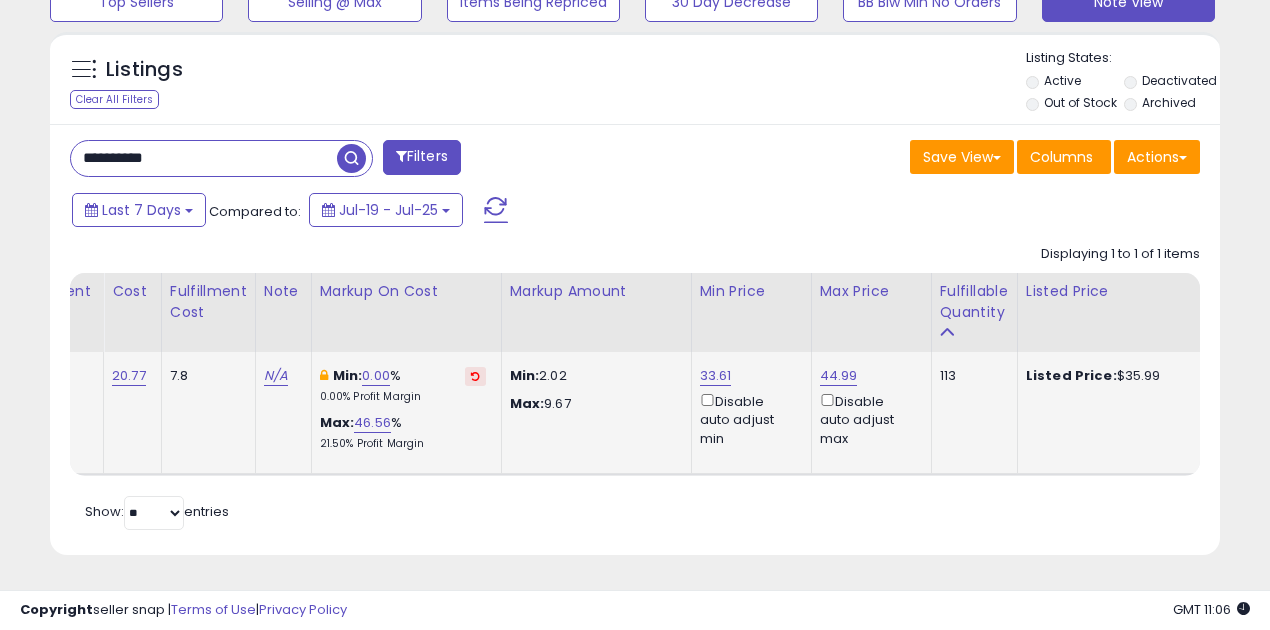 scroll, scrollTop: 0, scrollLeft: 172, axis: horizontal 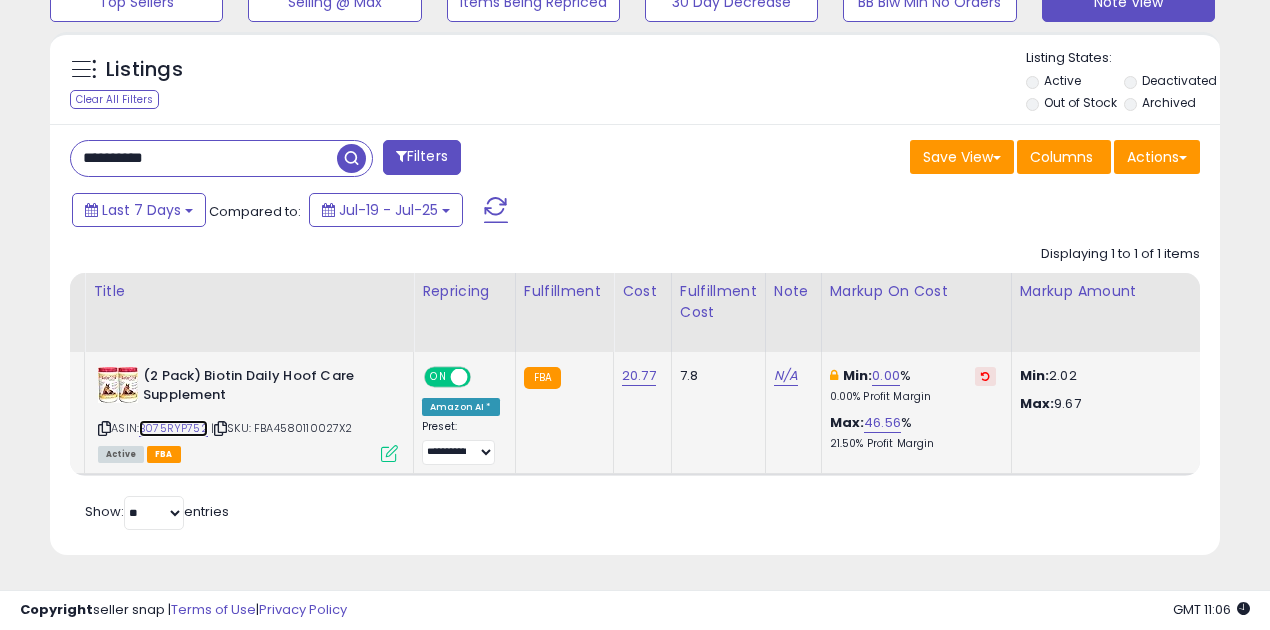 click on "B075RYP752" at bounding box center (173, 428) 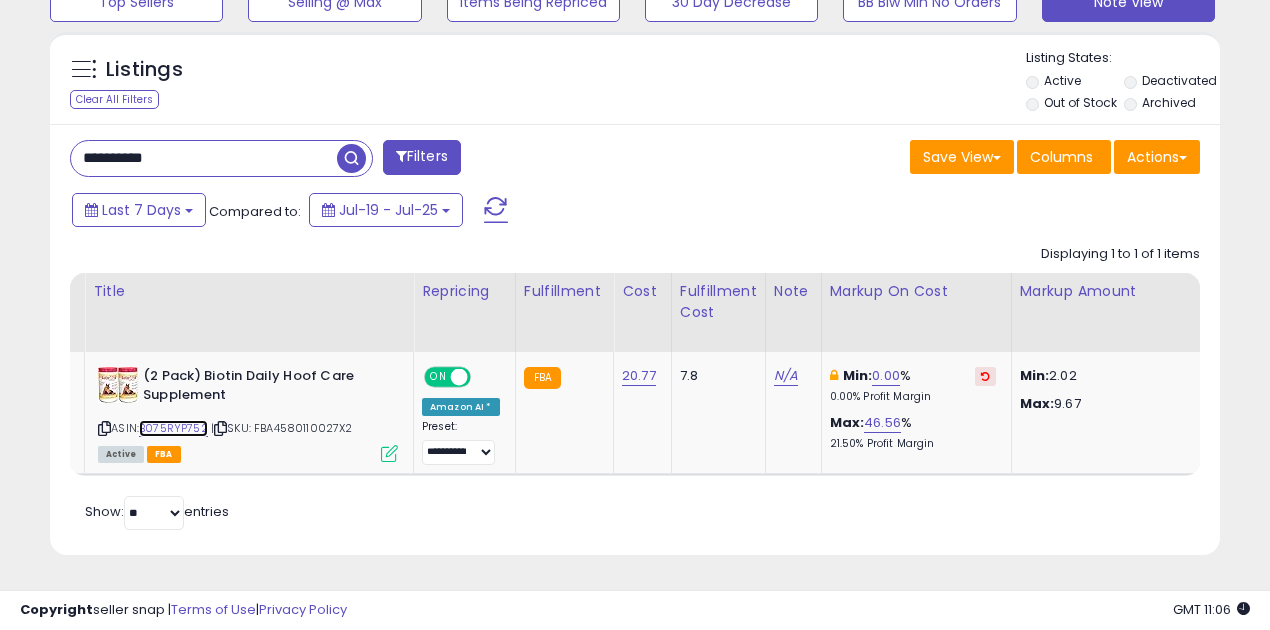 scroll, scrollTop: 0, scrollLeft: 394, axis: horizontal 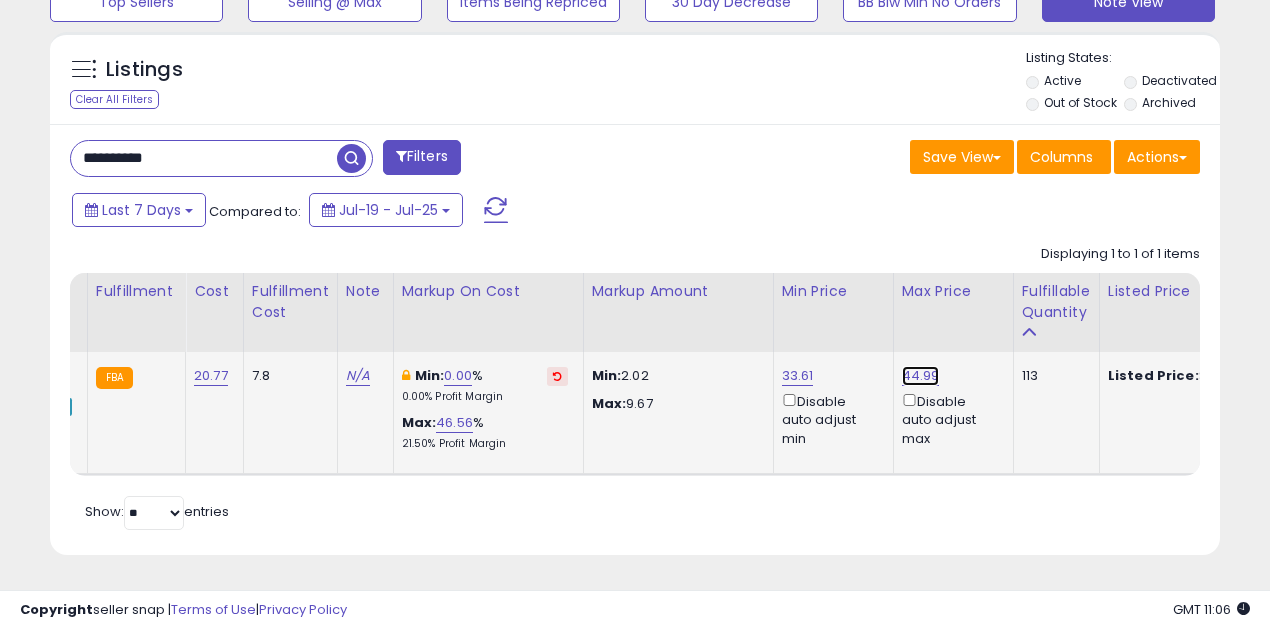 click on "44.99" at bounding box center (921, 376) 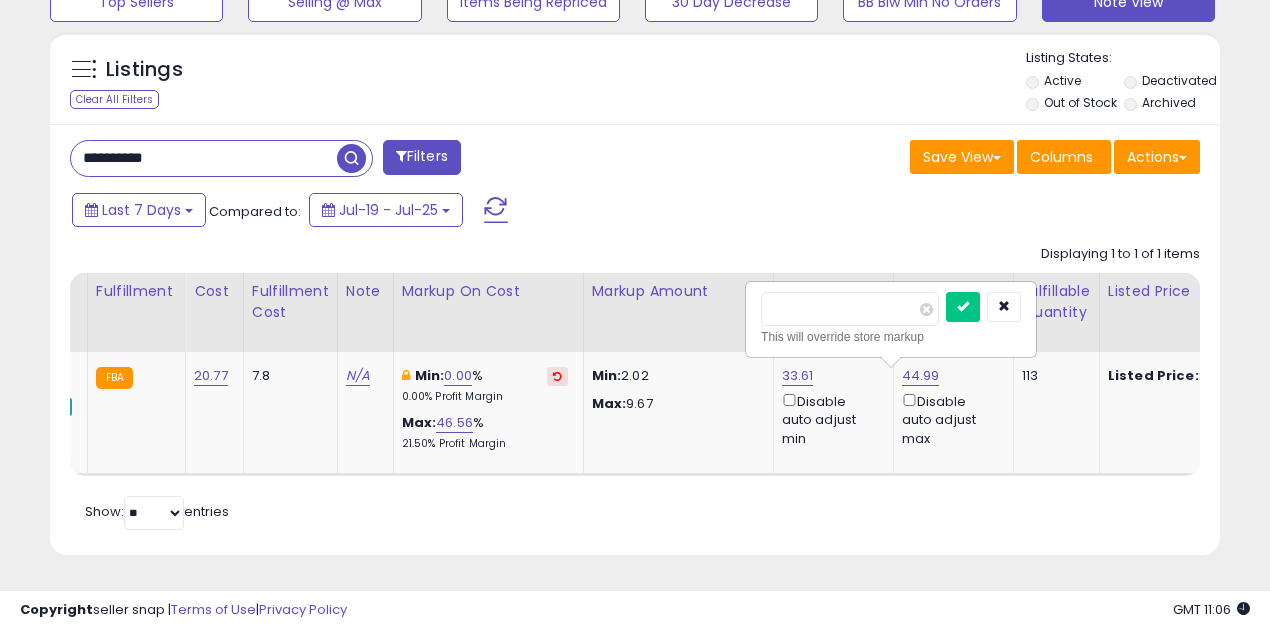 drag, startPoint x: 826, startPoint y: 299, endPoint x: 705, endPoint y: 303, distance: 121.0661 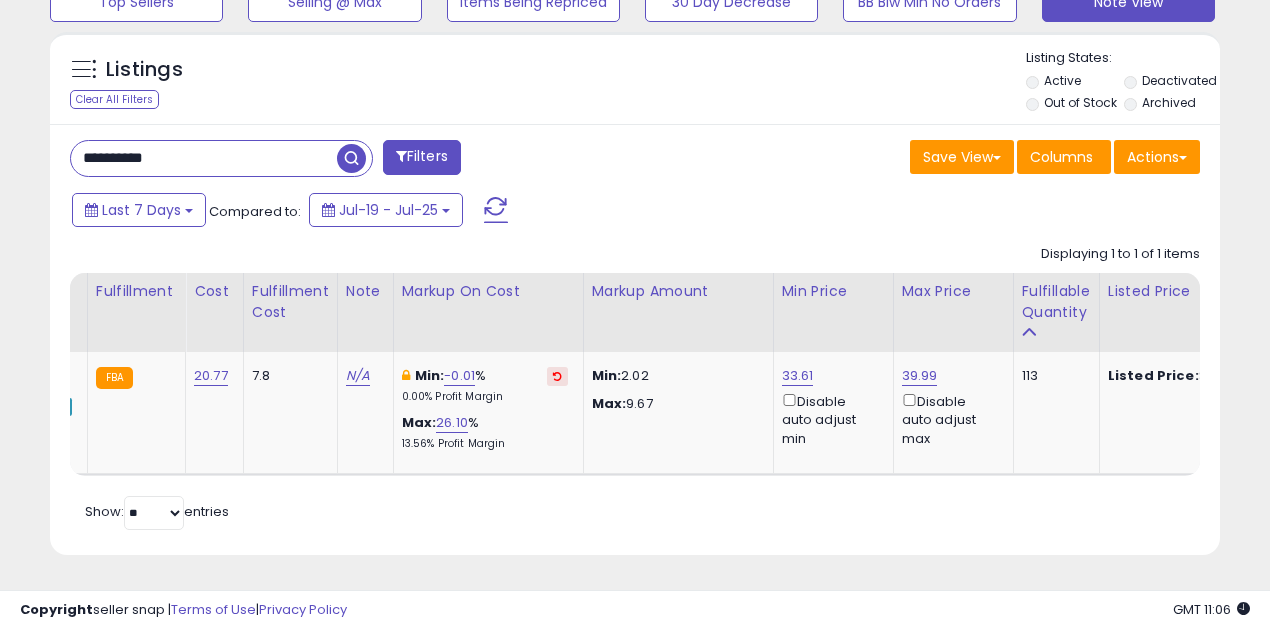 scroll, scrollTop: 0, scrollLeft: 566, axis: horizontal 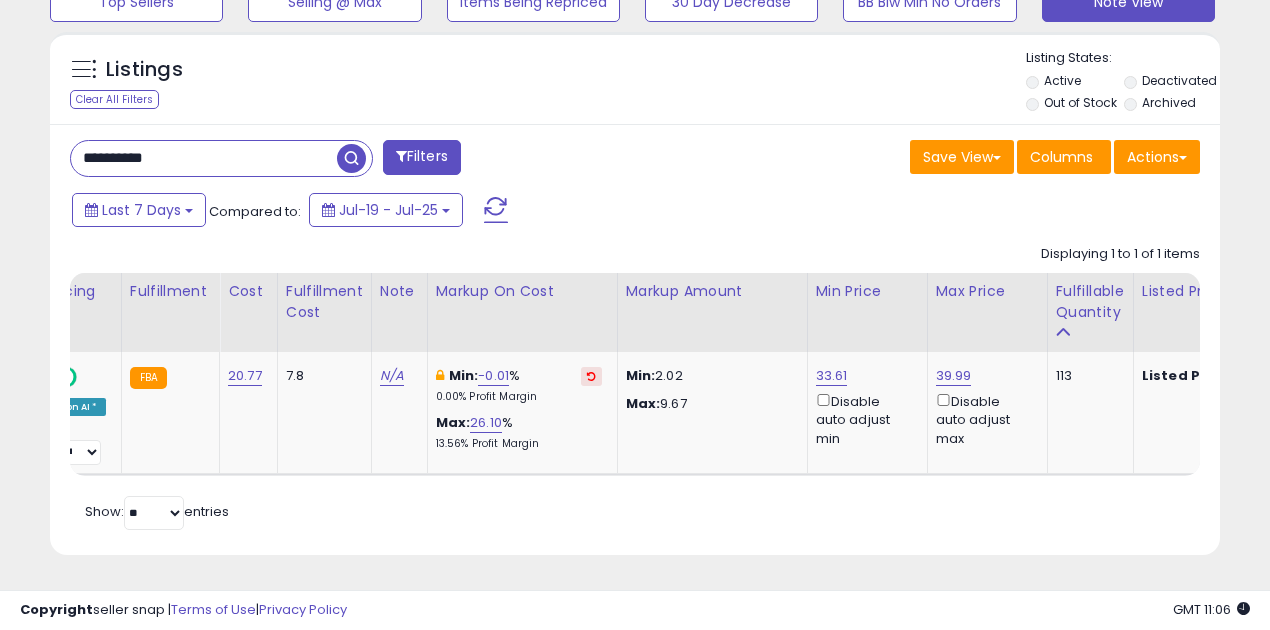 drag, startPoint x: 605, startPoint y: 466, endPoint x: 485, endPoint y: 471, distance: 120.10412 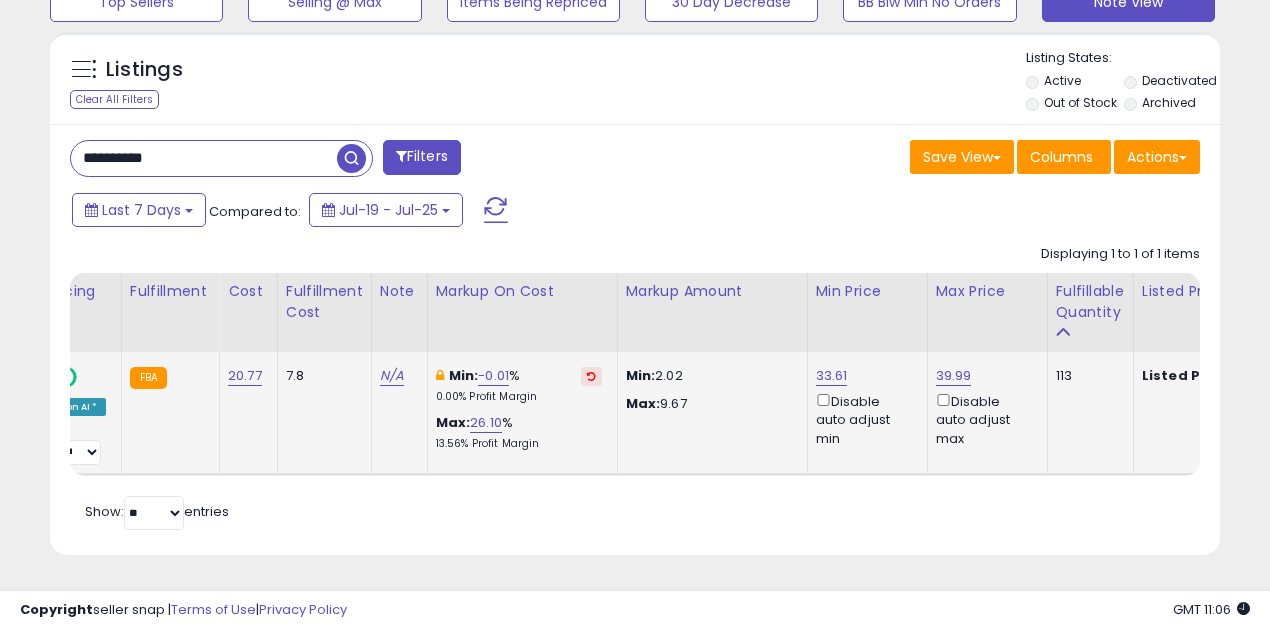 click on "Min:   2.02
Max:   9.67" 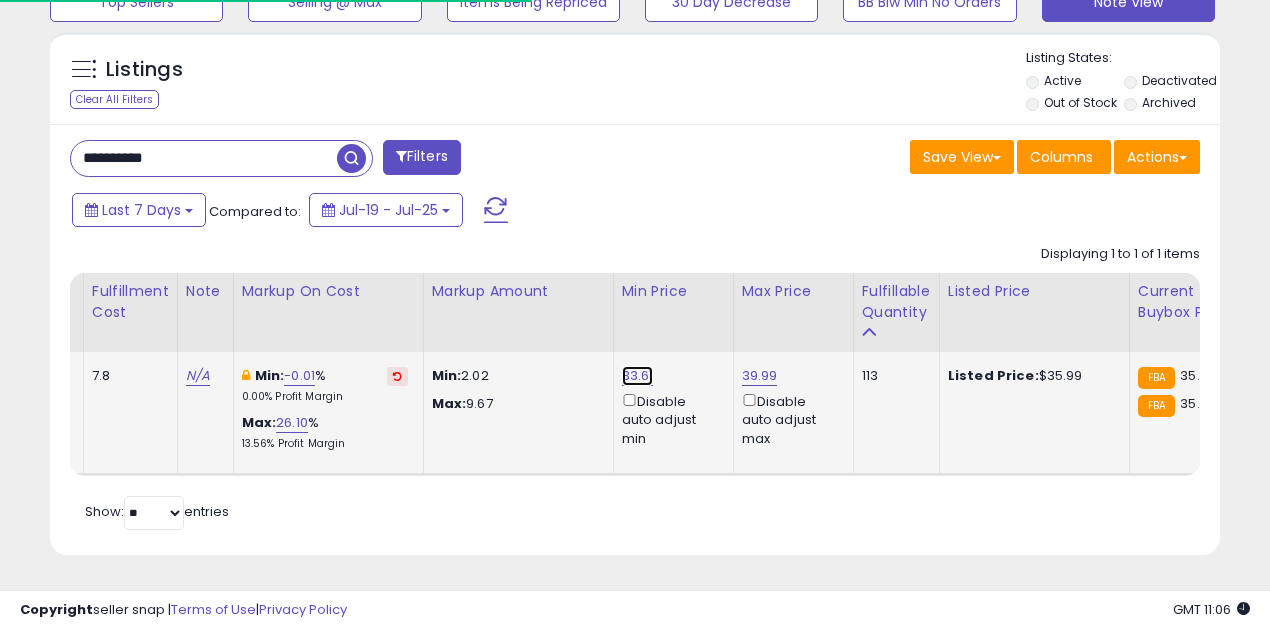 click on "33.61" at bounding box center [638, 376] 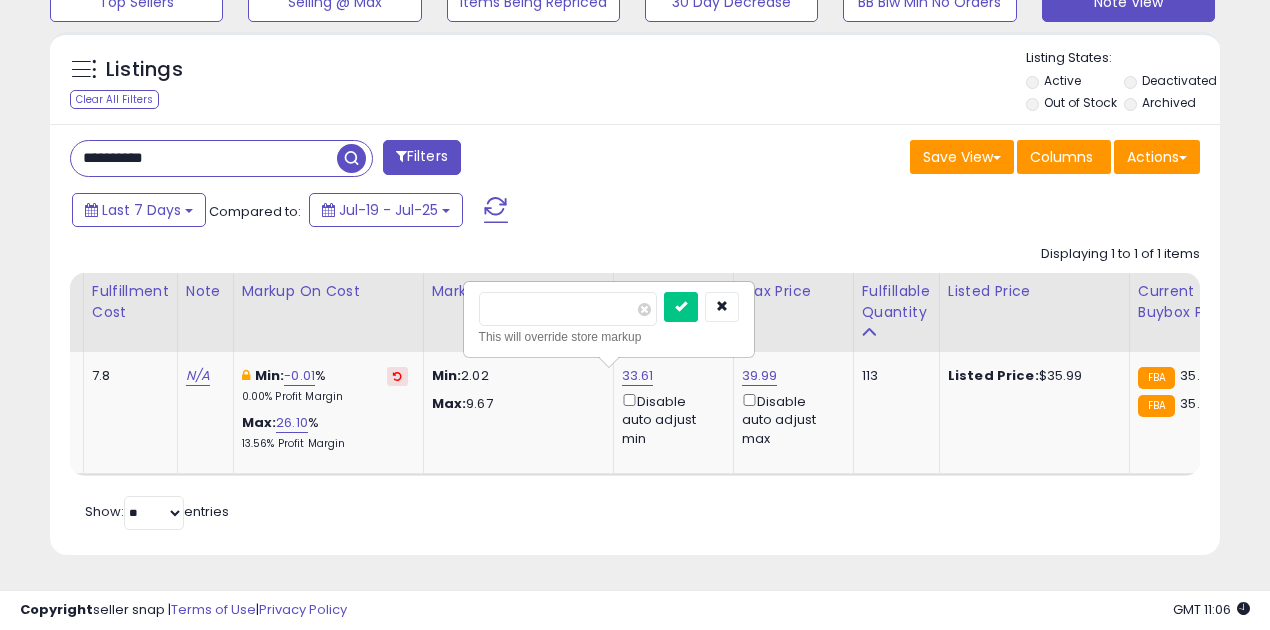 drag, startPoint x: 550, startPoint y: 306, endPoint x: 403, endPoint y: 288, distance: 148.09795 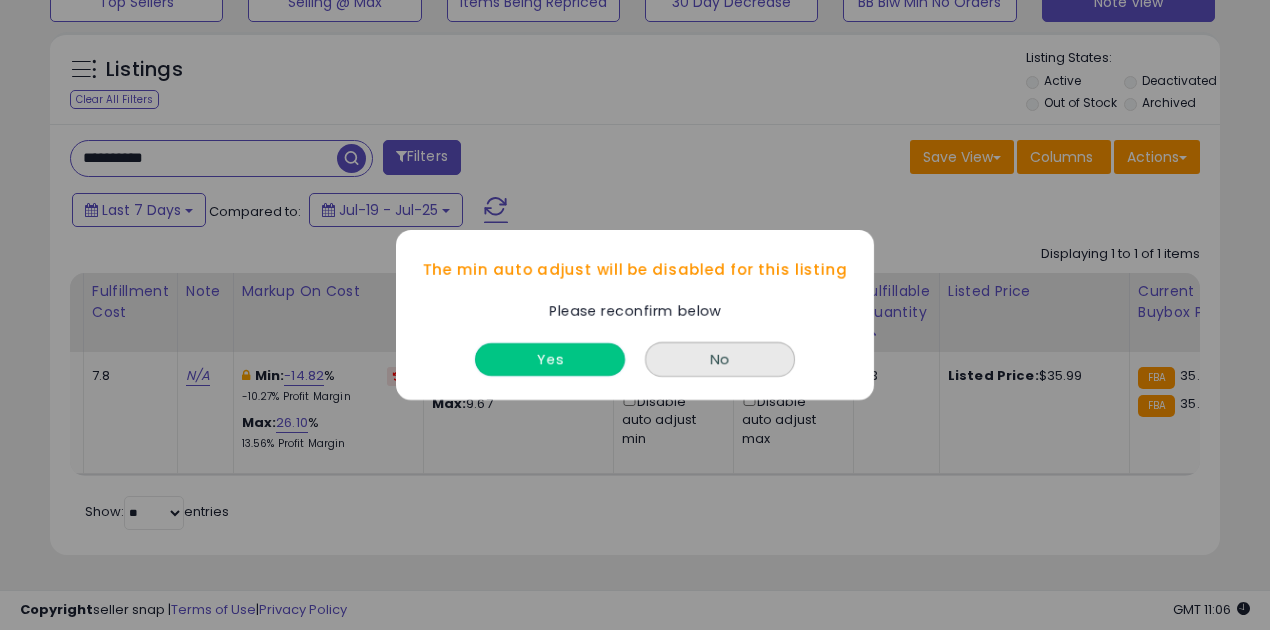 click on "Yes" at bounding box center (550, 359) 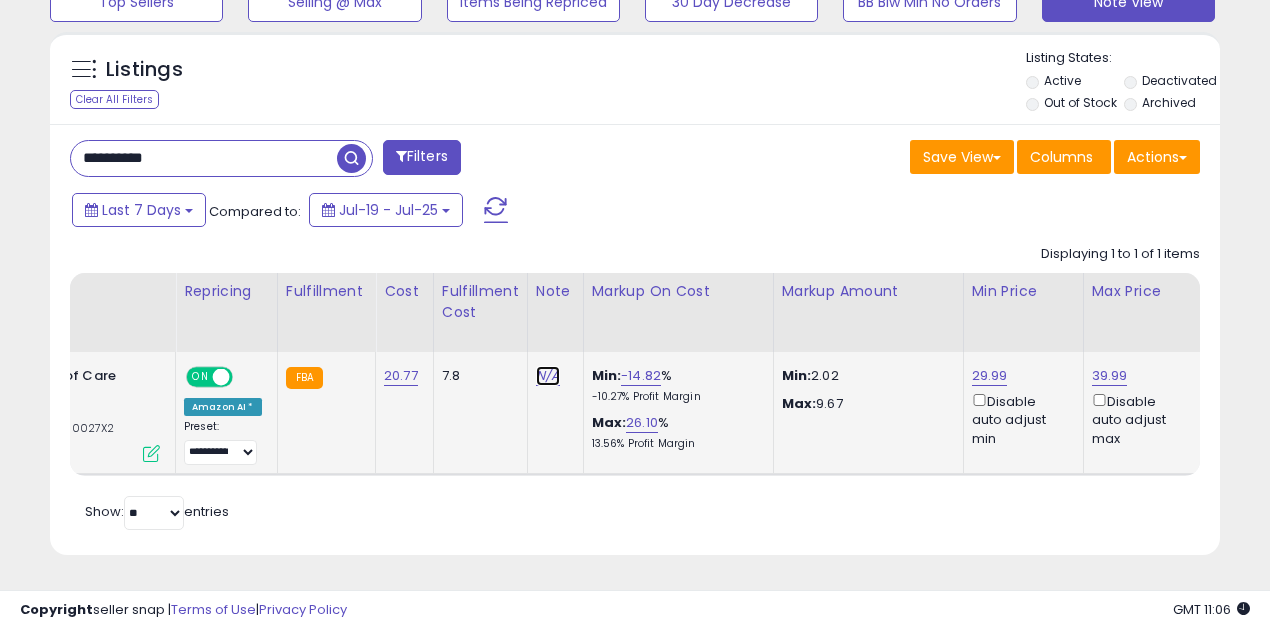click on "N/A" at bounding box center [548, 376] 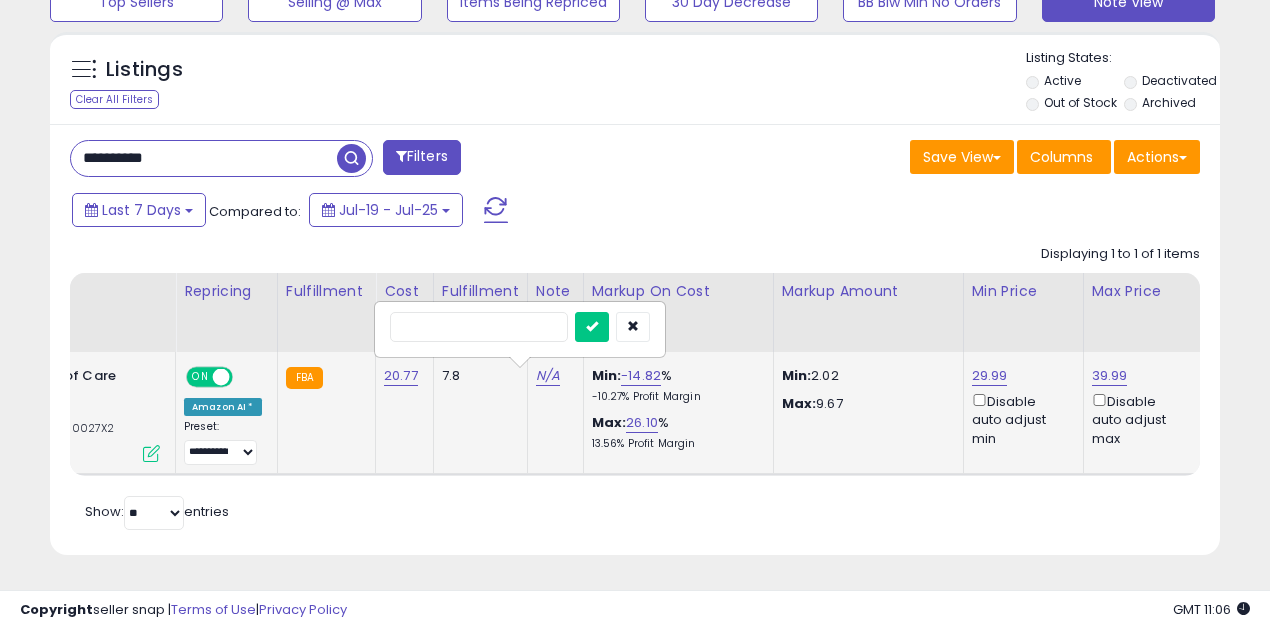 click at bounding box center (221, 377) 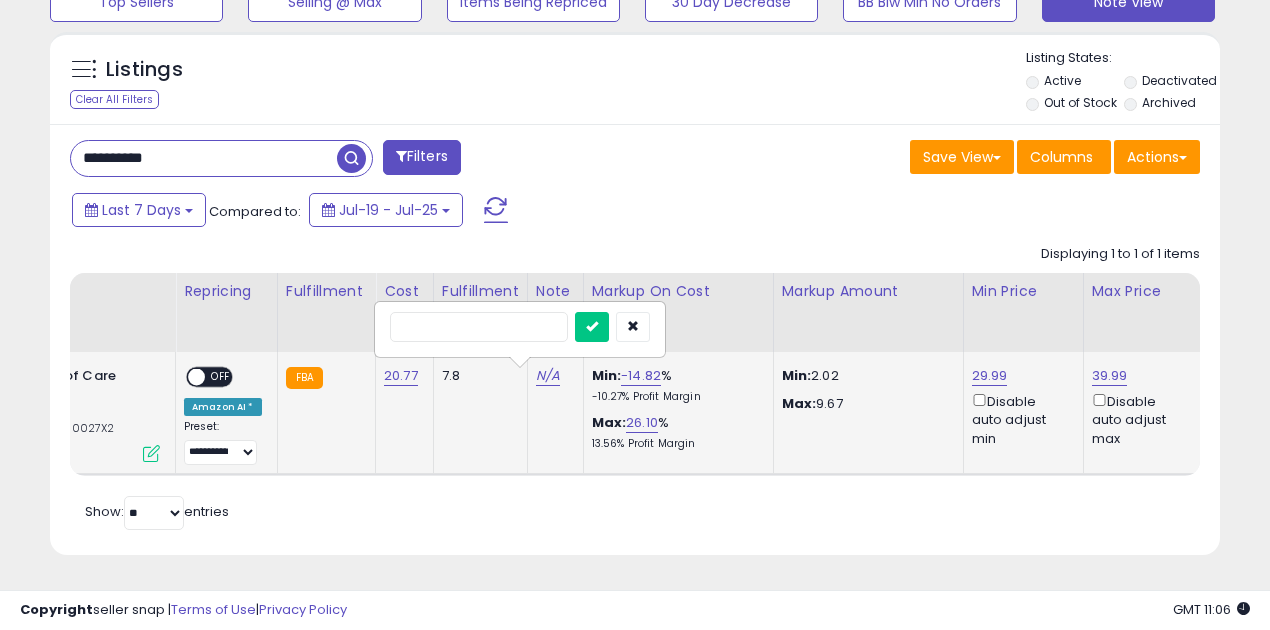 click at bounding box center [479, 327] 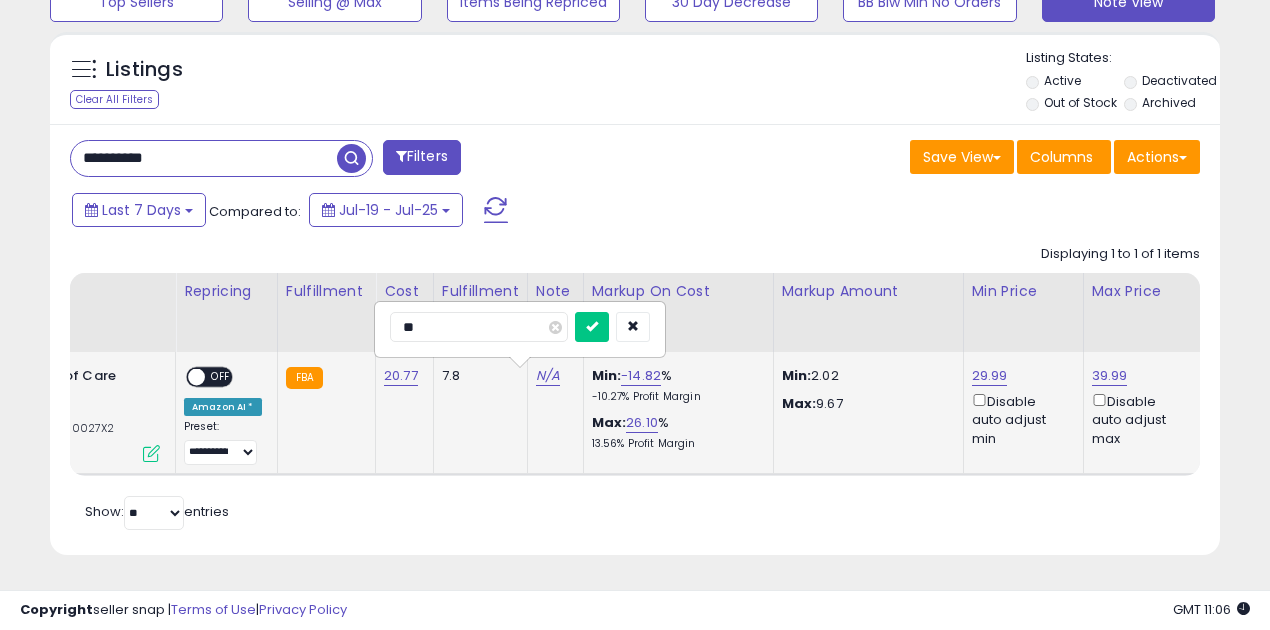 type on "*" 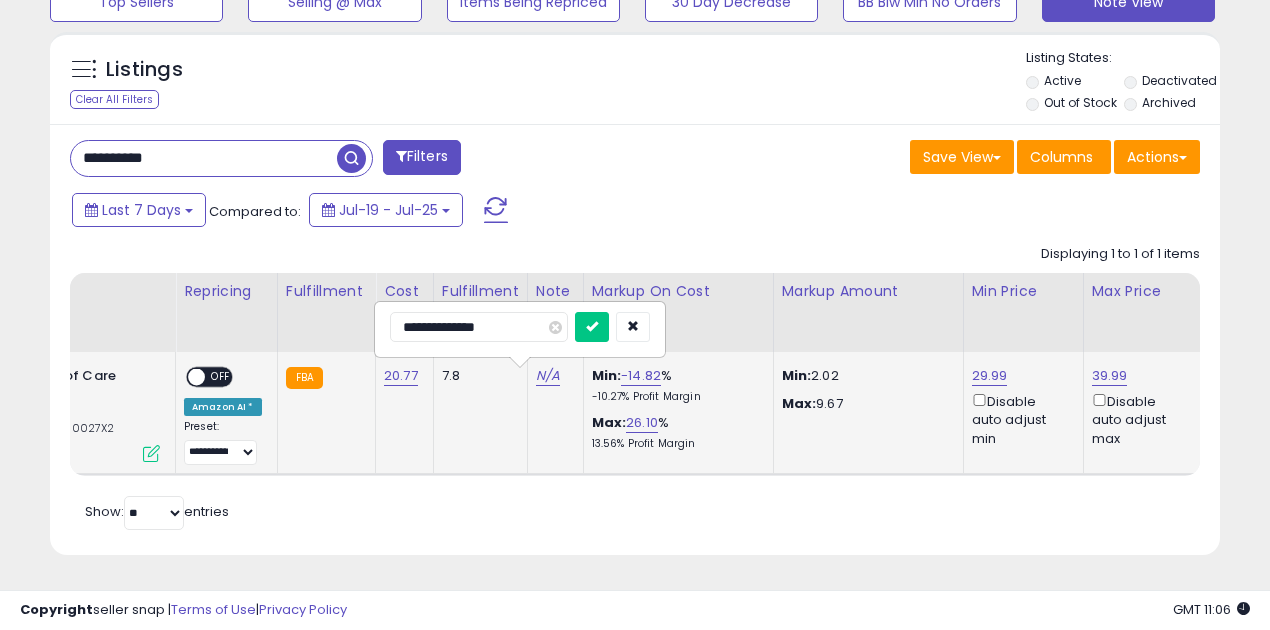 type on "**********" 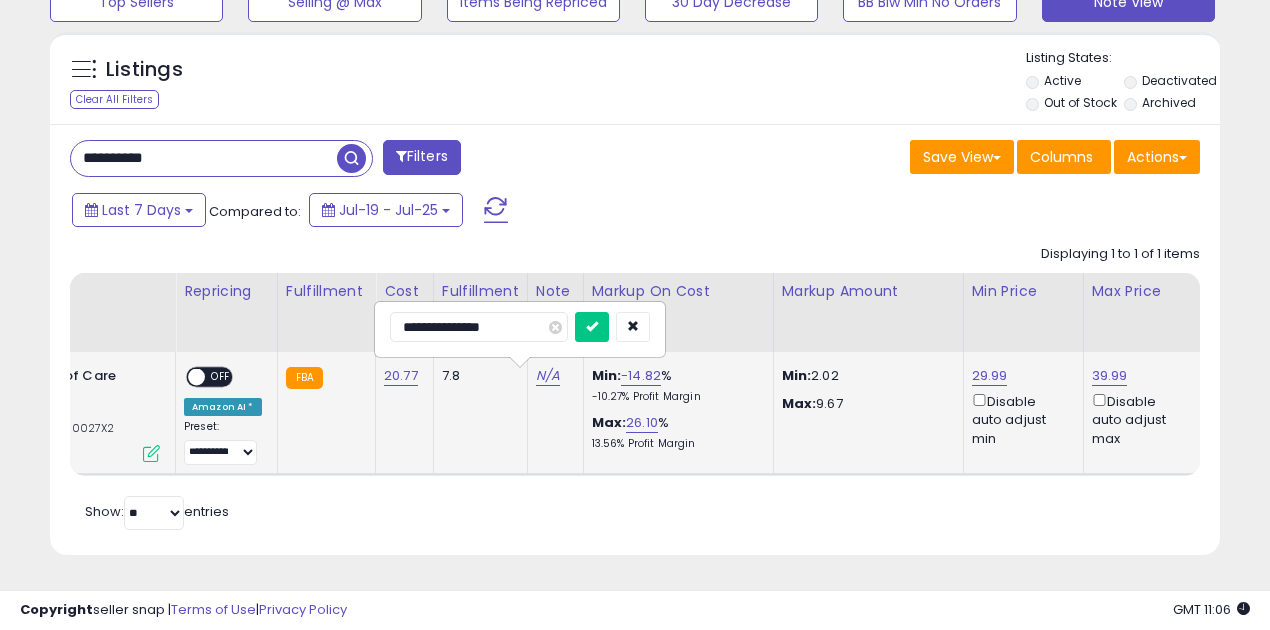 click at bounding box center (592, 327) 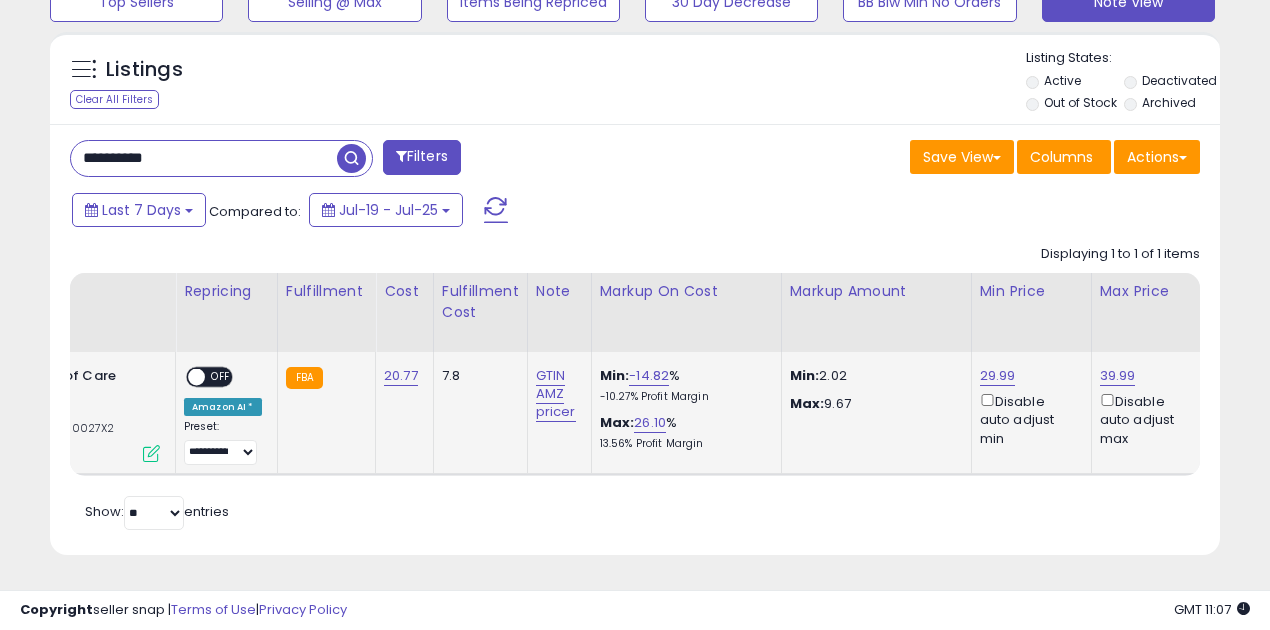 click on "**********" at bounding box center [204, 158] 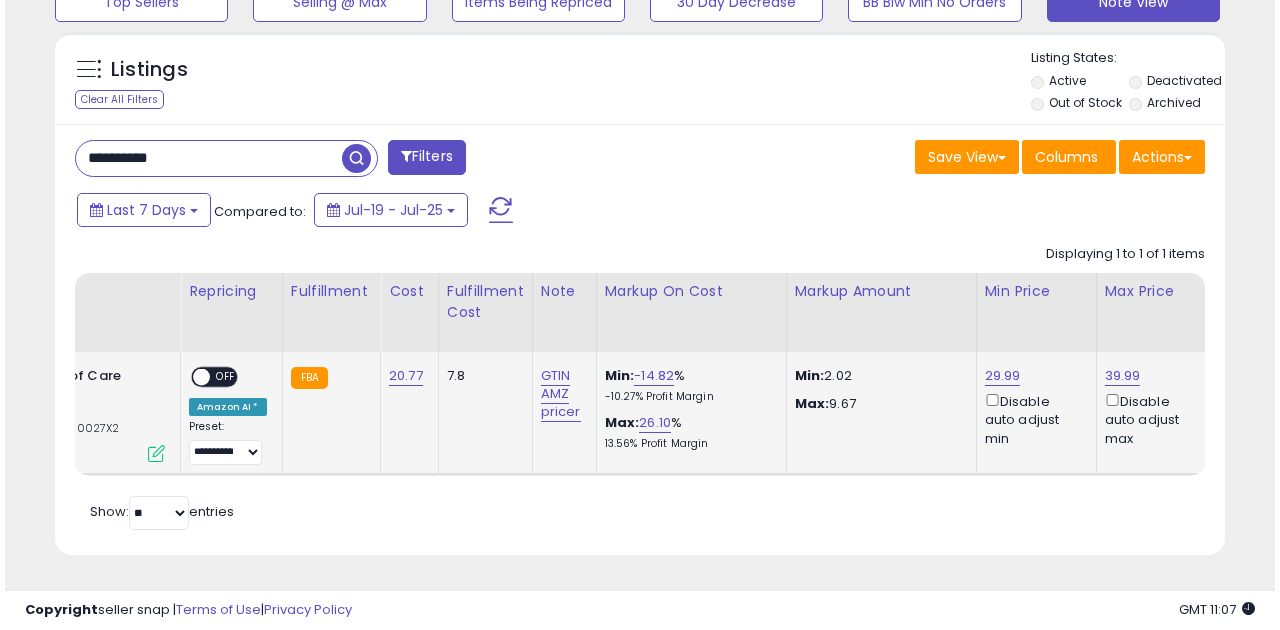 scroll, scrollTop: 583, scrollLeft: 0, axis: vertical 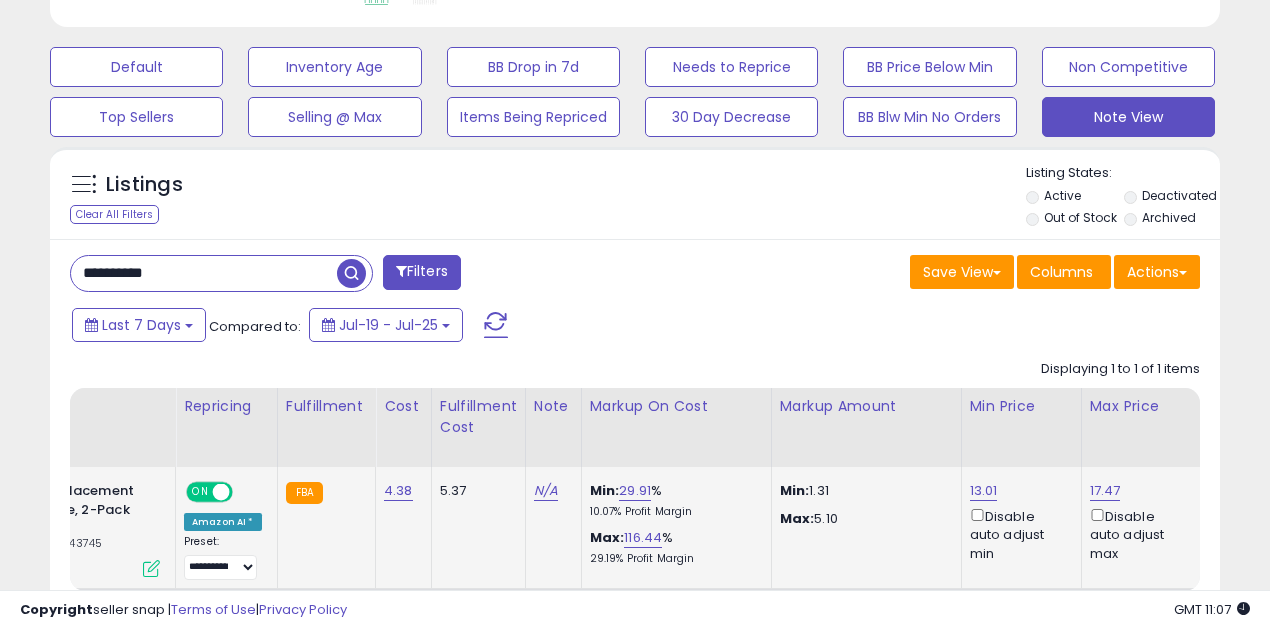 click at bounding box center [221, 492] 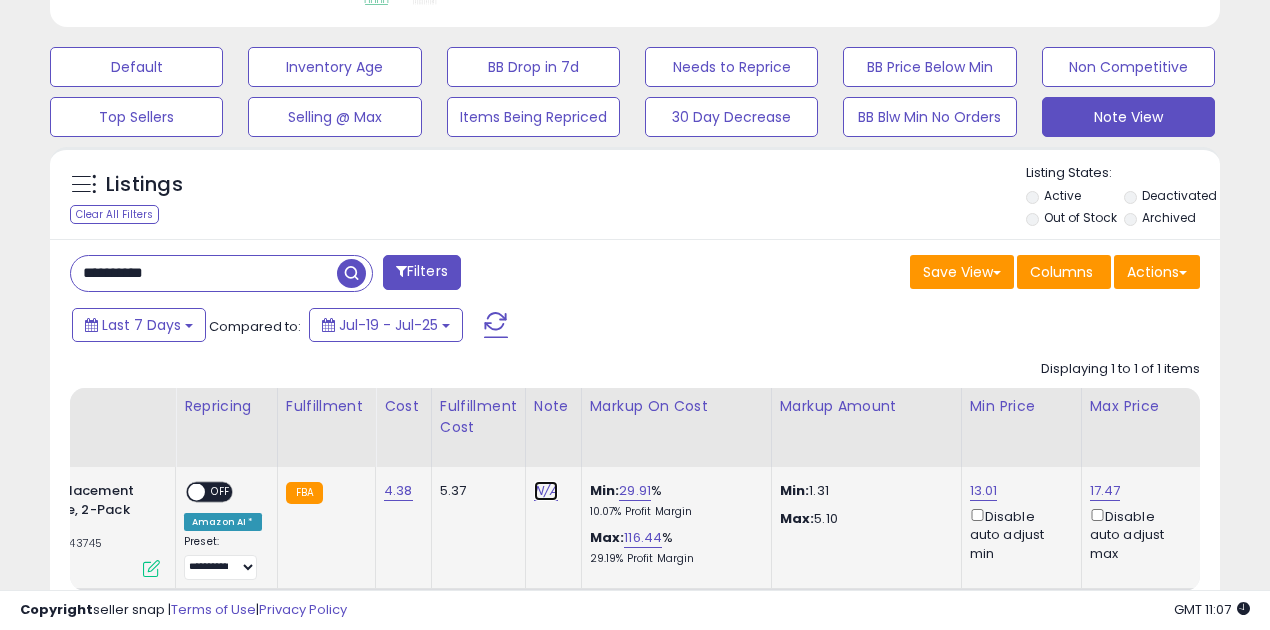 click on "N/A" at bounding box center (546, 491) 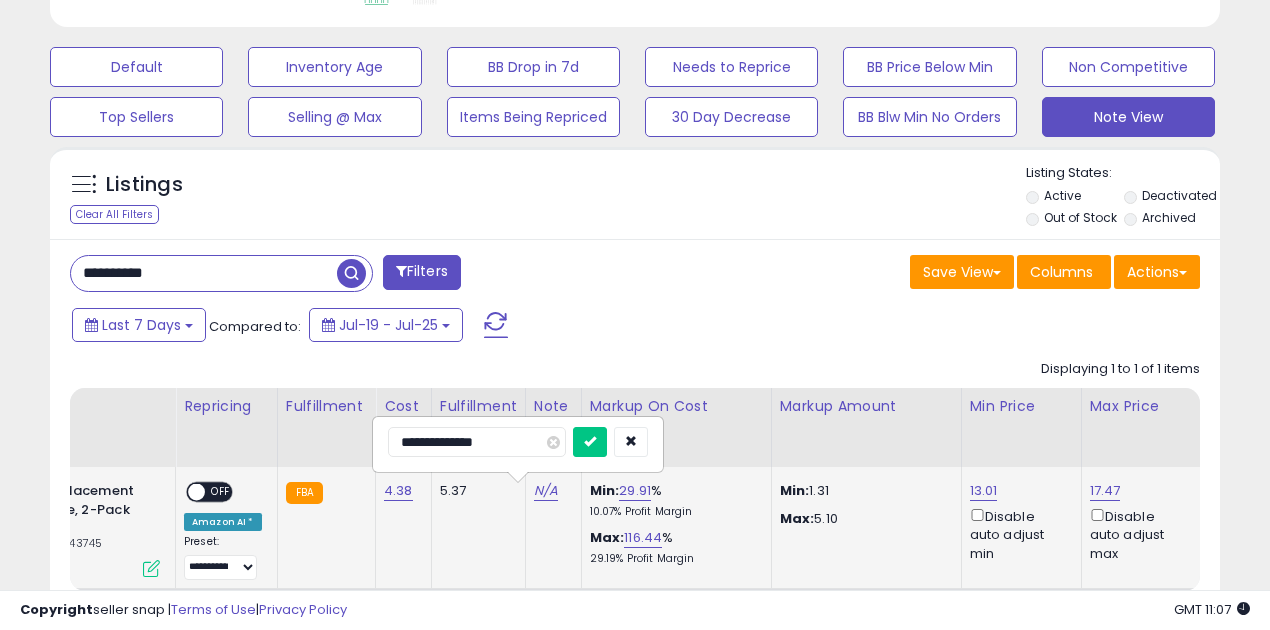 type on "**********" 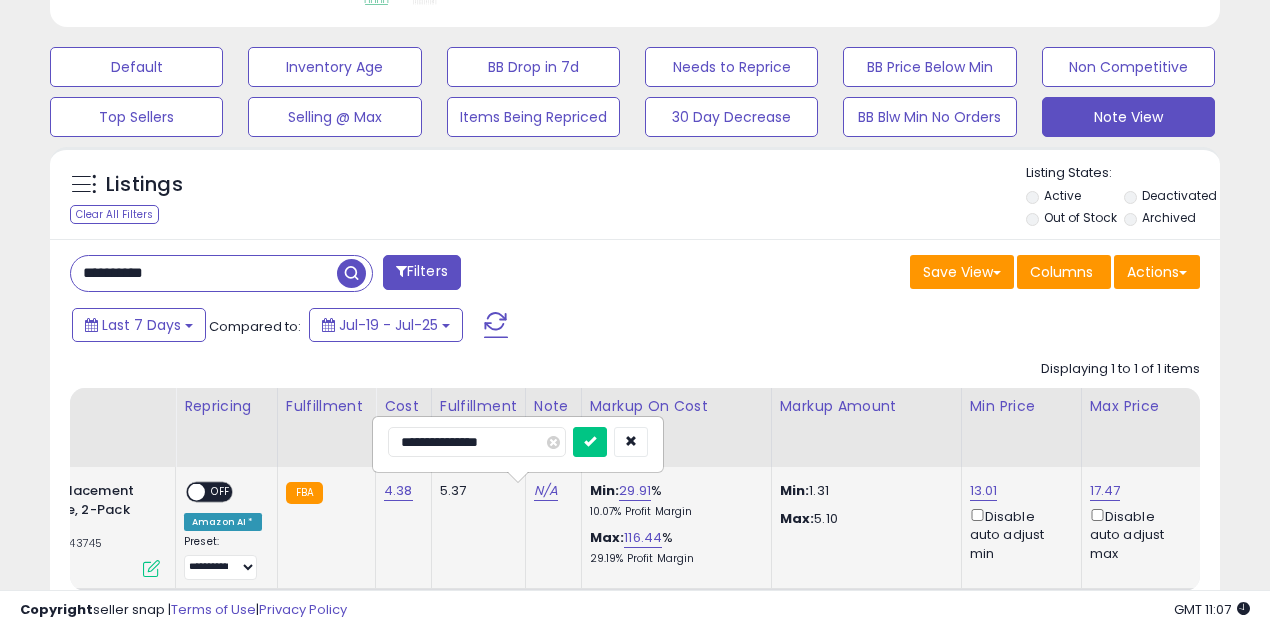 click at bounding box center (590, 442) 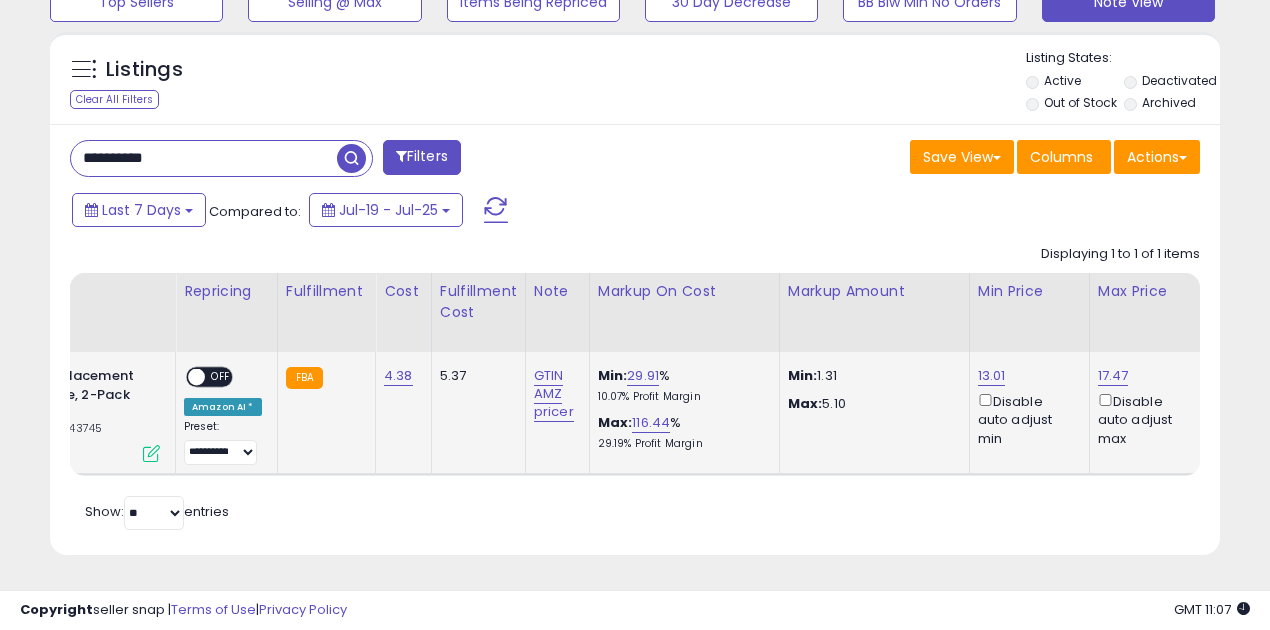 scroll, scrollTop: 705, scrollLeft: 0, axis: vertical 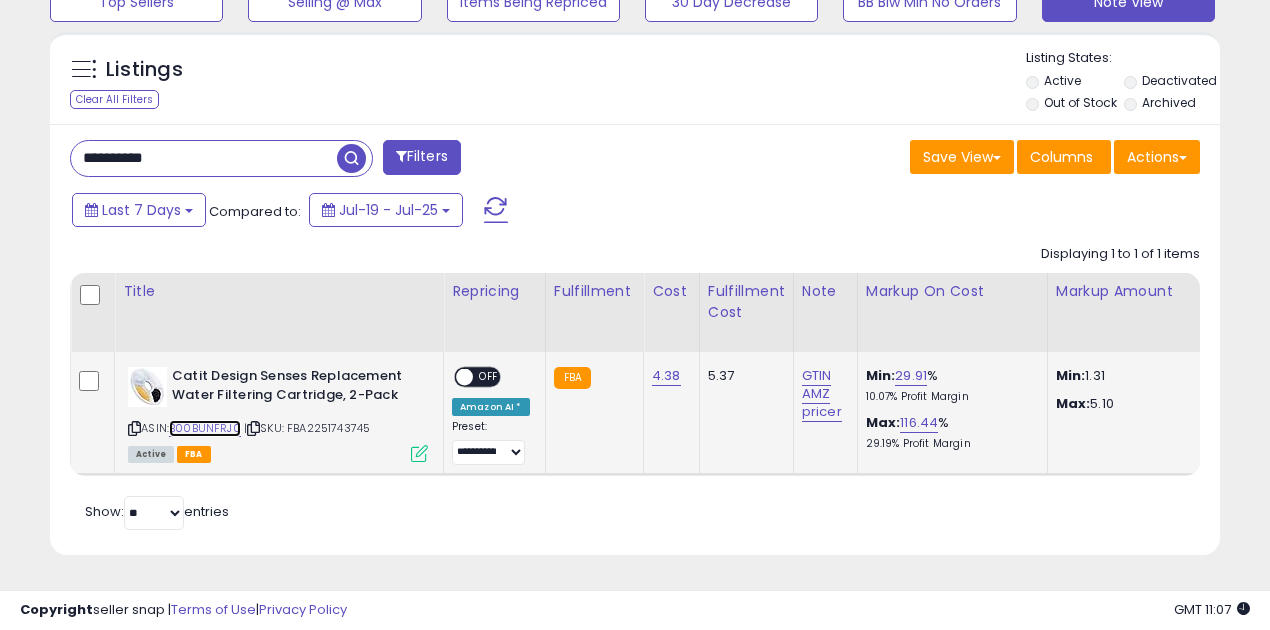 click on "B00BUNFRJ0" at bounding box center [205, 428] 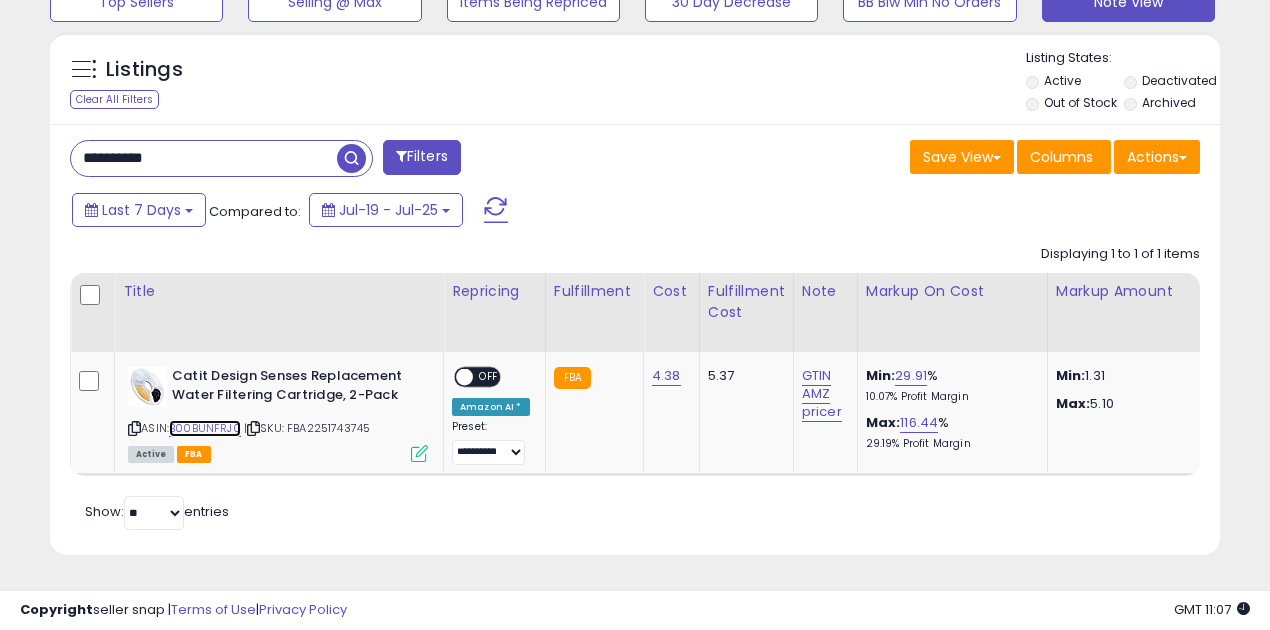scroll, scrollTop: 0, scrollLeft: 191, axis: horizontal 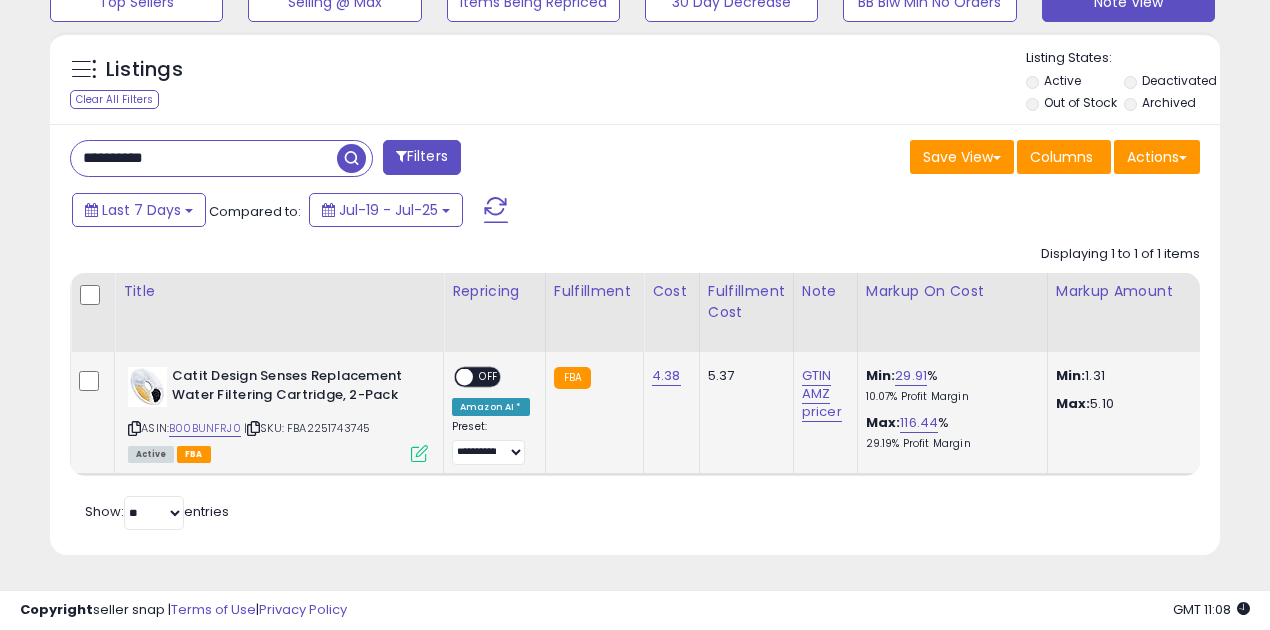 click on "OFF" at bounding box center [489, 377] 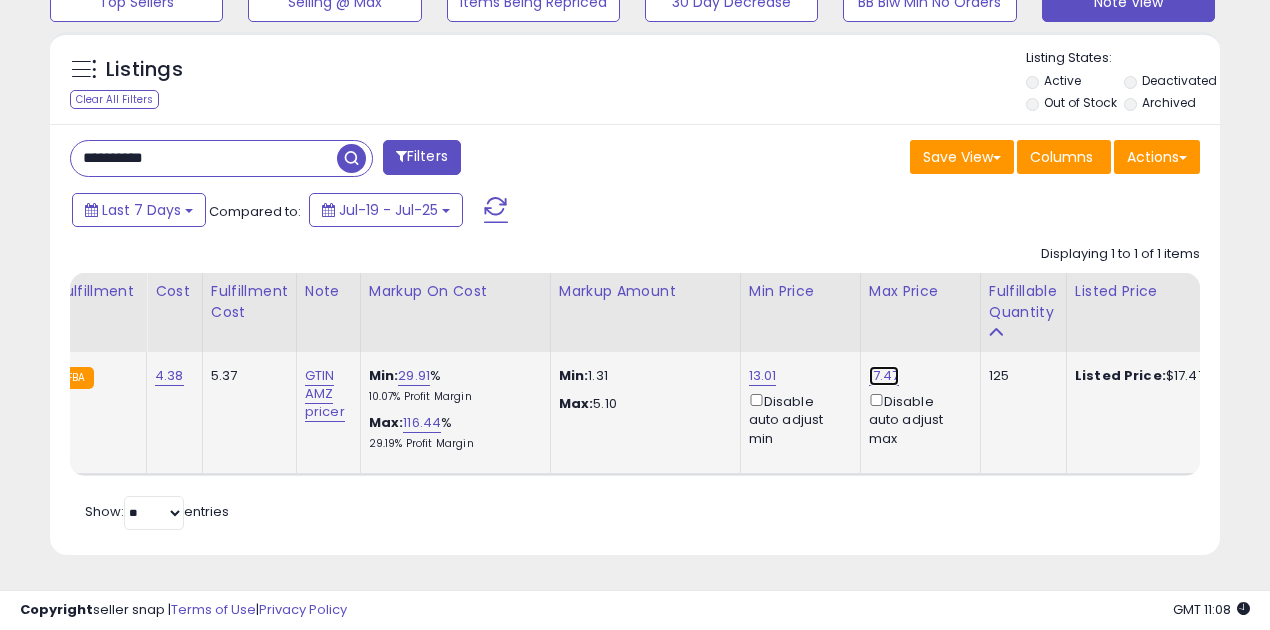 click on "17.47" at bounding box center [884, 376] 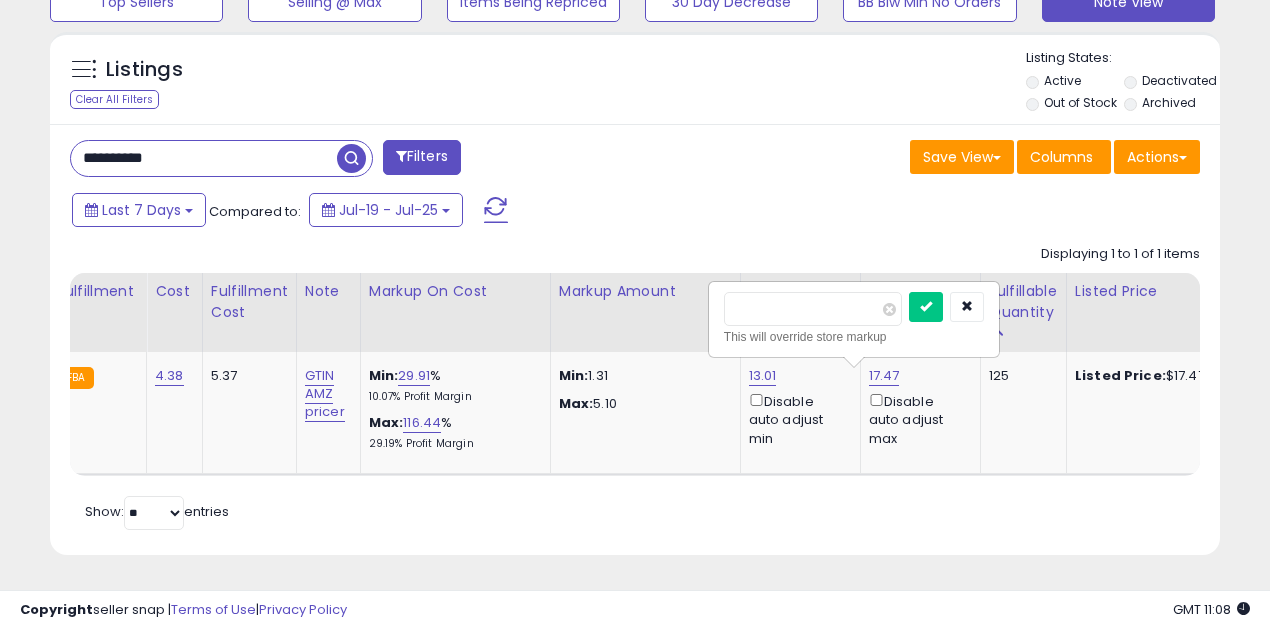 drag, startPoint x: 770, startPoint y: 297, endPoint x: 696, endPoint y: 296, distance: 74.00676 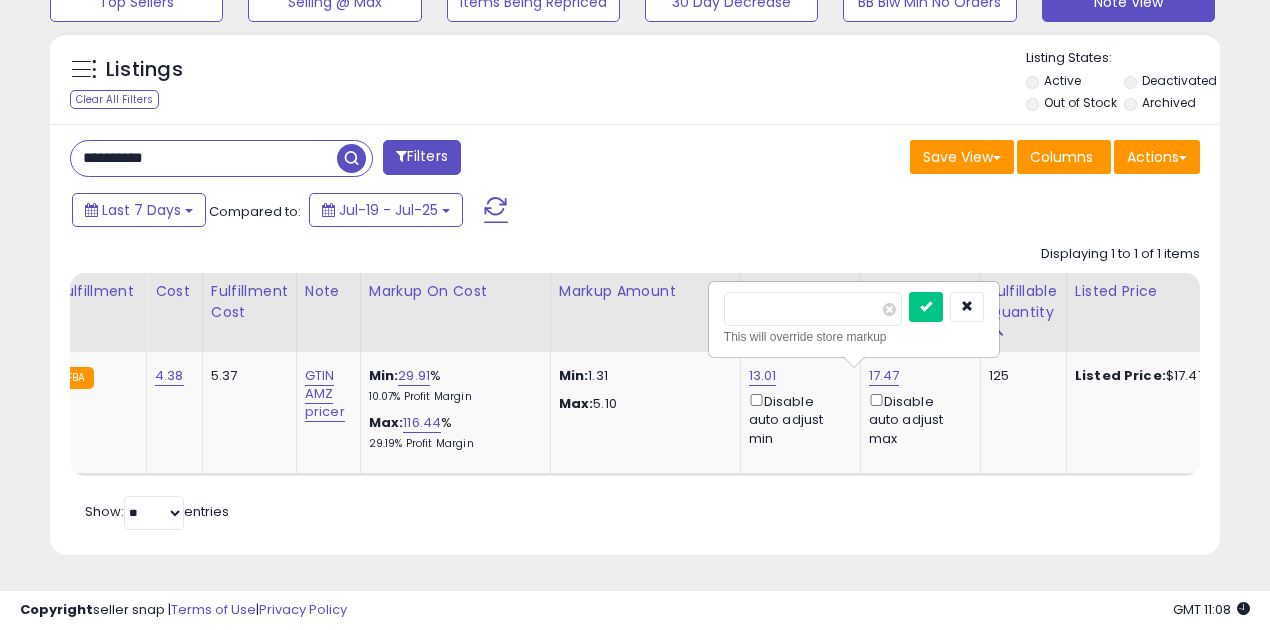 type on "*****" 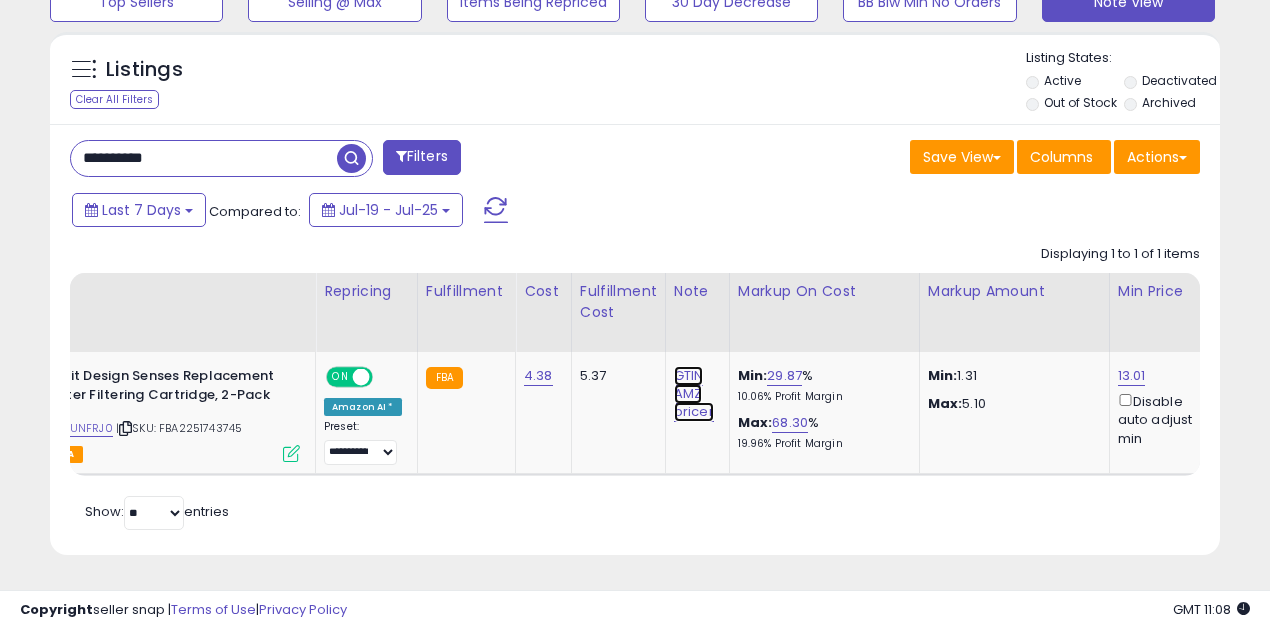 click on "GTIN AMZ pricer" at bounding box center [694, 394] 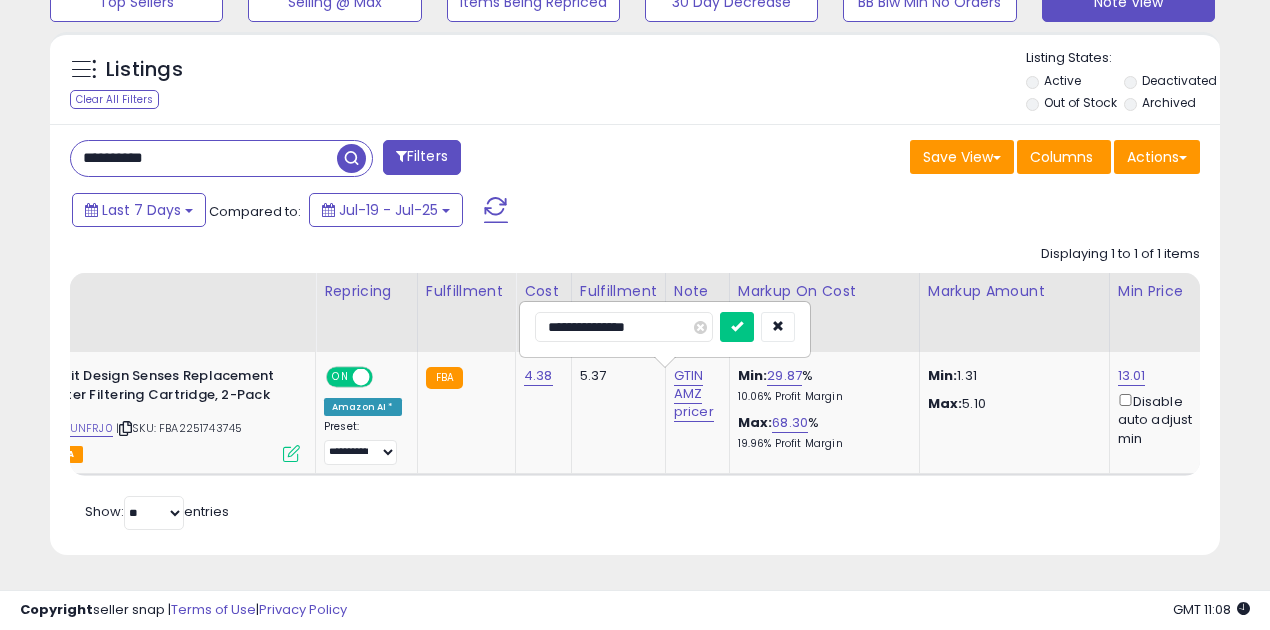 drag, startPoint x: 664, startPoint y: 314, endPoint x: 586, endPoint y: 314, distance: 78 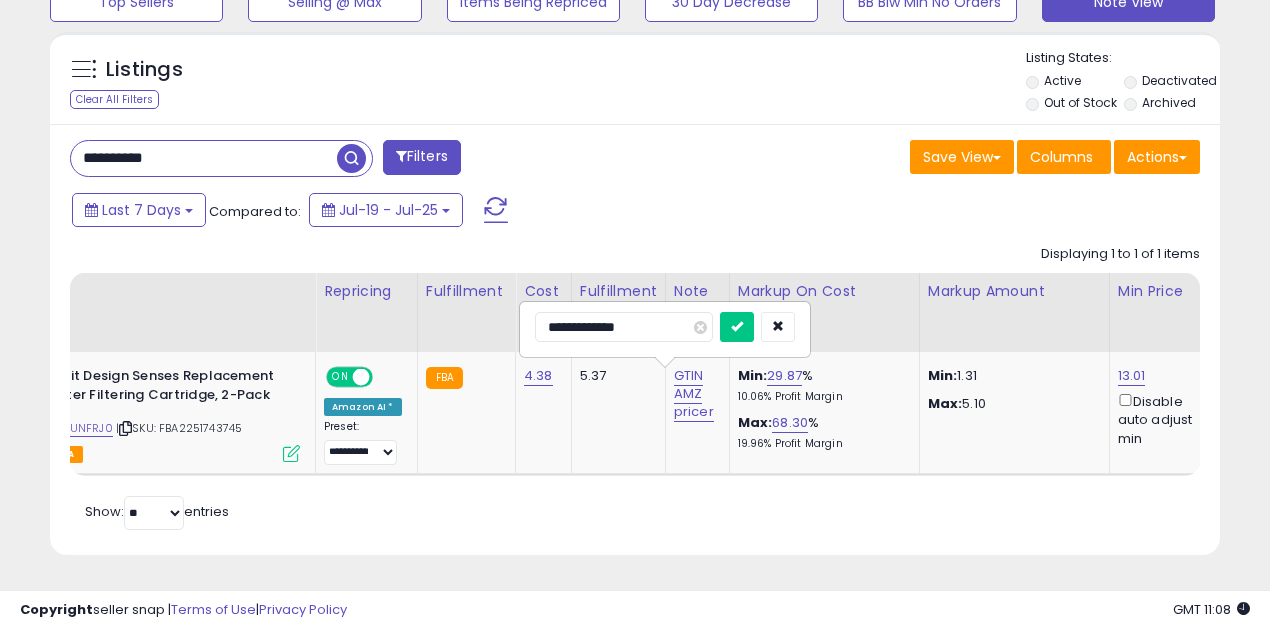 type on "**********" 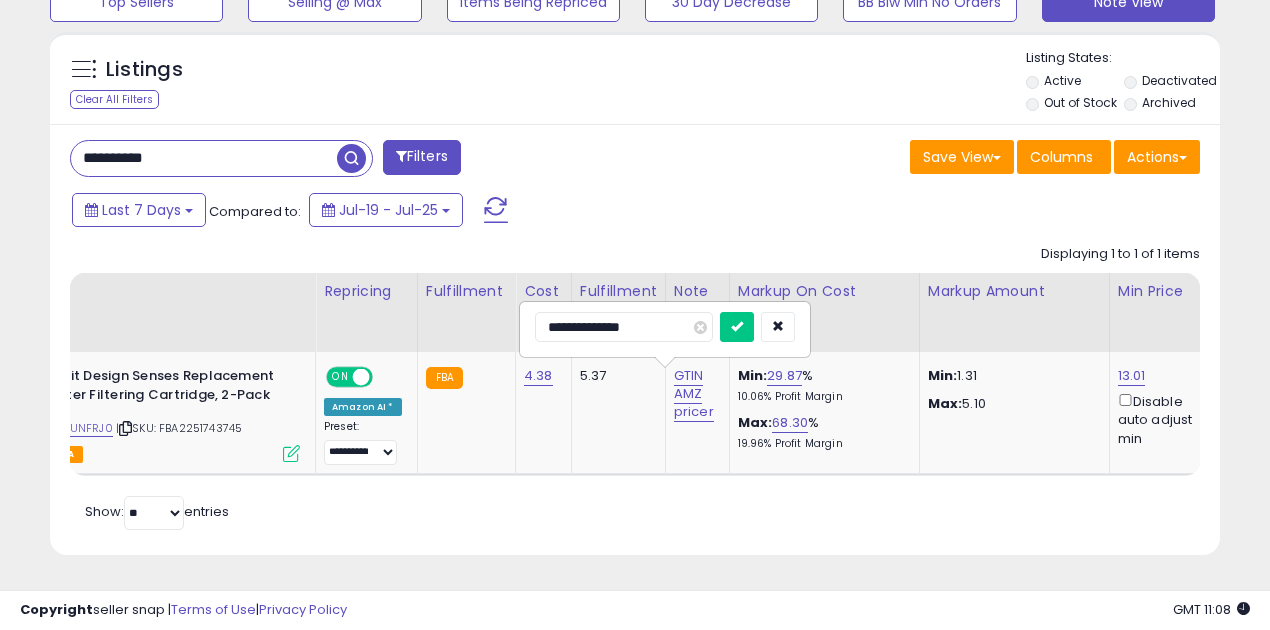 click at bounding box center [737, 327] 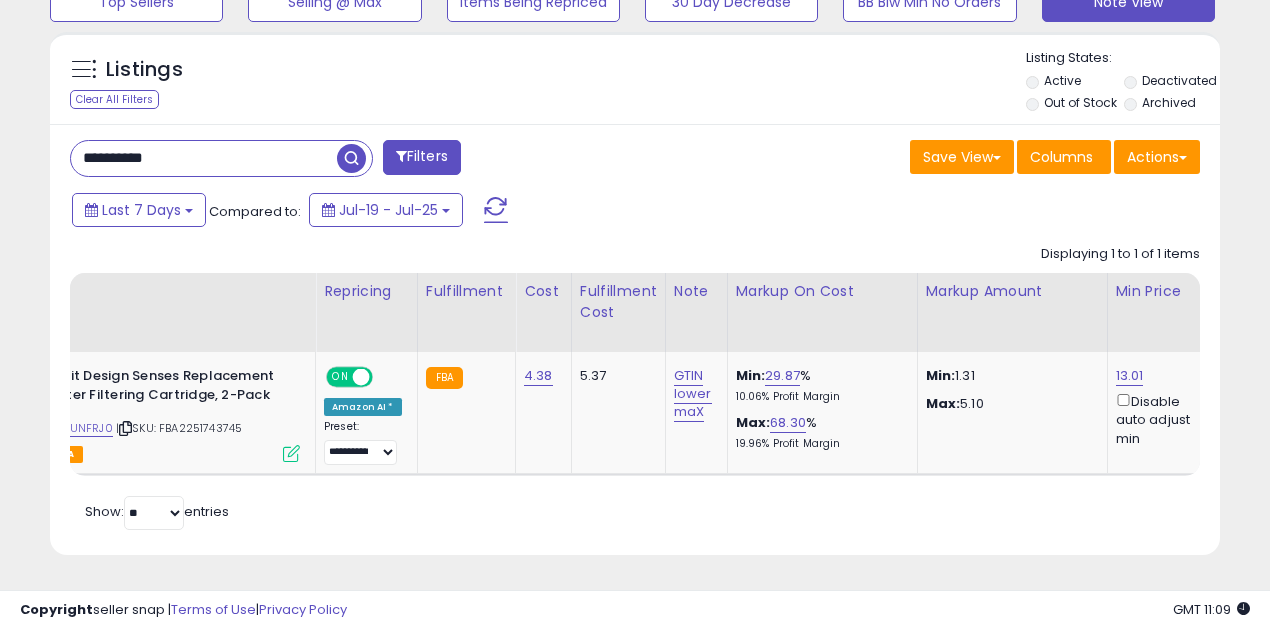 scroll, scrollTop: 0, scrollLeft: 658, axis: horizontal 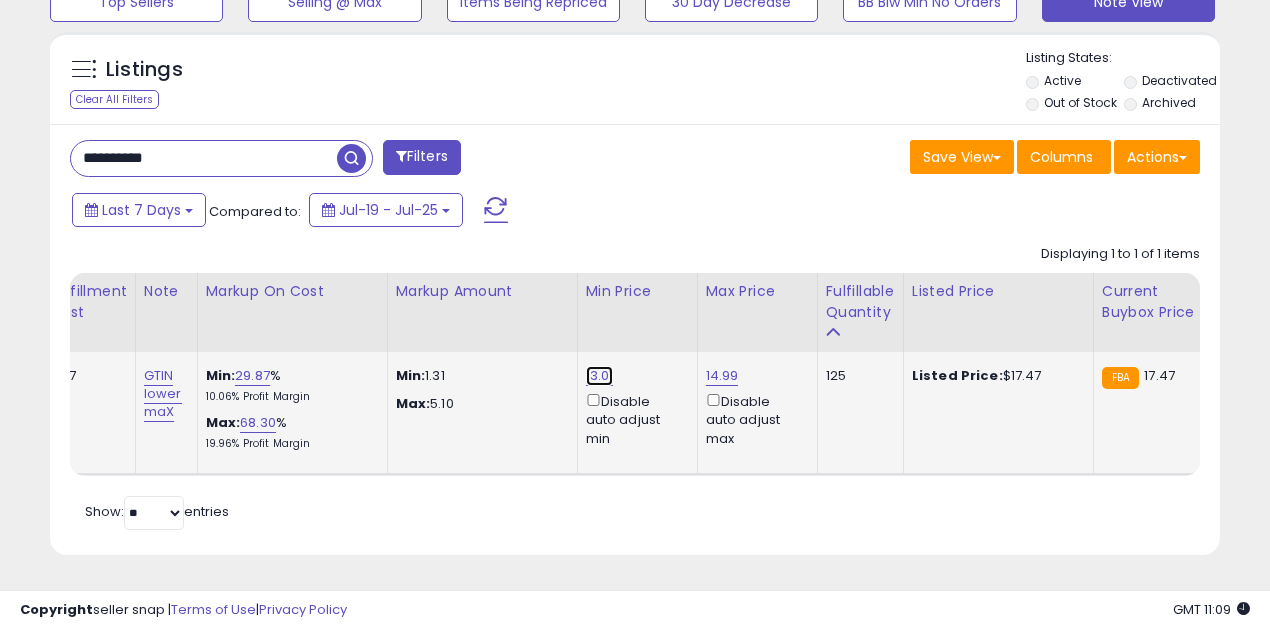 click on "13.01" at bounding box center (600, 376) 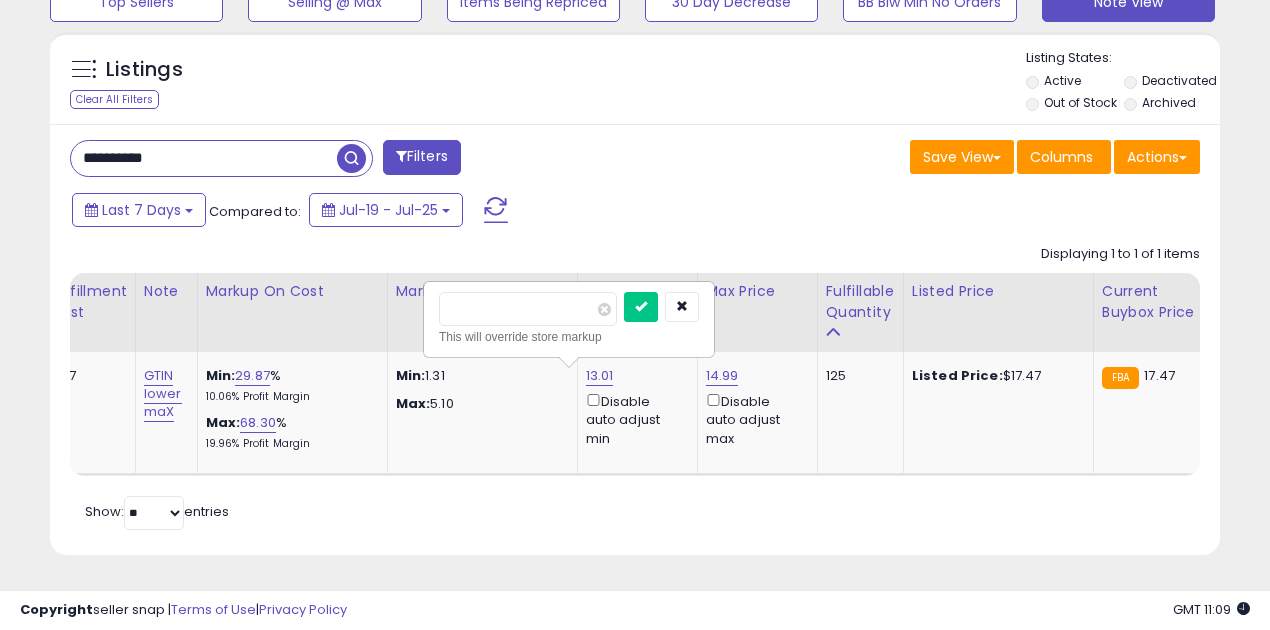 drag, startPoint x: 504, startPoint y: 301, endPoint x: 379, endPoint y: 290, distance: 125.48307 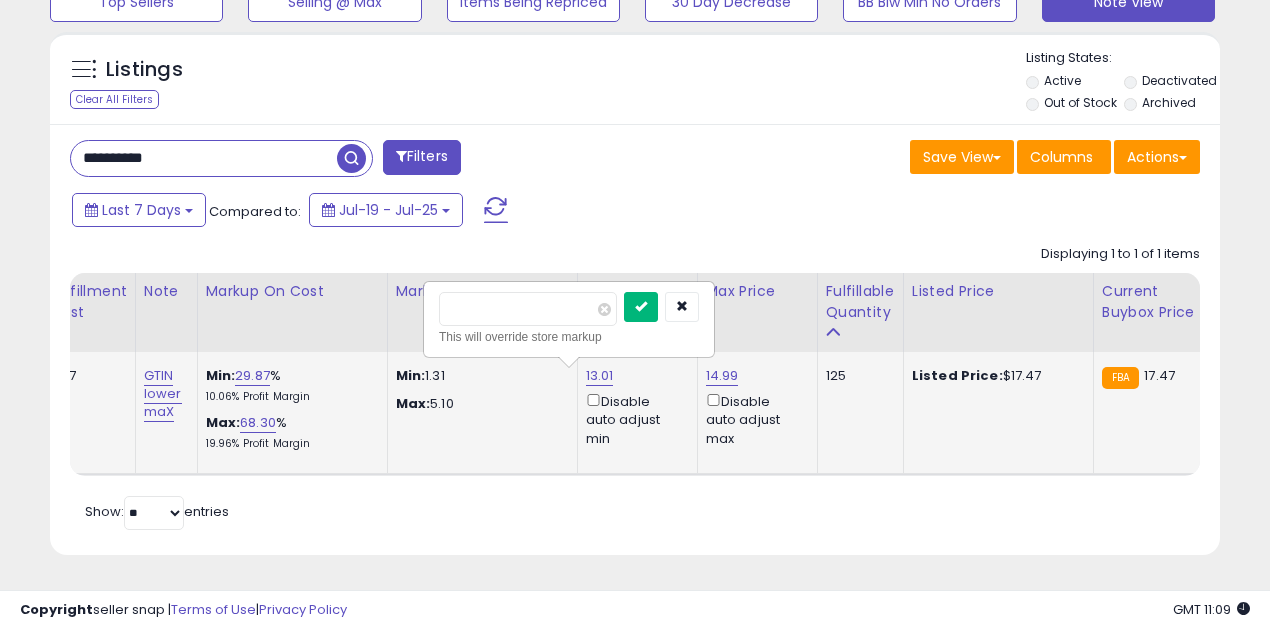 type on "****" 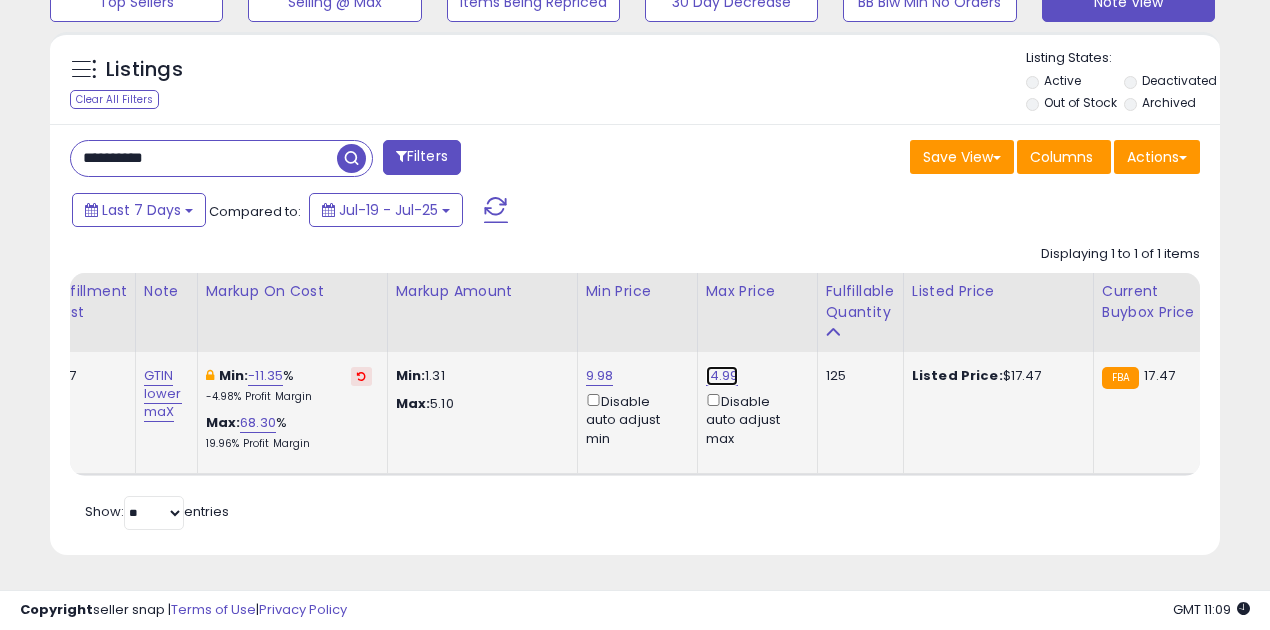 click on "14.99" at bounding box center (722, 376) 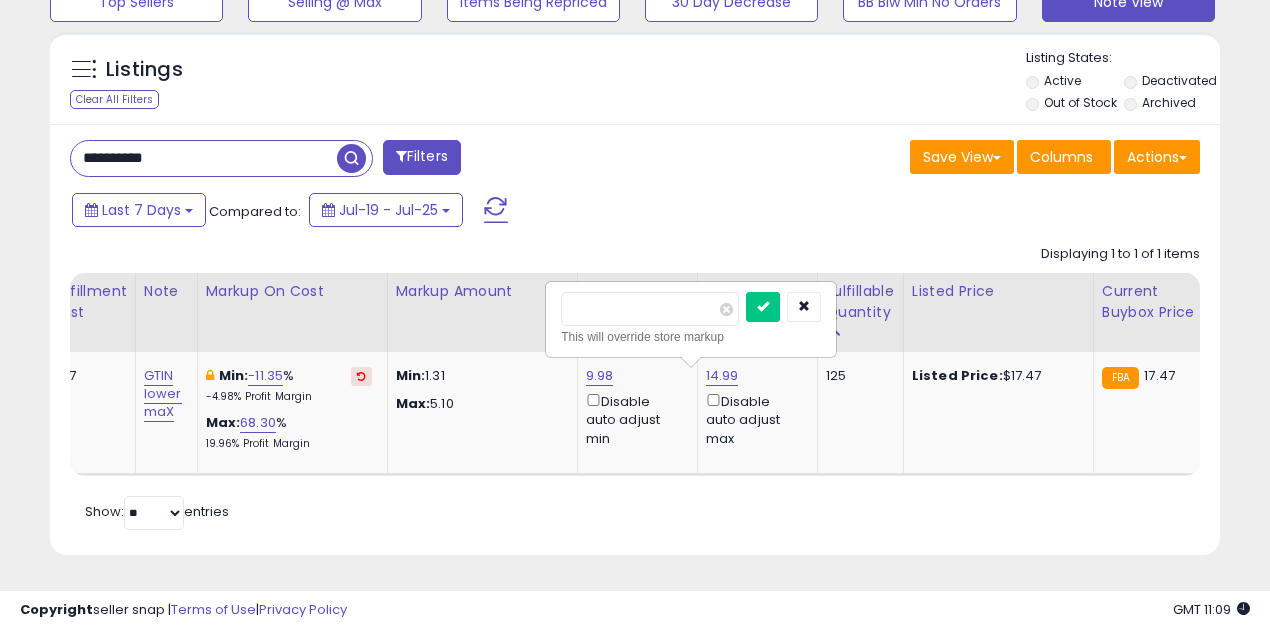 drag, startPoint x: 625, startPoint y: 299, endPoint x: 522, endPoint y: 286, distance: 103.81715 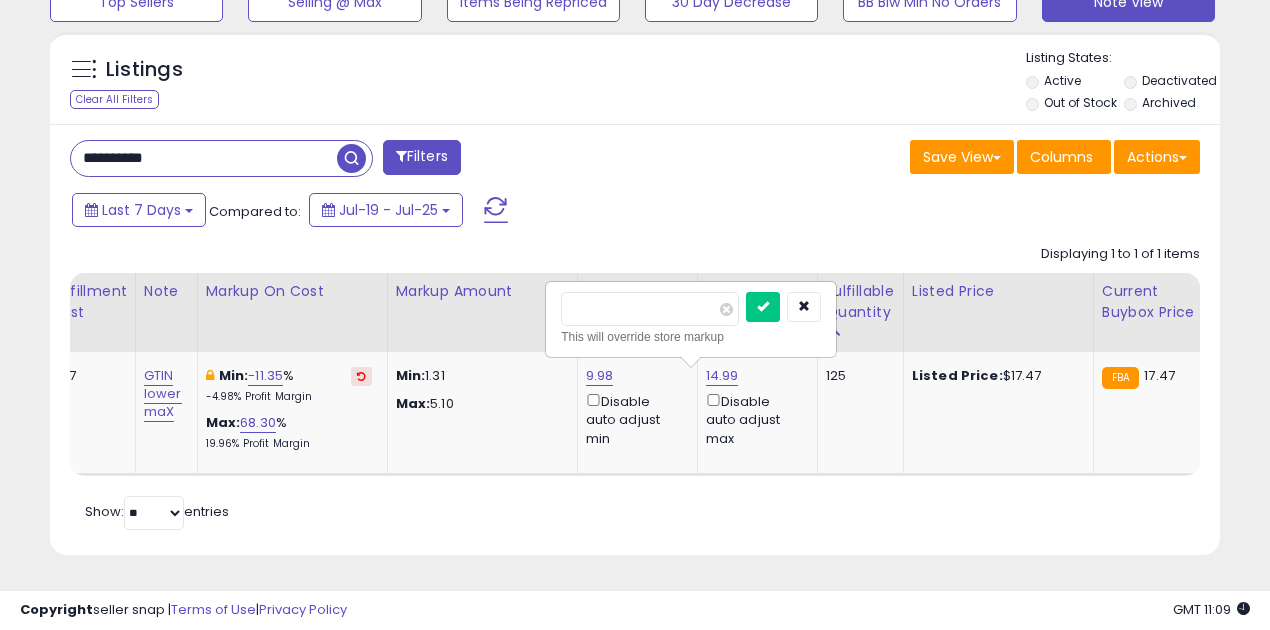 type on "****" 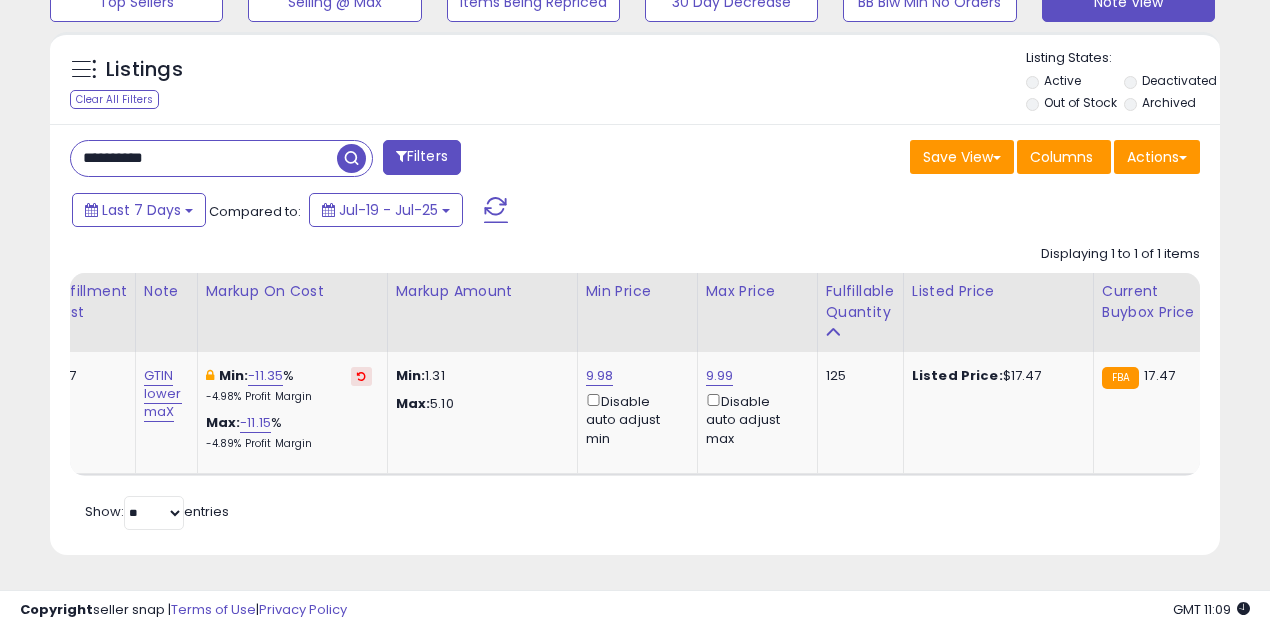 scroll, scrollTop: 0, scrollLeft: 25, axis: horizontal 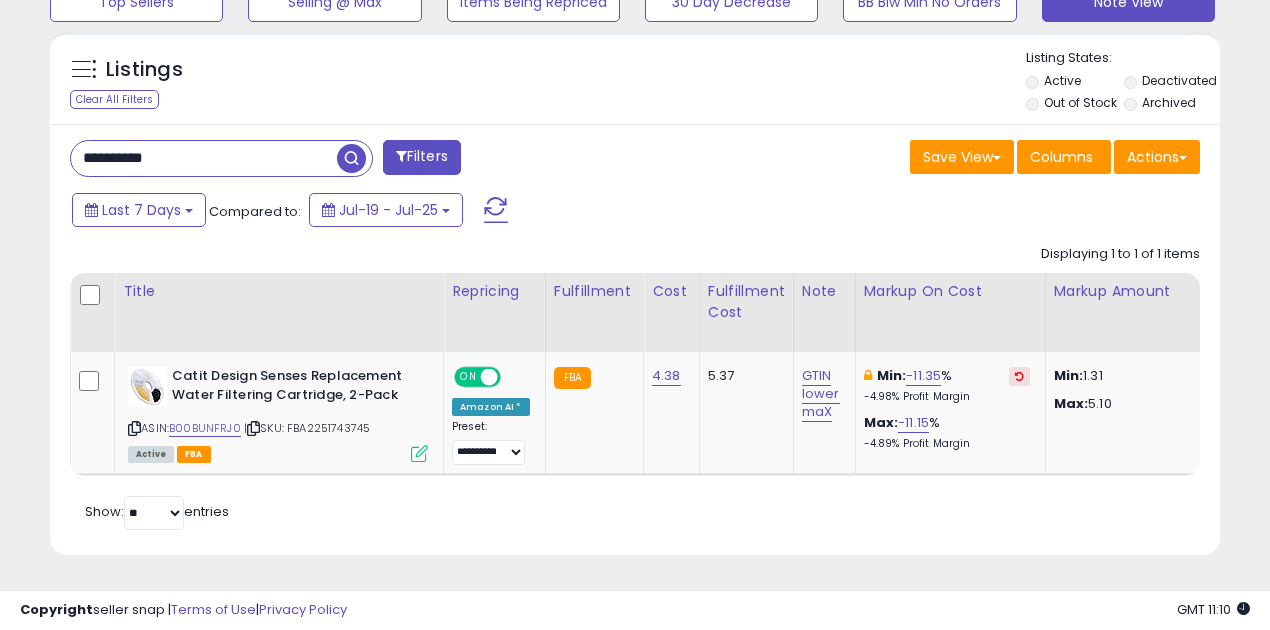 click on "**********" at bounding box center [204, 158] 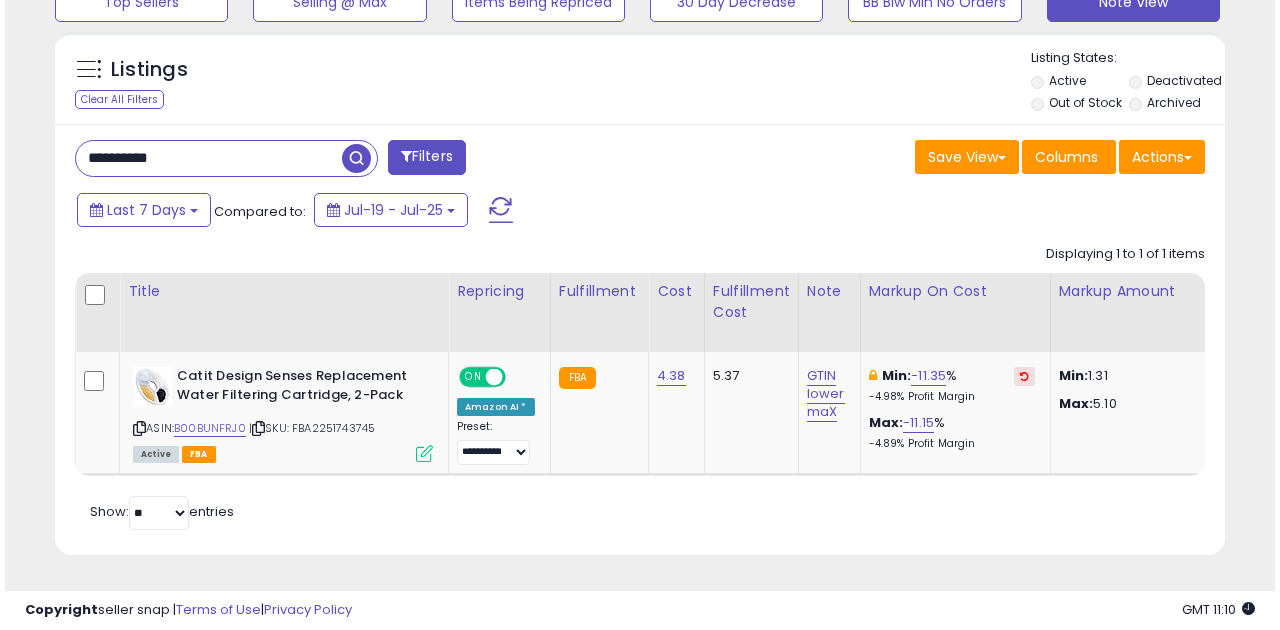 scroll, scrollTop: 583, scrollLeft: 0, axis: vertical 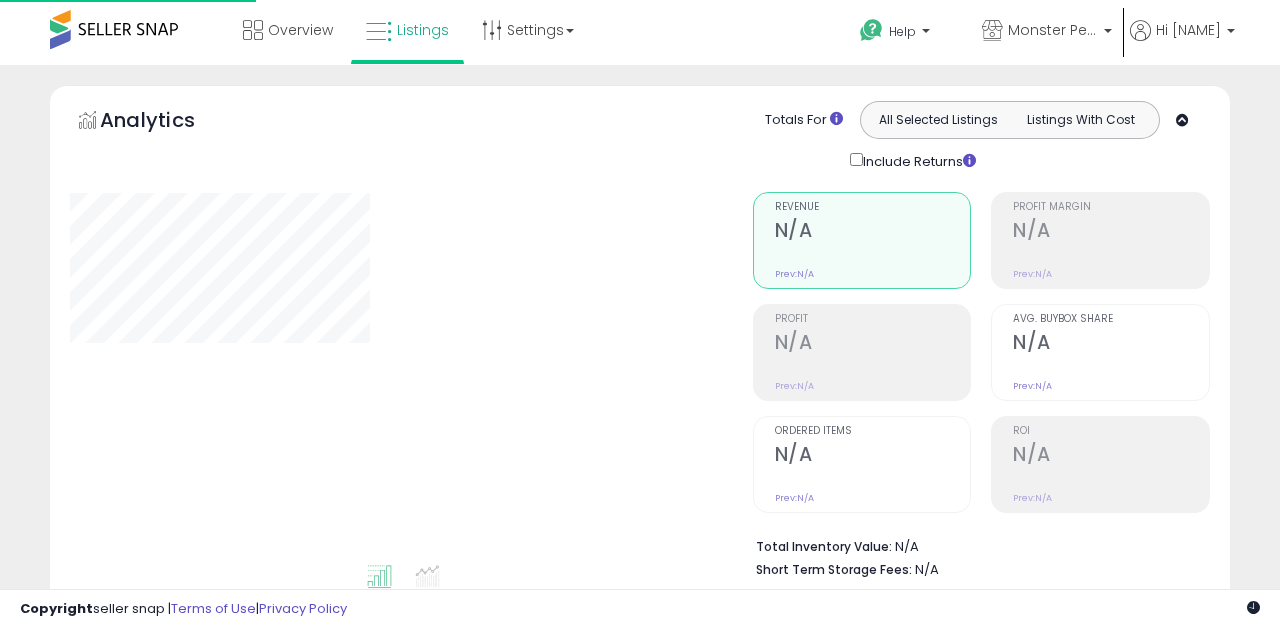 type on "**********" 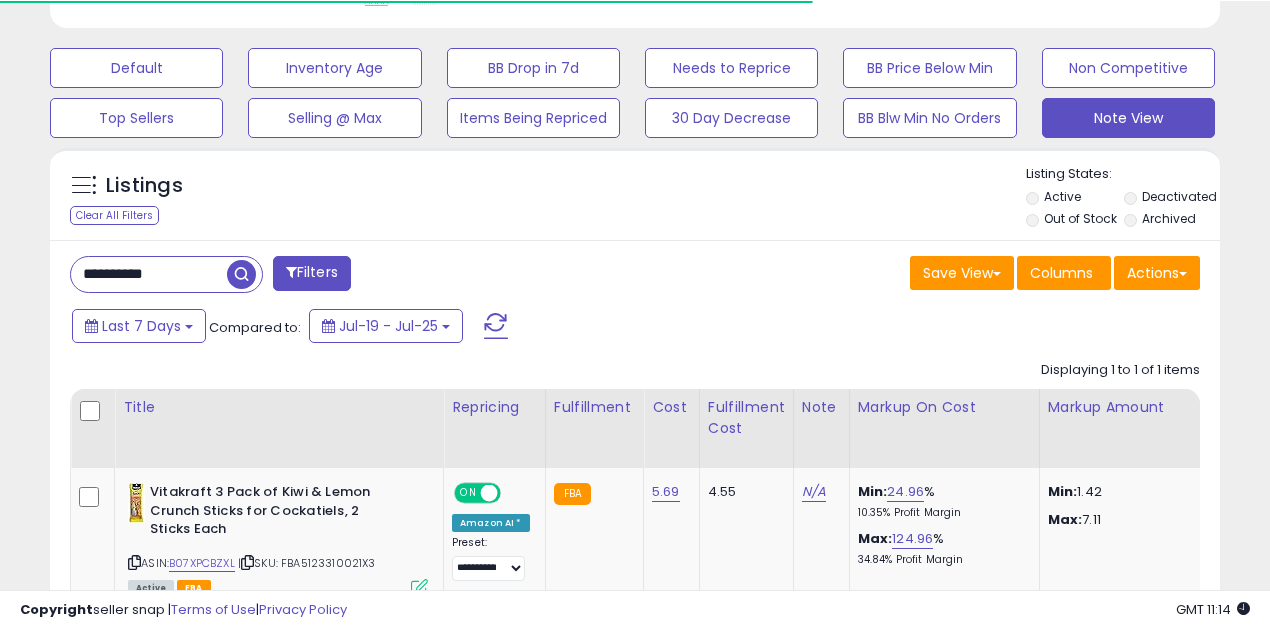 scroll, scrollTop: 583, scrollLeft: 0, axis: vertical 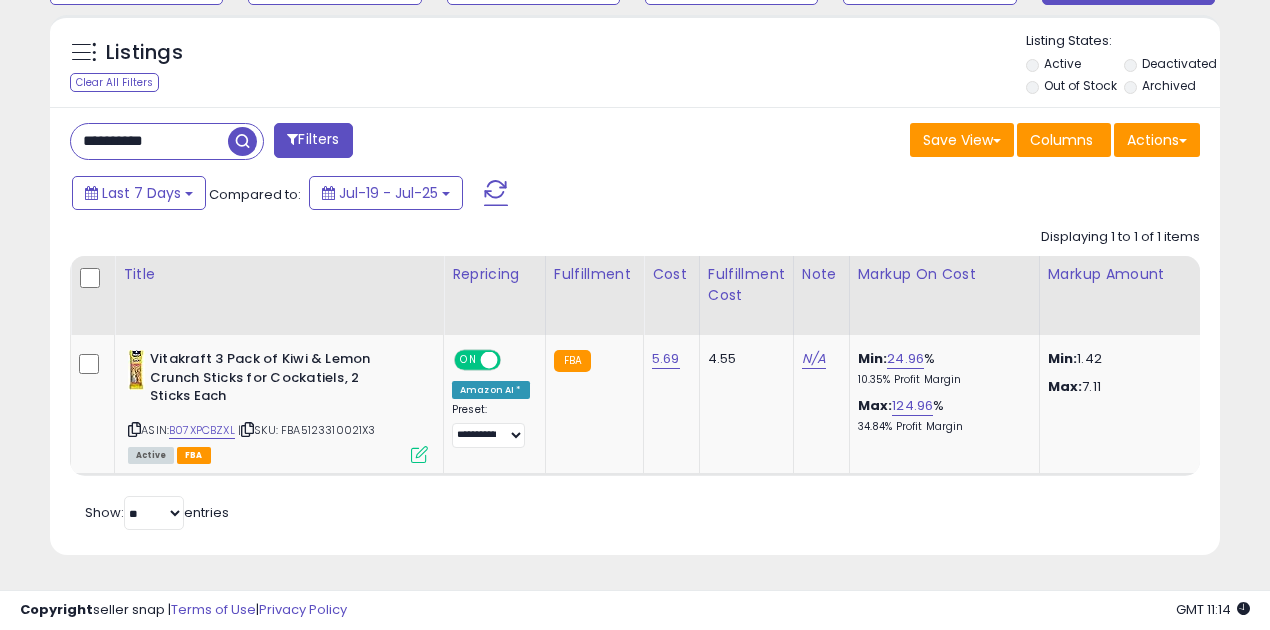 click on "**********" at bounding box center [149, 141] 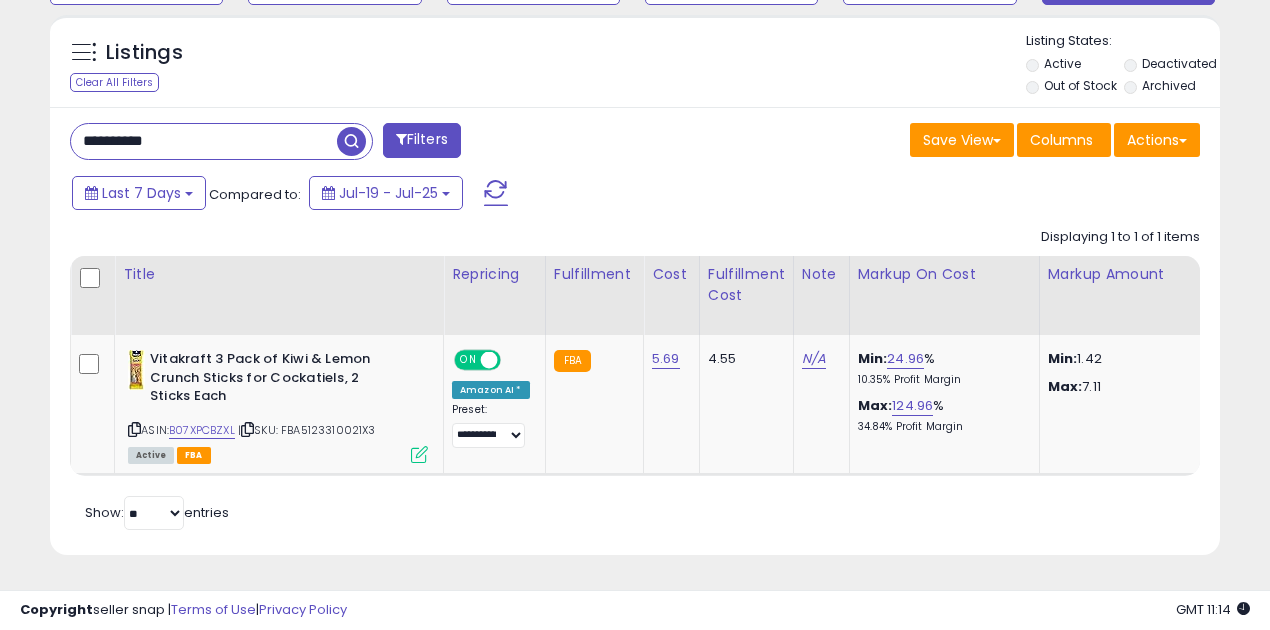 paste 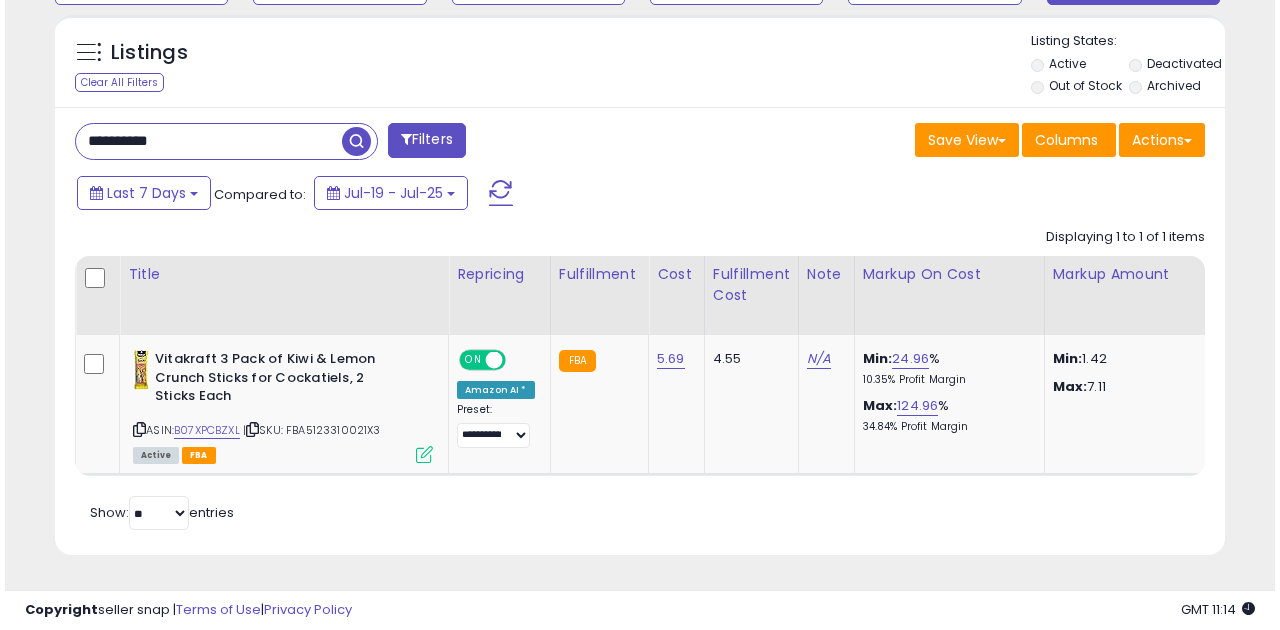 scroll, scrollTop: 583, scrollLeft: 0, axis: vertical 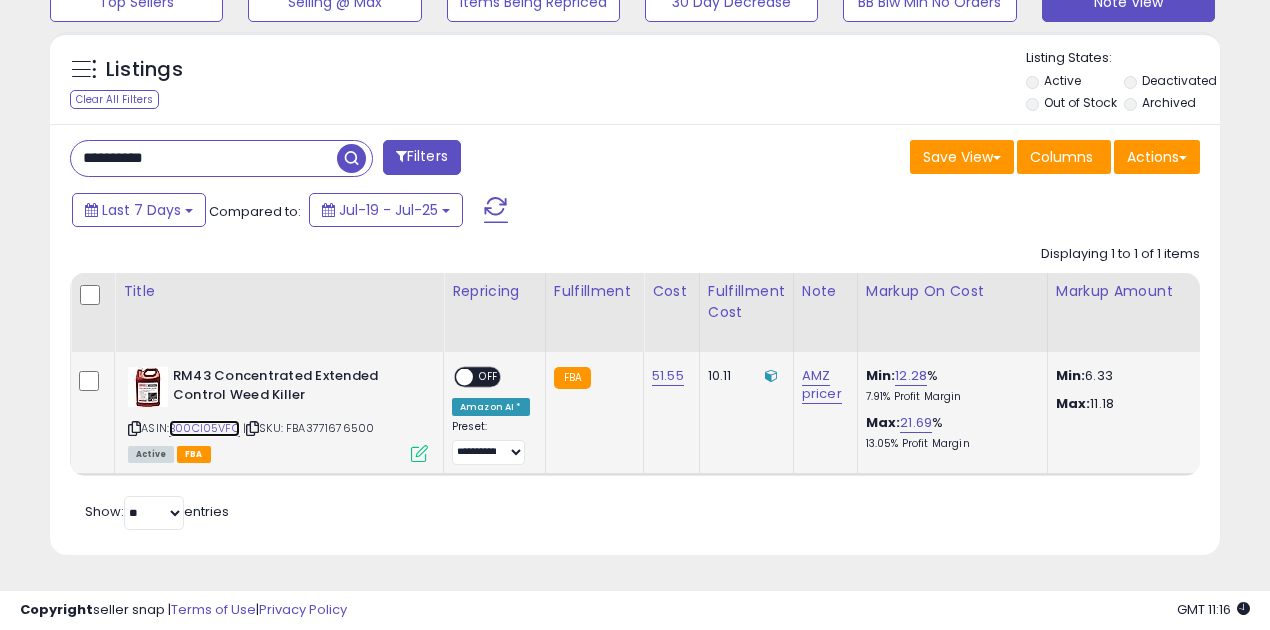click on "B00CI05VFO" at bounding box center [204, 428] 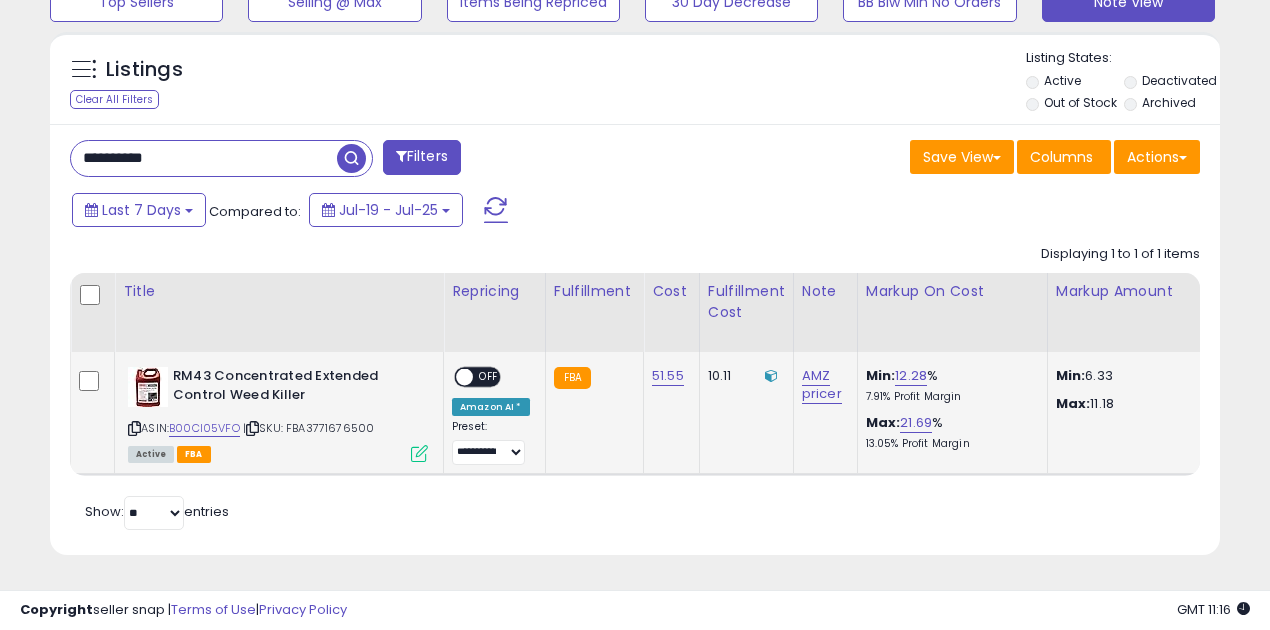 click on "OFF" at bounding box center (489, 377) 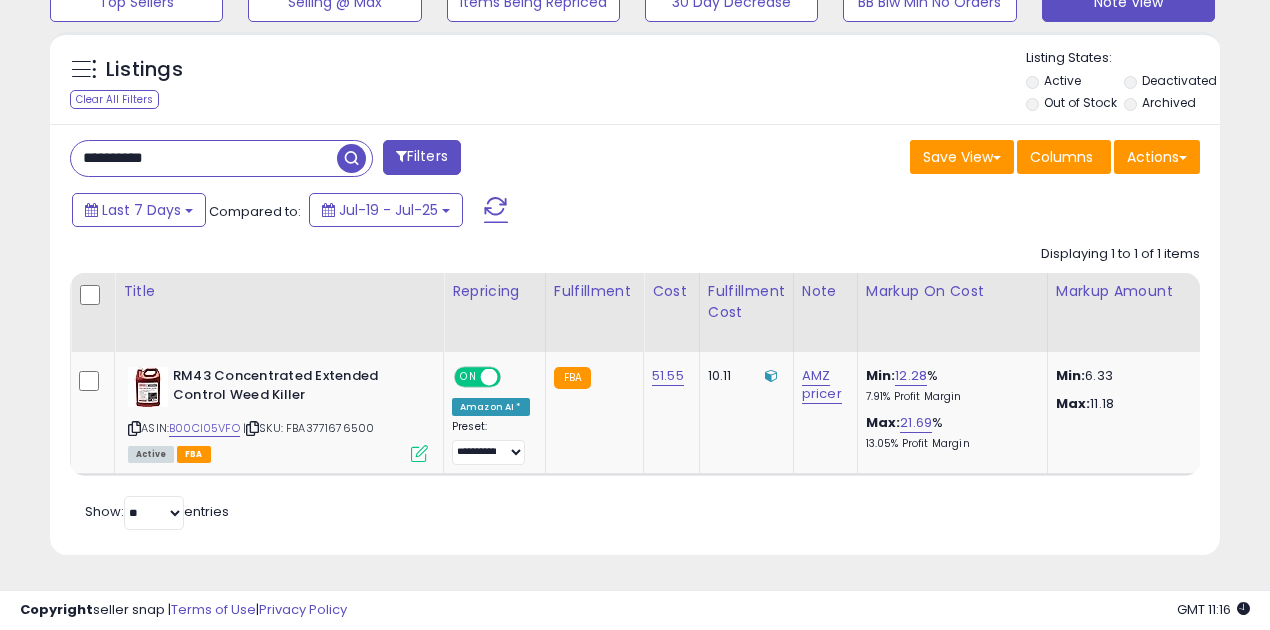 scroll, scrollTop: 0, scrollLeft: 613, axis: horizontal 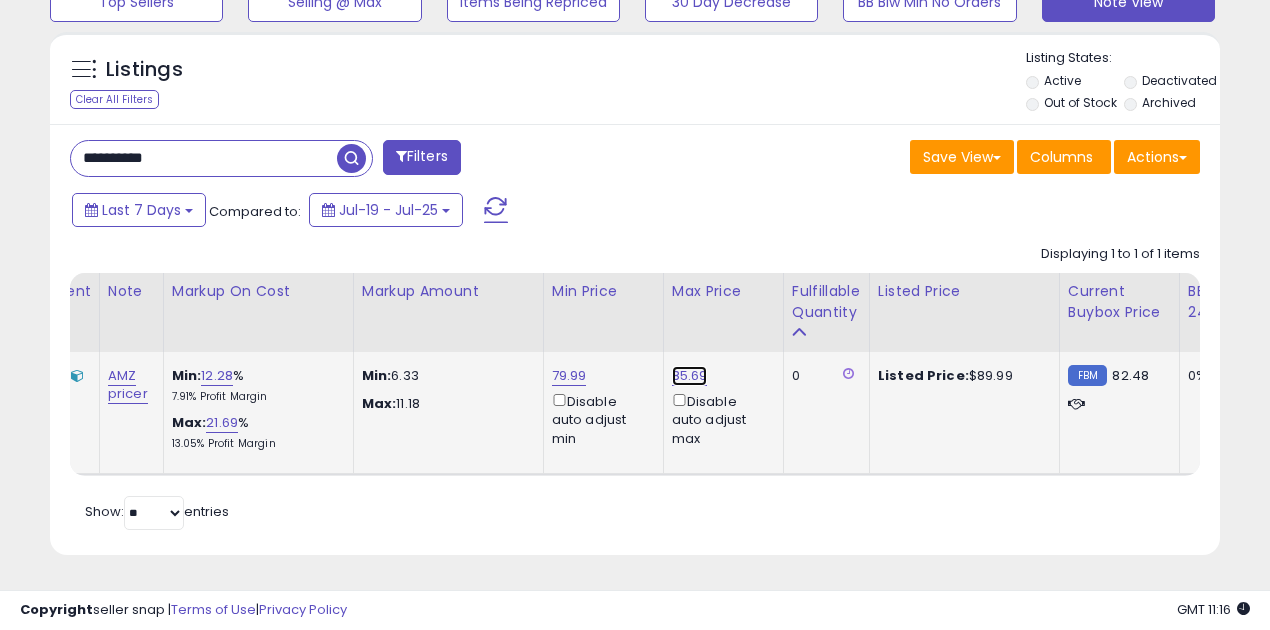 click on "85.69" at bounding box center [690, 376] 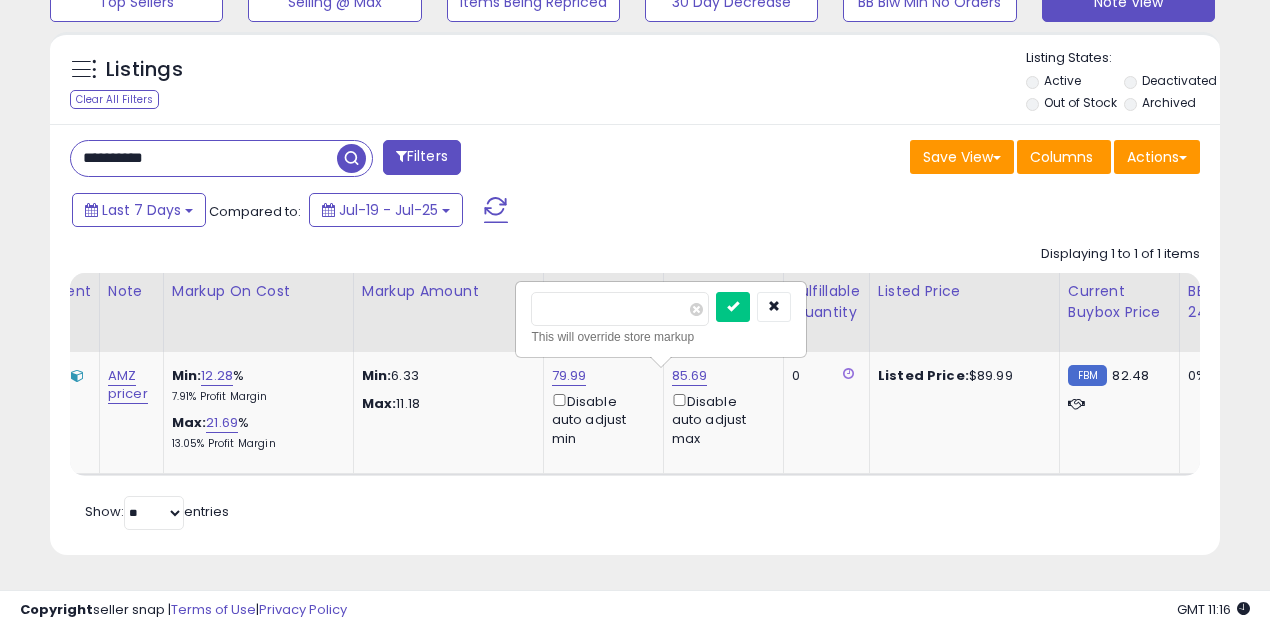 drag, startPoint x: 617, startPoint y: 302, endPoint x: 485, endPoint y: 296, distance: 132.13629 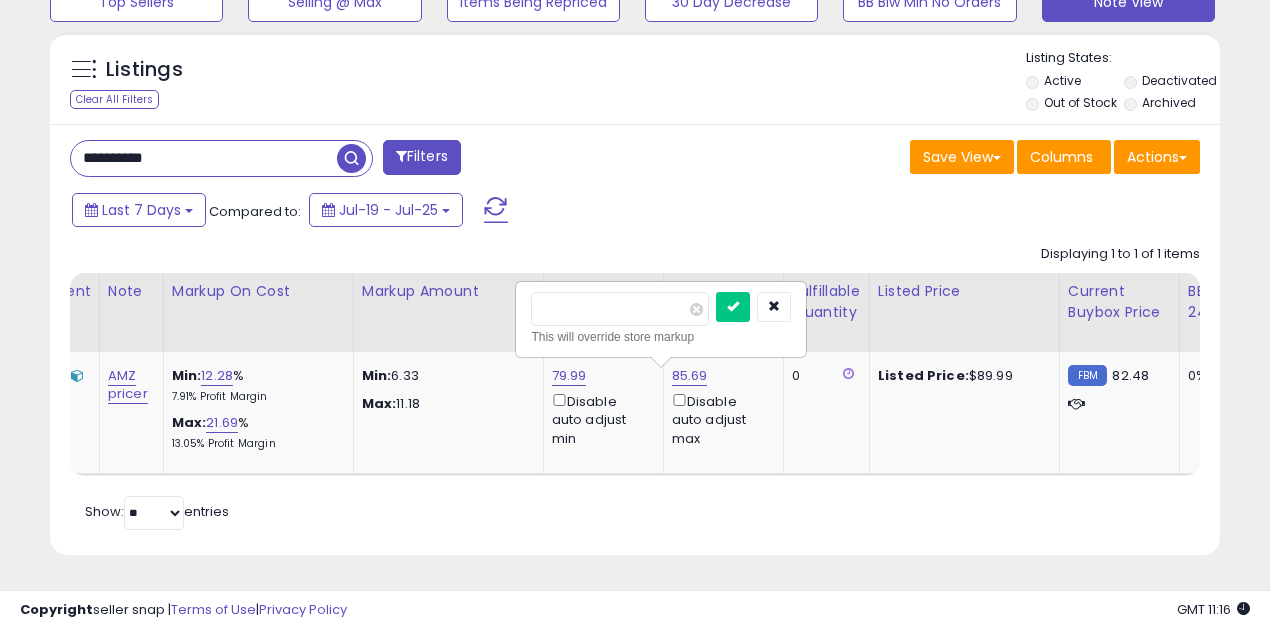 type on "*****" 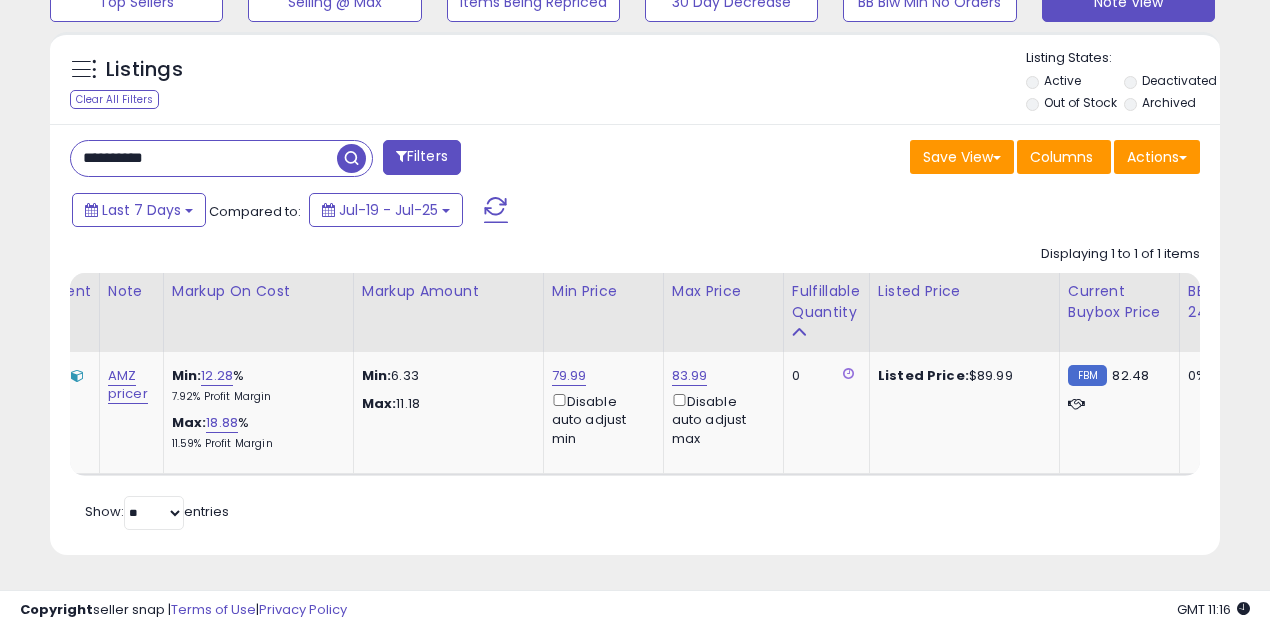 scroll, scrollTop: 0, scrollLeft: 360, axis: horizontal 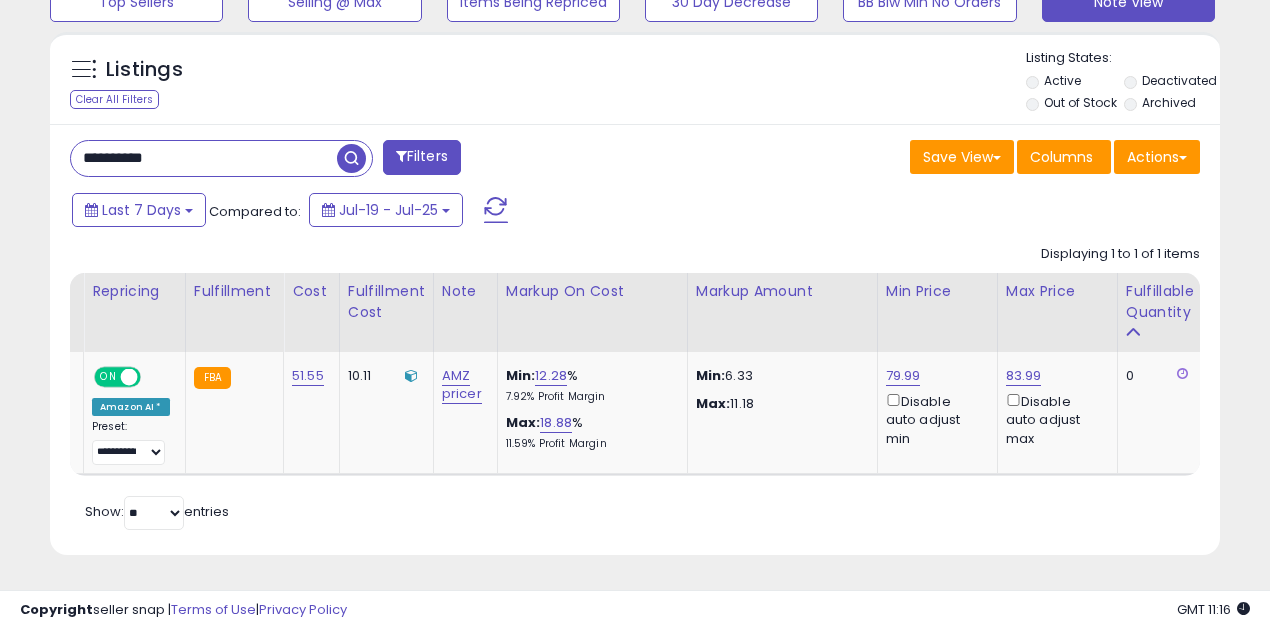 click on "**********" at bounding box center [204, 158] 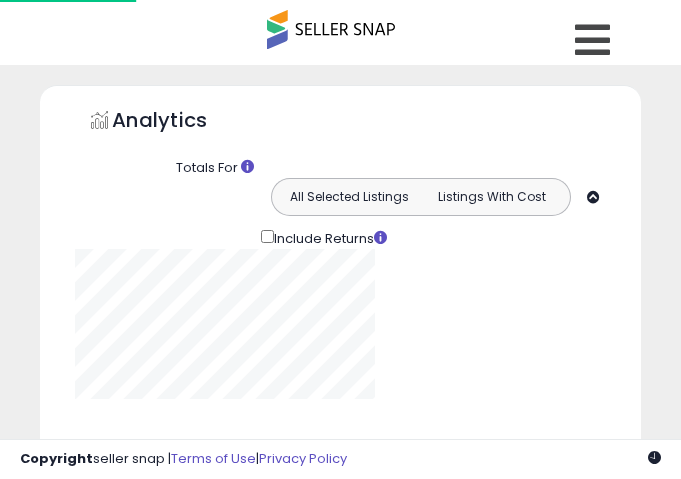 type on "**********" 